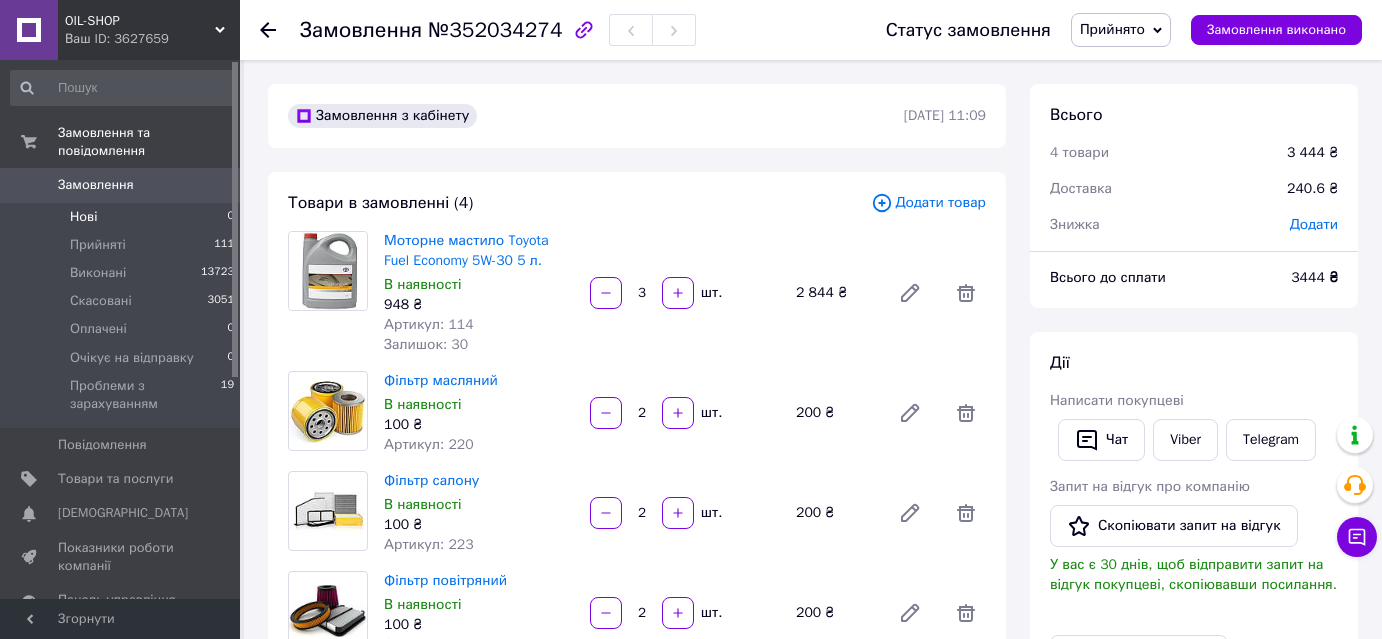 scroll, scrollTop: 702, scrollLeft: 0, axis: vertical 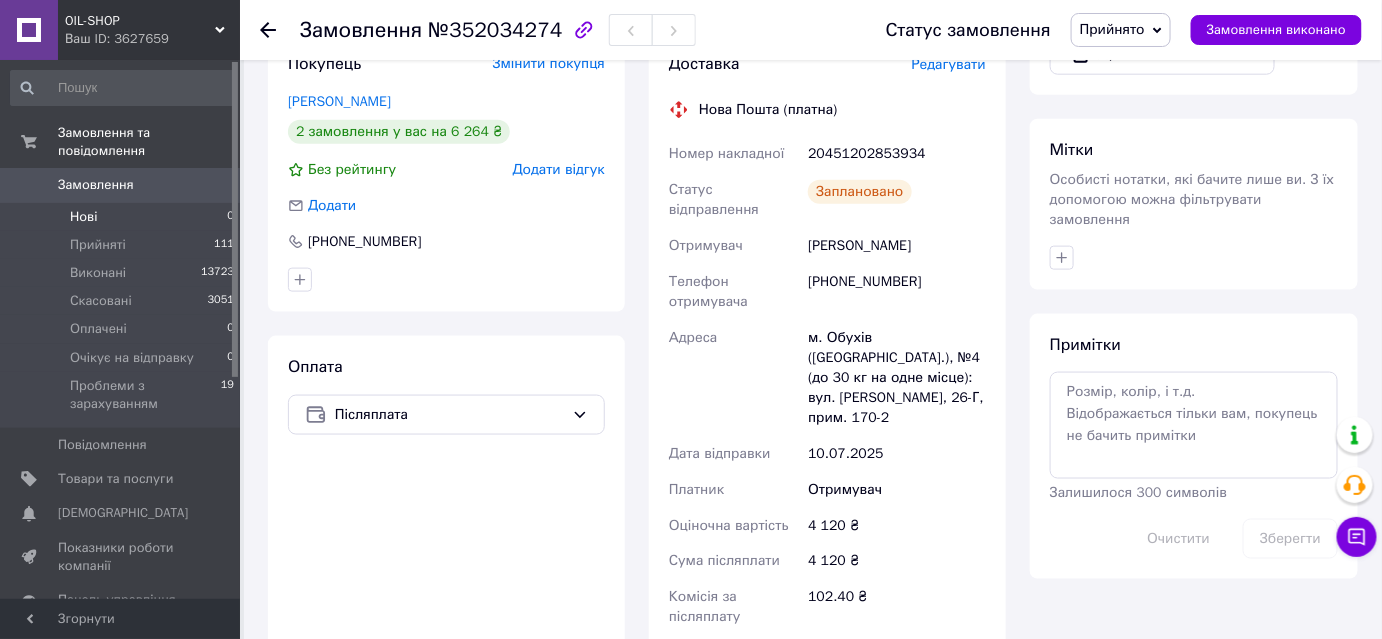 click on "Нові 0" at bounding box center [123, 217] 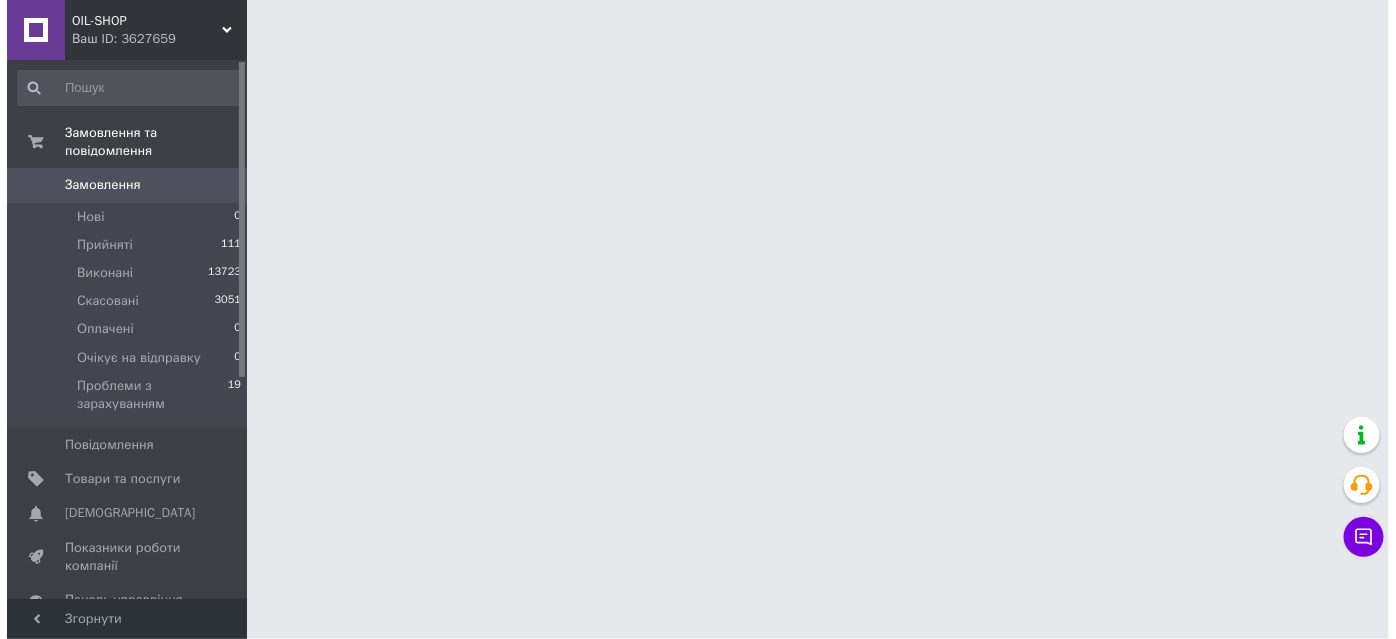 scroll, scrollTop: 0, scrollLeft: 0, axis: both 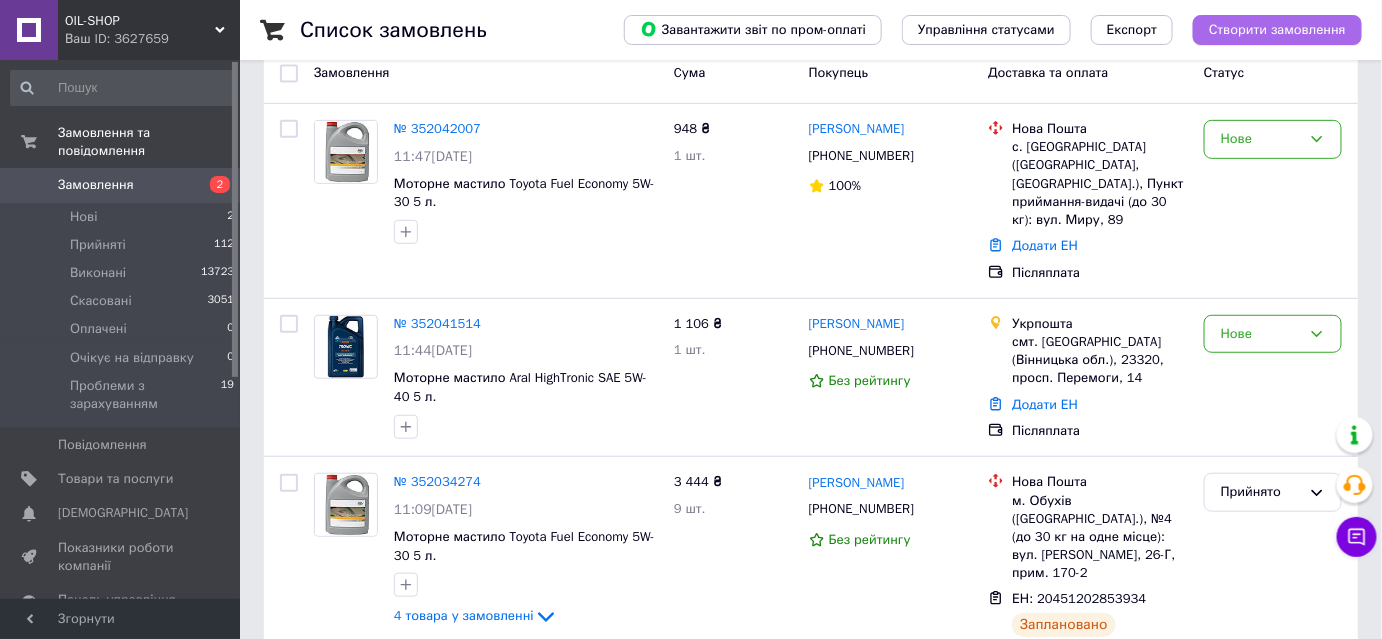 click on "Створити замовлення" at bounding box center (1277, 30) 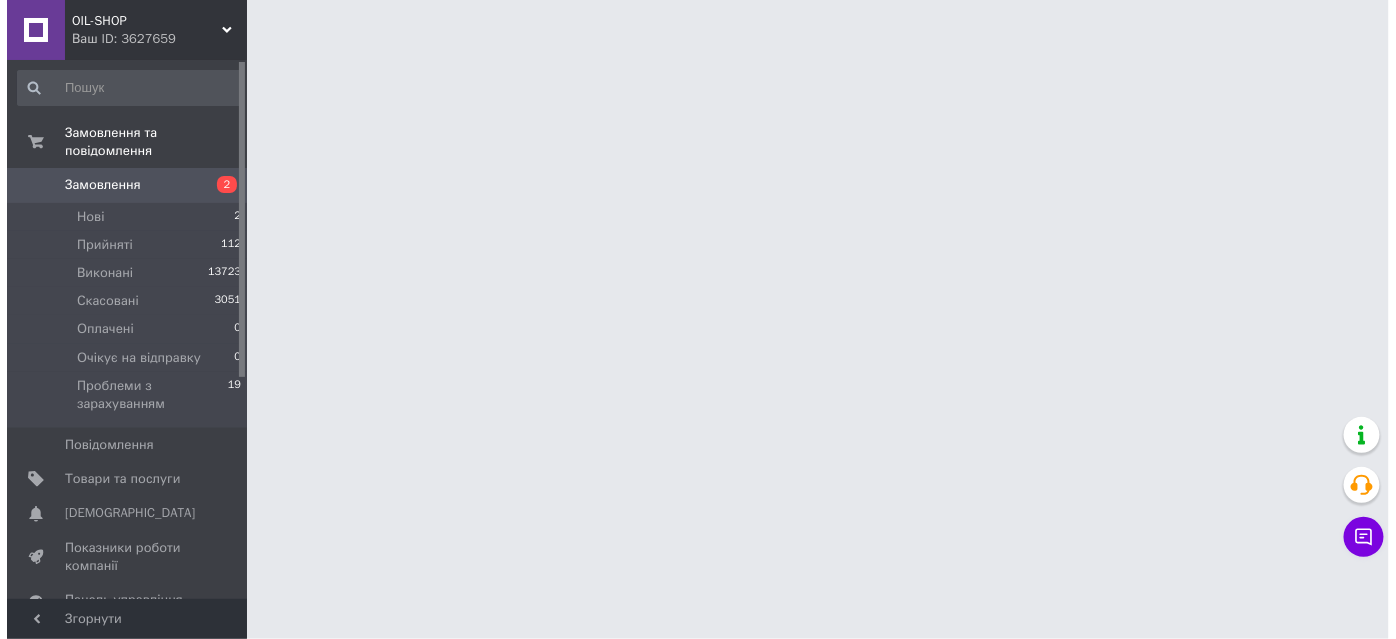 scroll, scrollTop: 0, scrollLeft: 0, axis: both 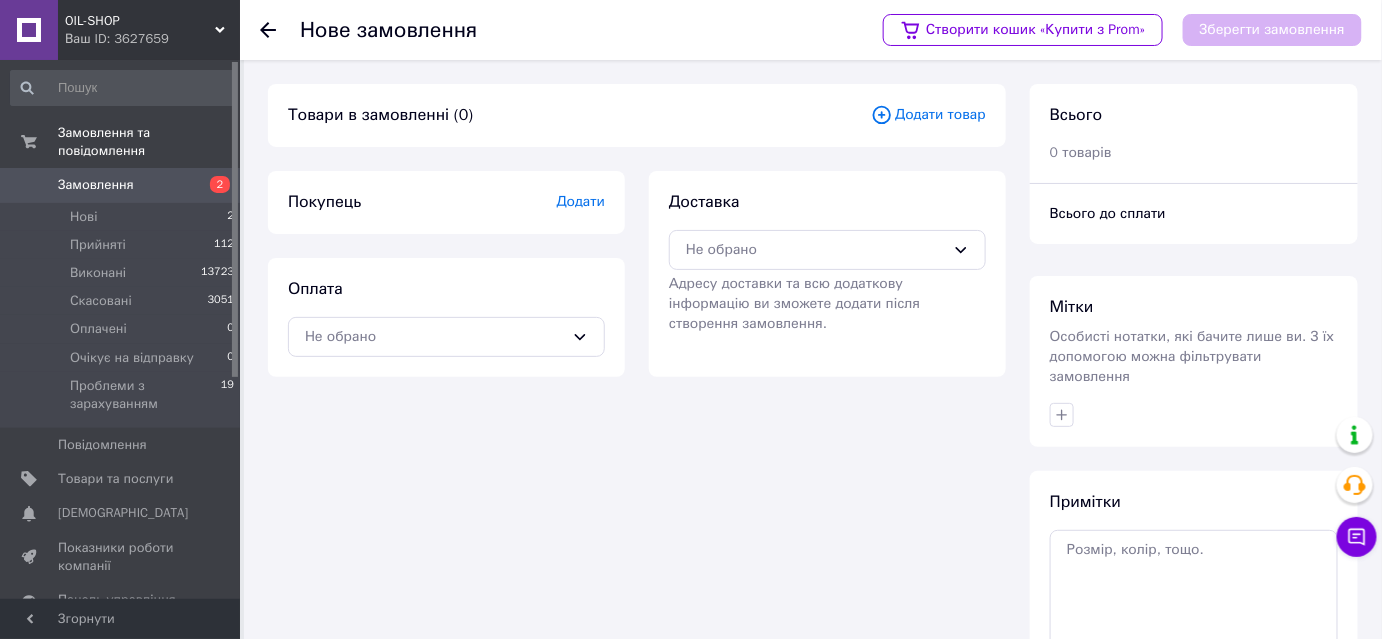 click on "Додати товар" at bounding box center (928, 115) 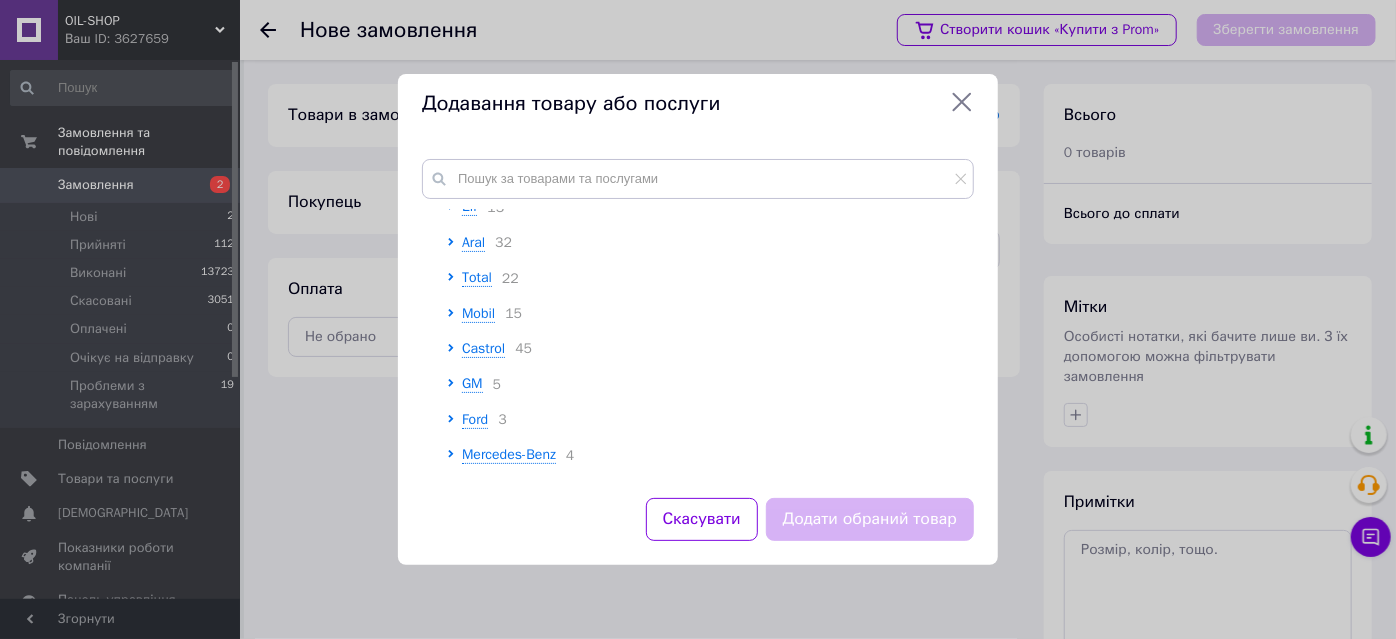 scroll, scrollTop: 181, scrollLeft: 0, axis: vertical 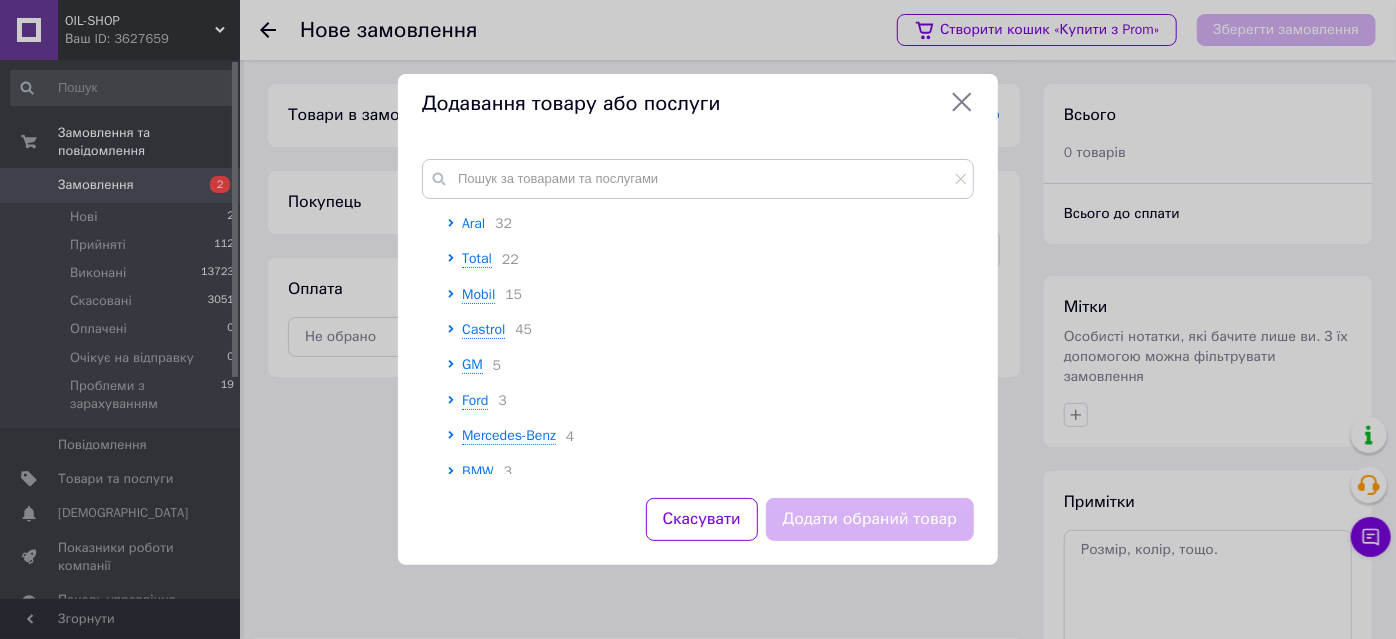 click on "Aral" at bounding box center (473, 223) 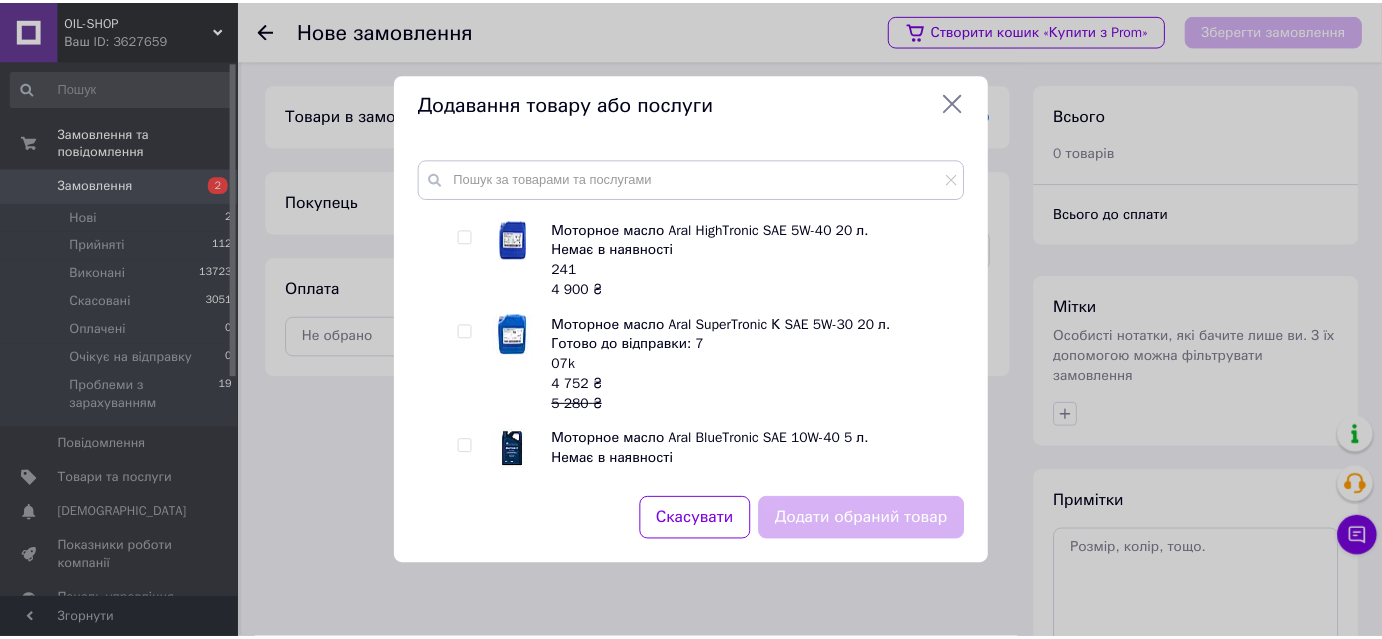 scroll, scrollTop: 3636, scrollLeft: 0, axis: vertical 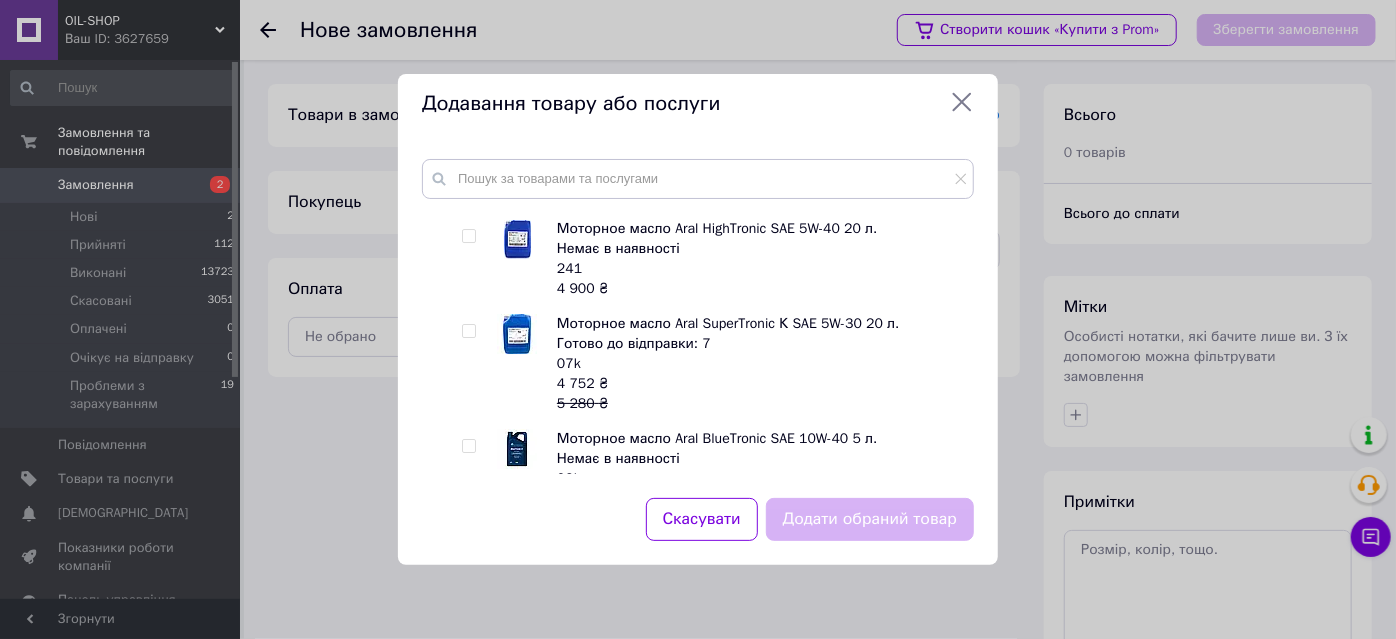 click at bounding box center [468, 331] 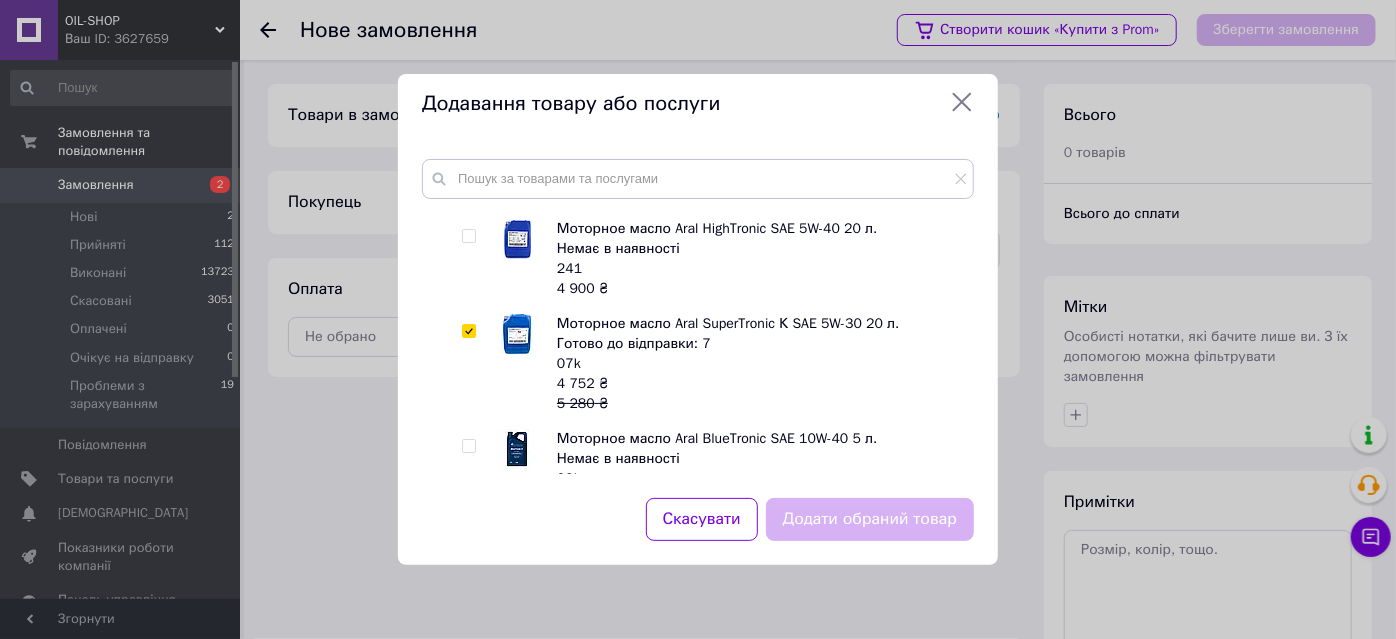 checkbox on "true" 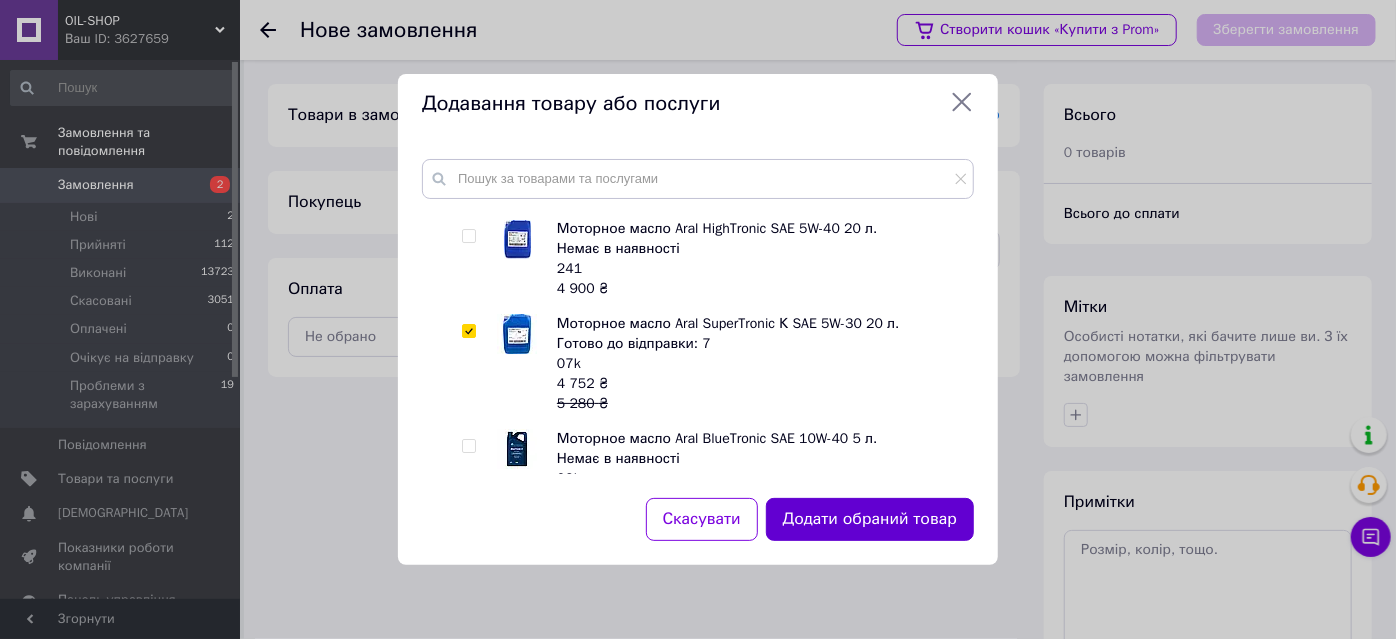 click on "Додати обраний товар" at bounding box center [870, 519] 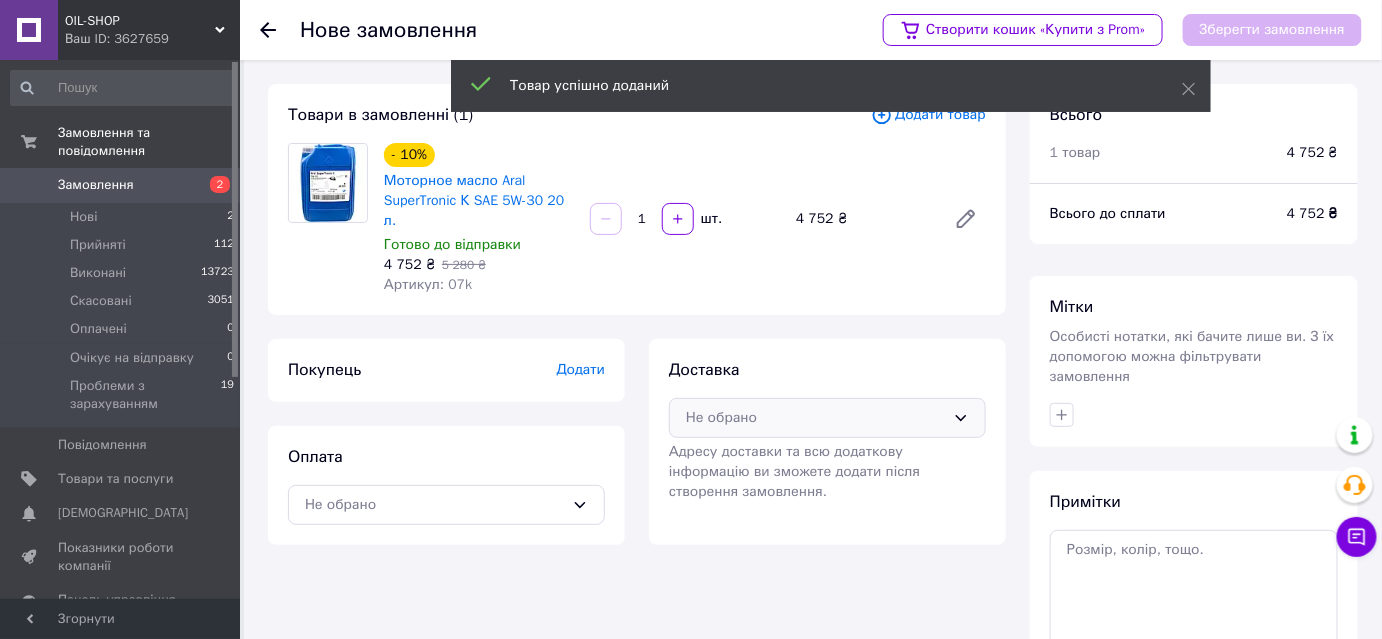 click on "Не обрано" at bounding box center (827, 418) 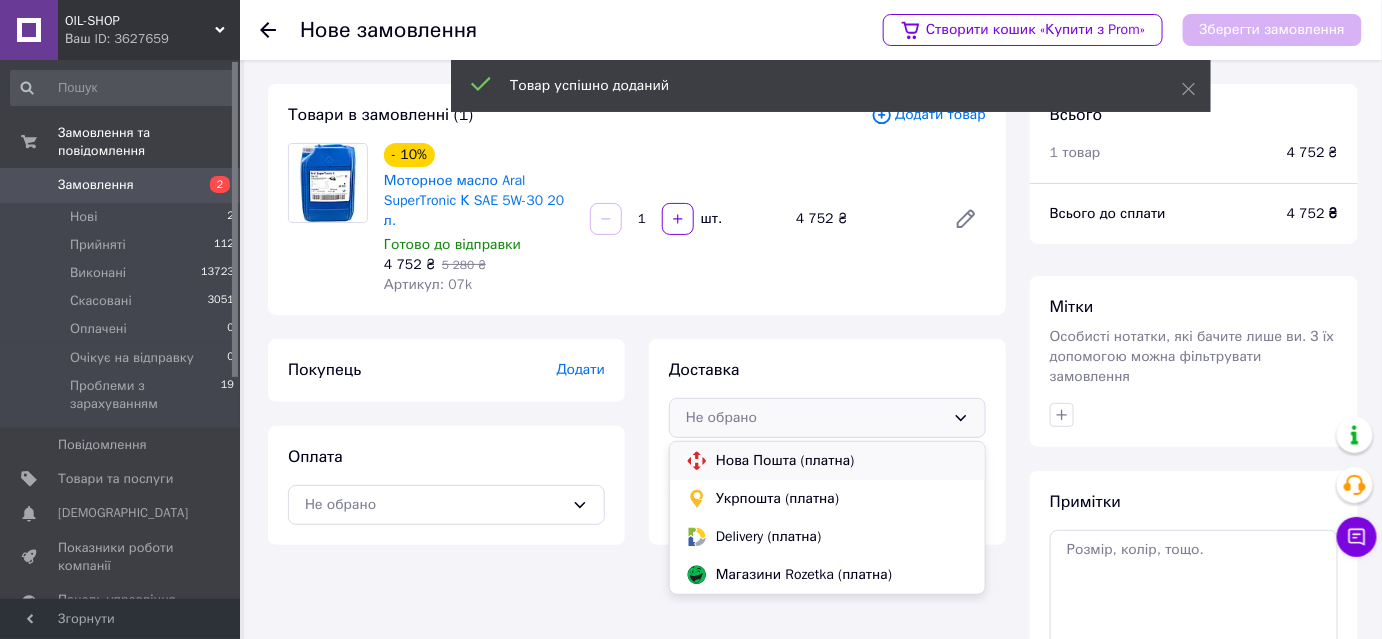 click on "Нова Пошта (платна)" at bounding box center (842, 461) 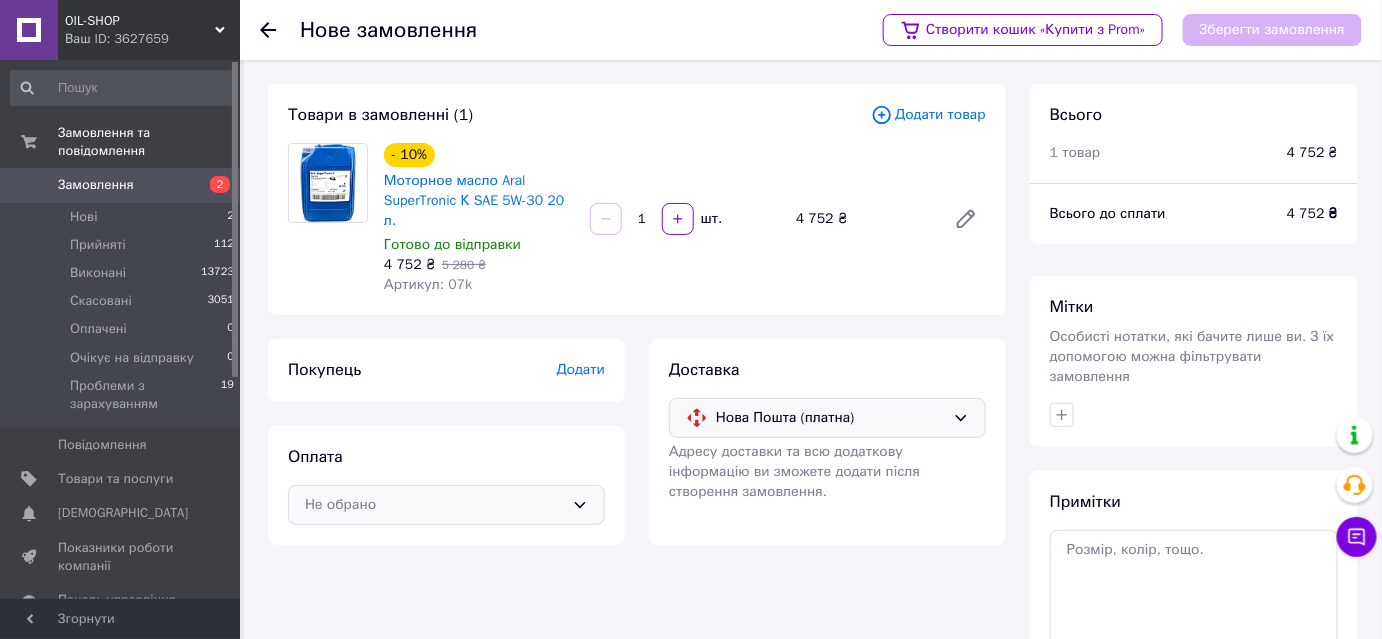 click on "Не обрано" at bounding box center (434, 505) 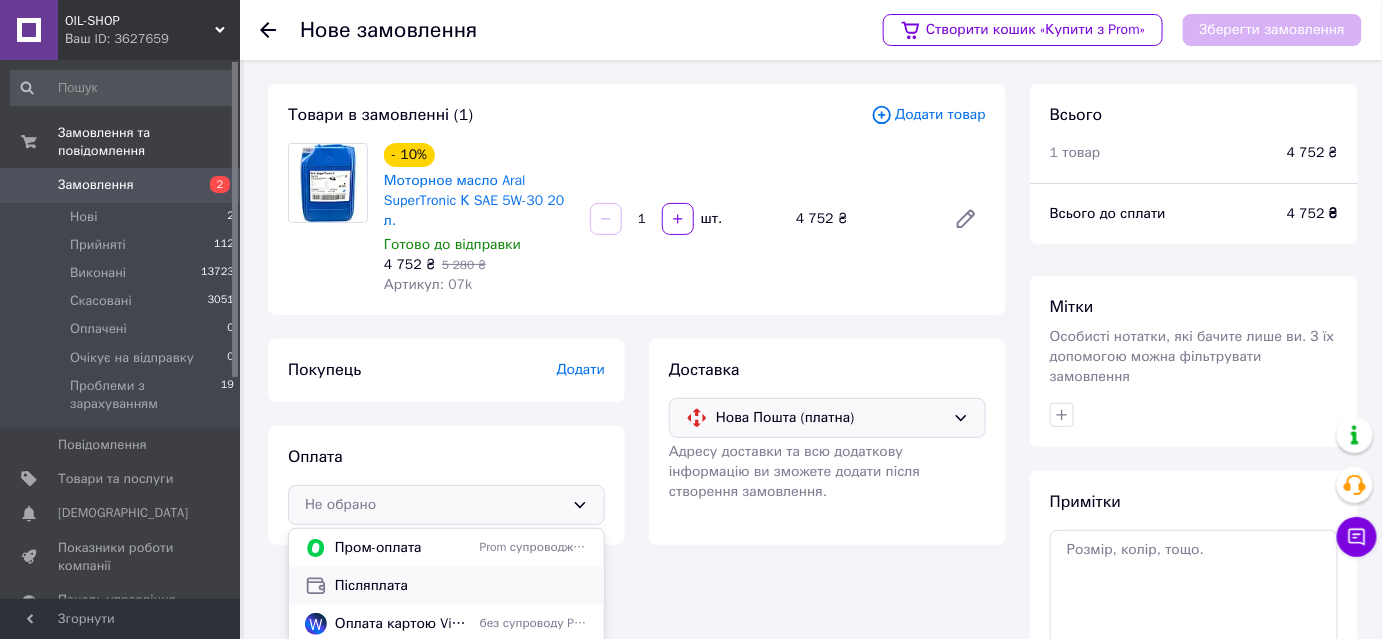 click on "Післяплата" at bounding box center [461, 586] 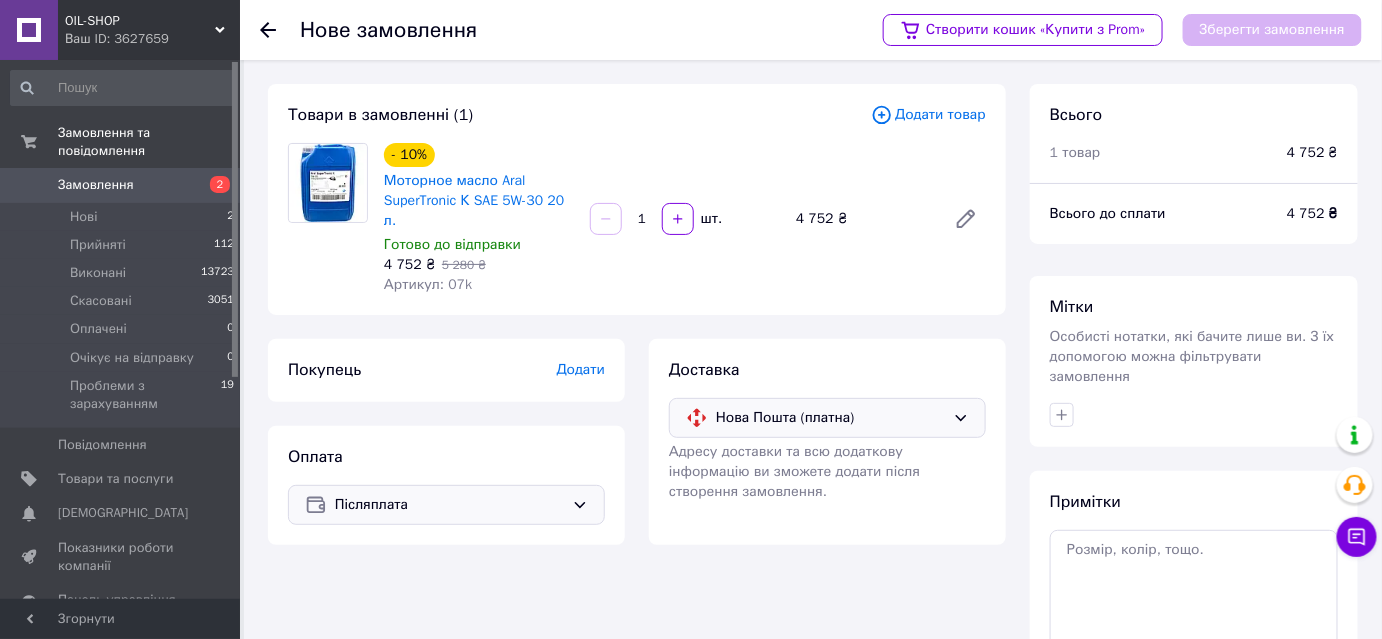 click on "Додати" at bounding box center (581, 369) 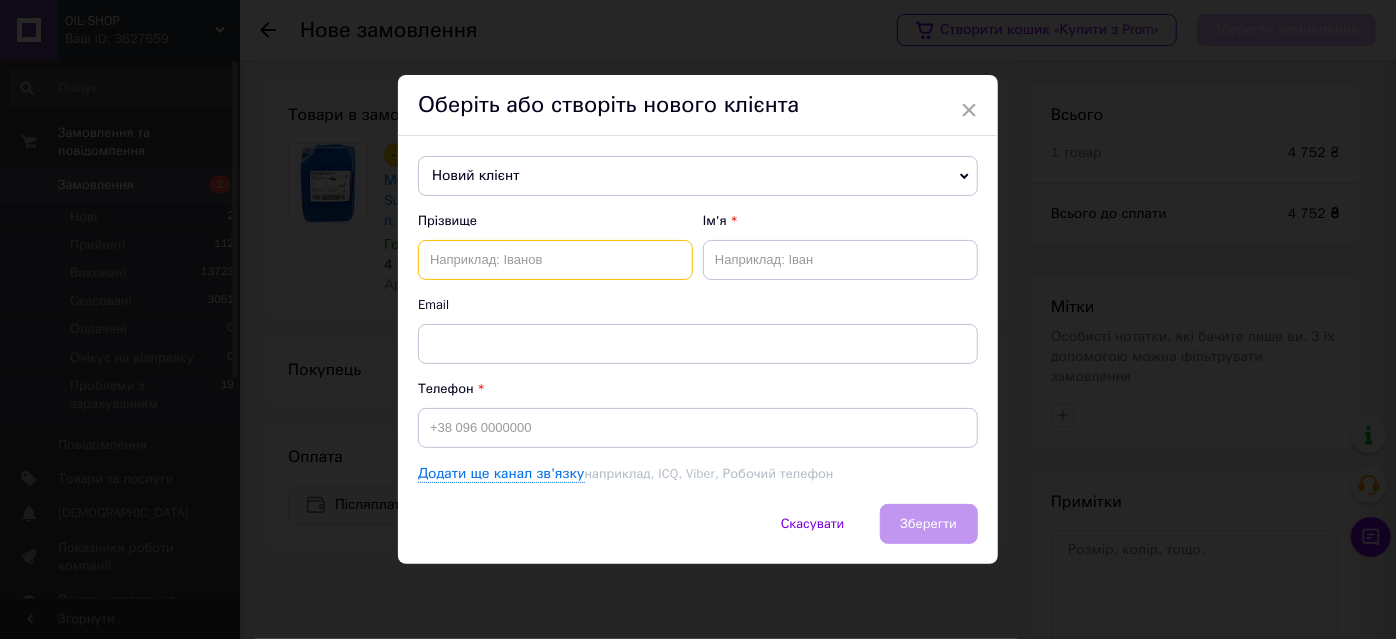 click at bounding box center [555, 260] 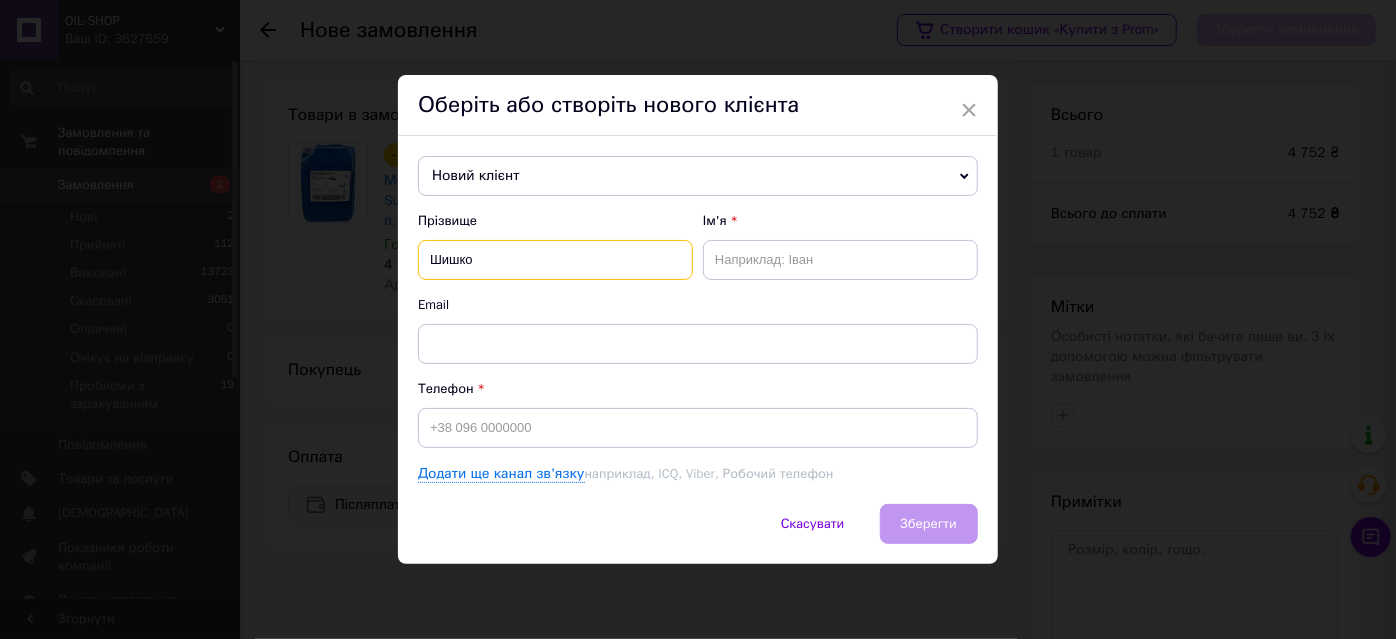 type on "Шишко" 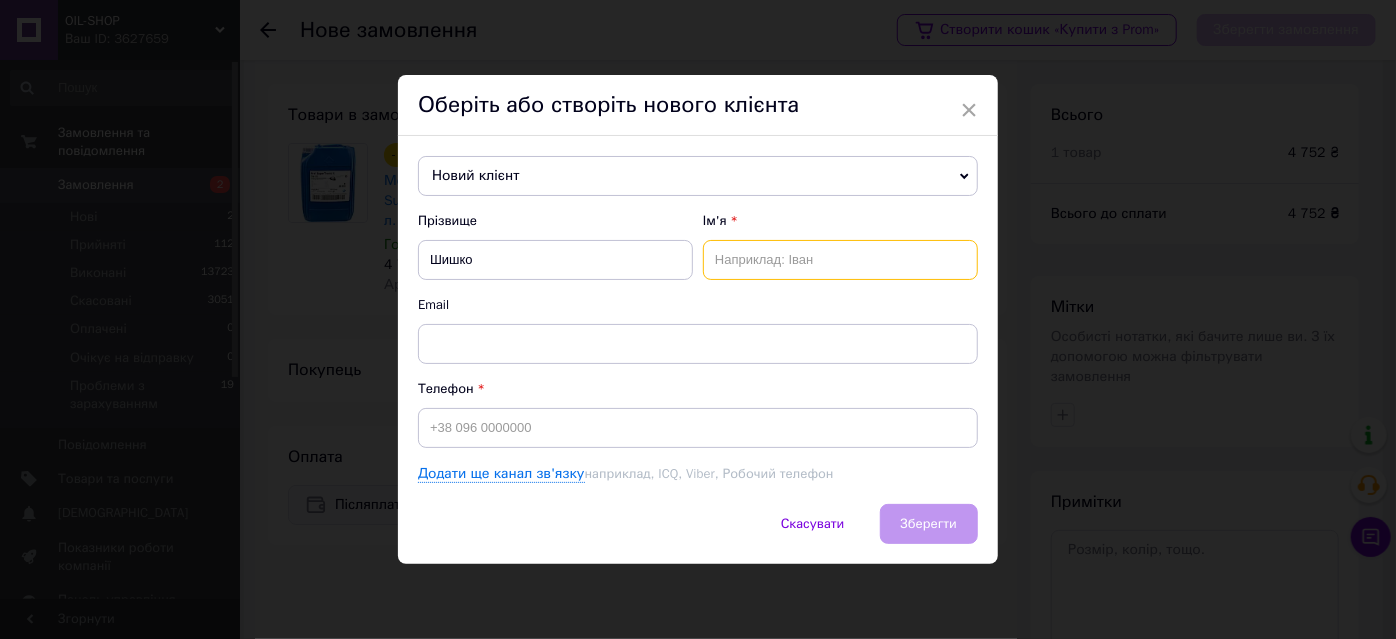 click at bounding box center (840, 260) 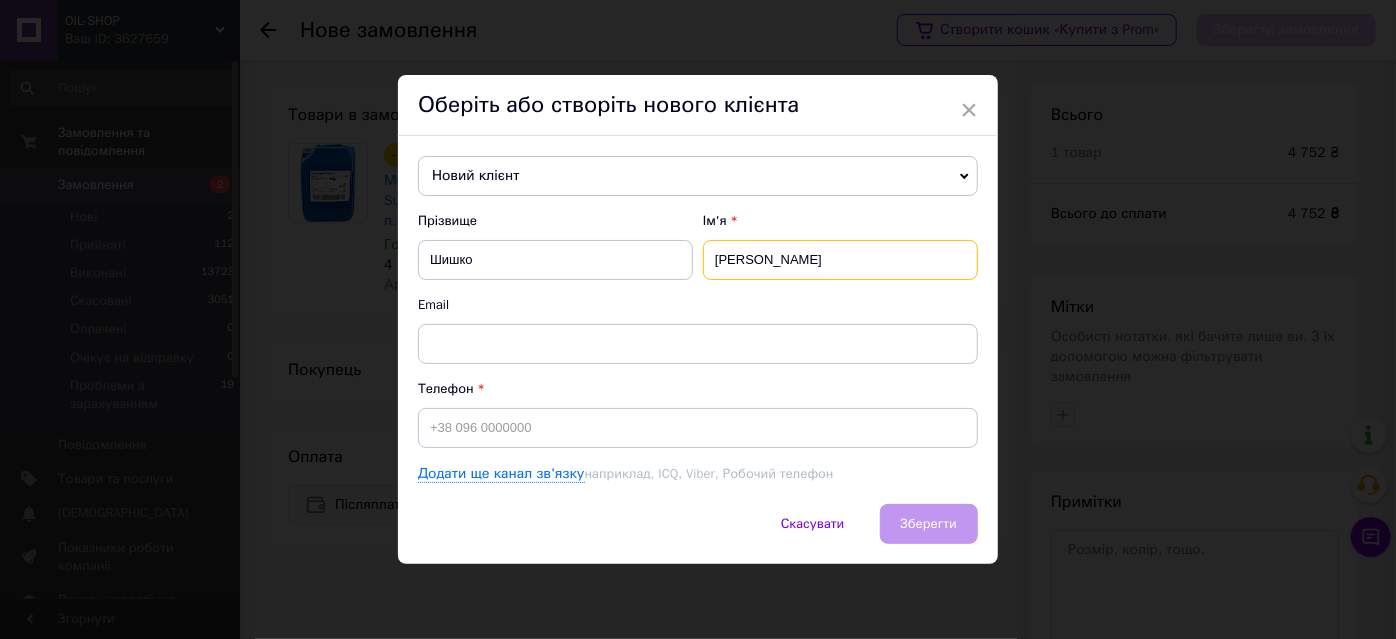 type on "Анатолій" 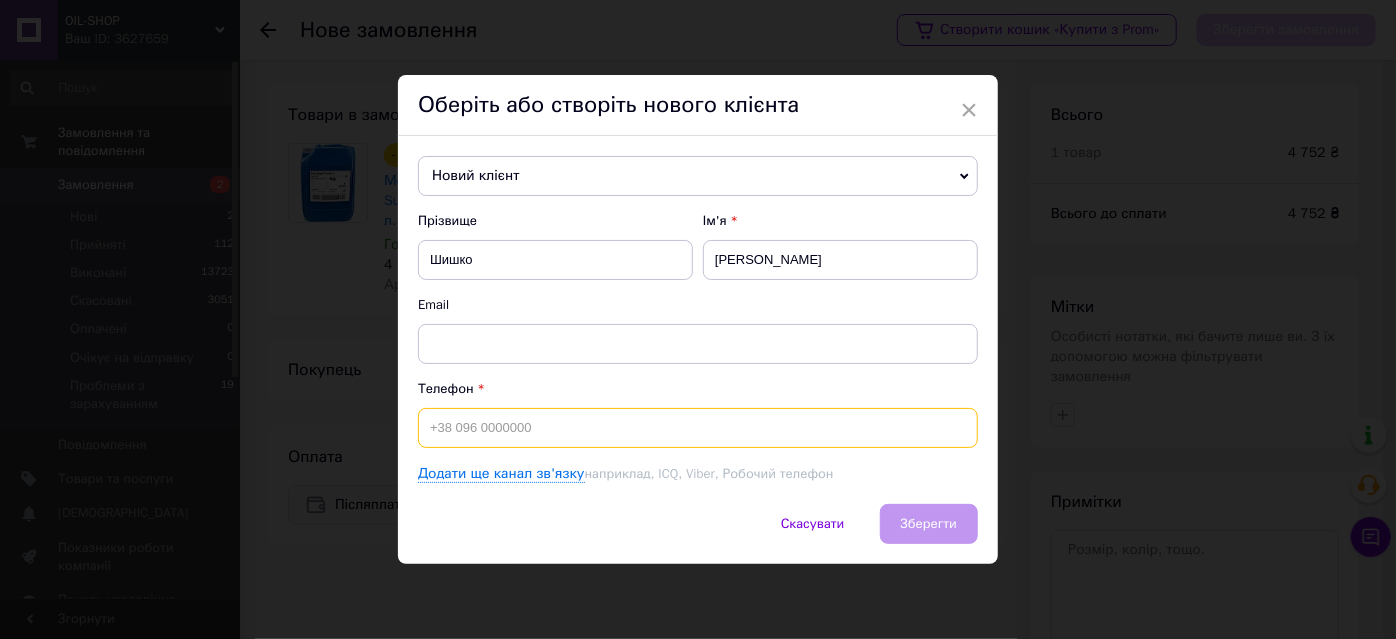 click at bounding box center (698, 428) 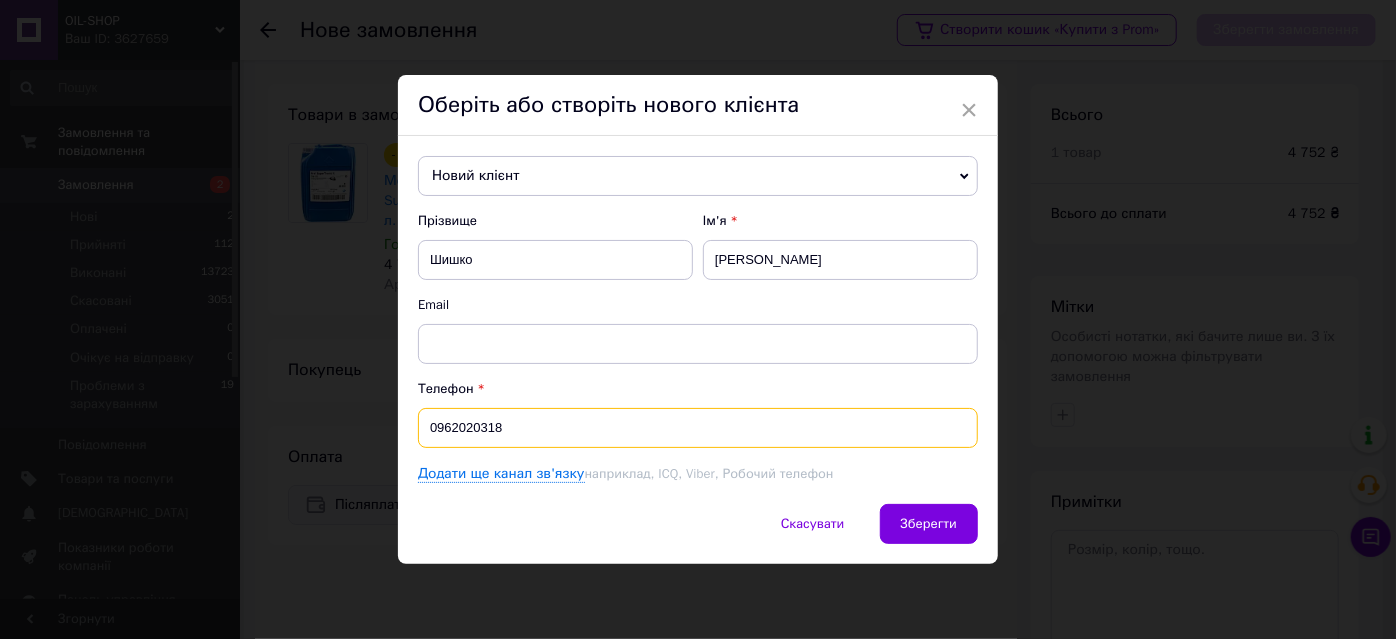 click on "0962020318" at bounding box center (698, 428) 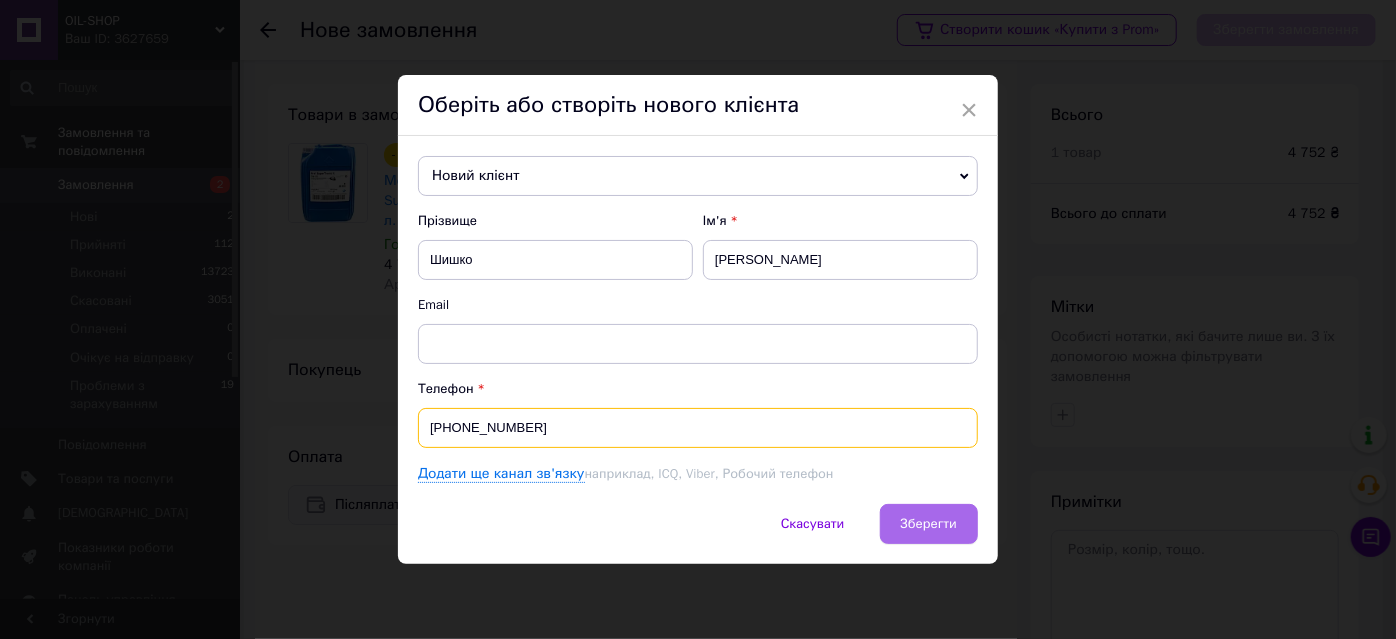 type on "[PHONE_NUMBER]" 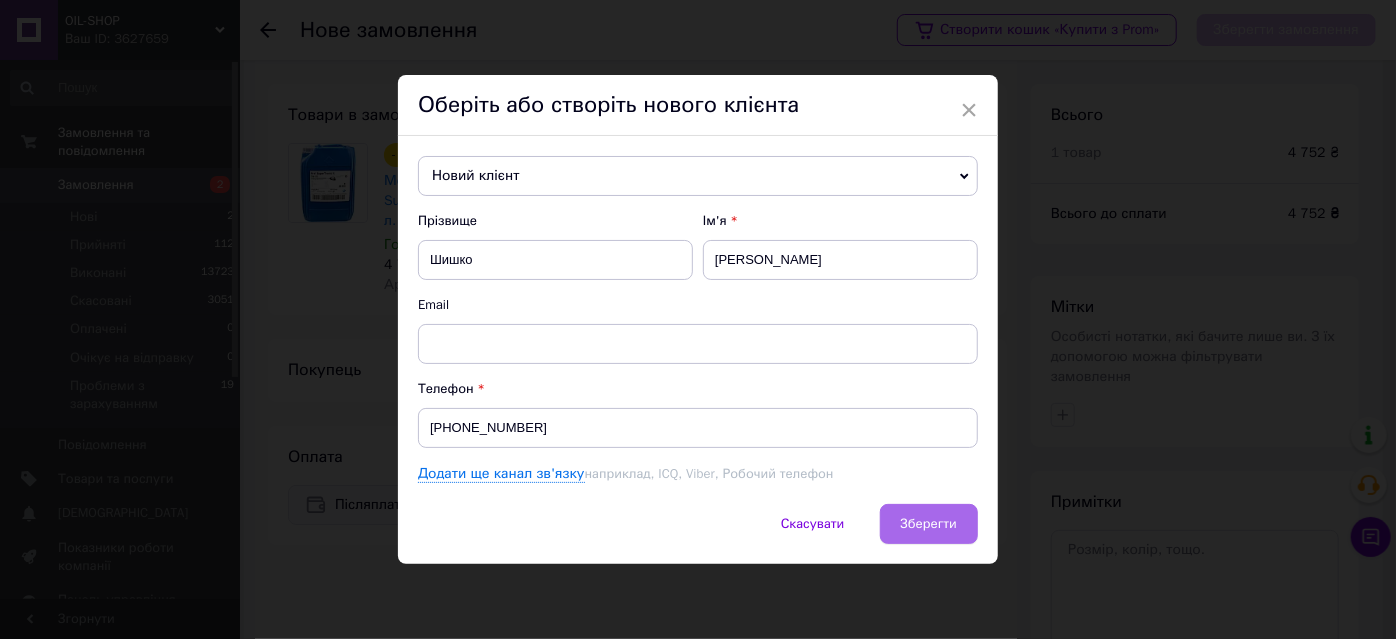 click on "Зберегти" at bounding box center (929, 523) 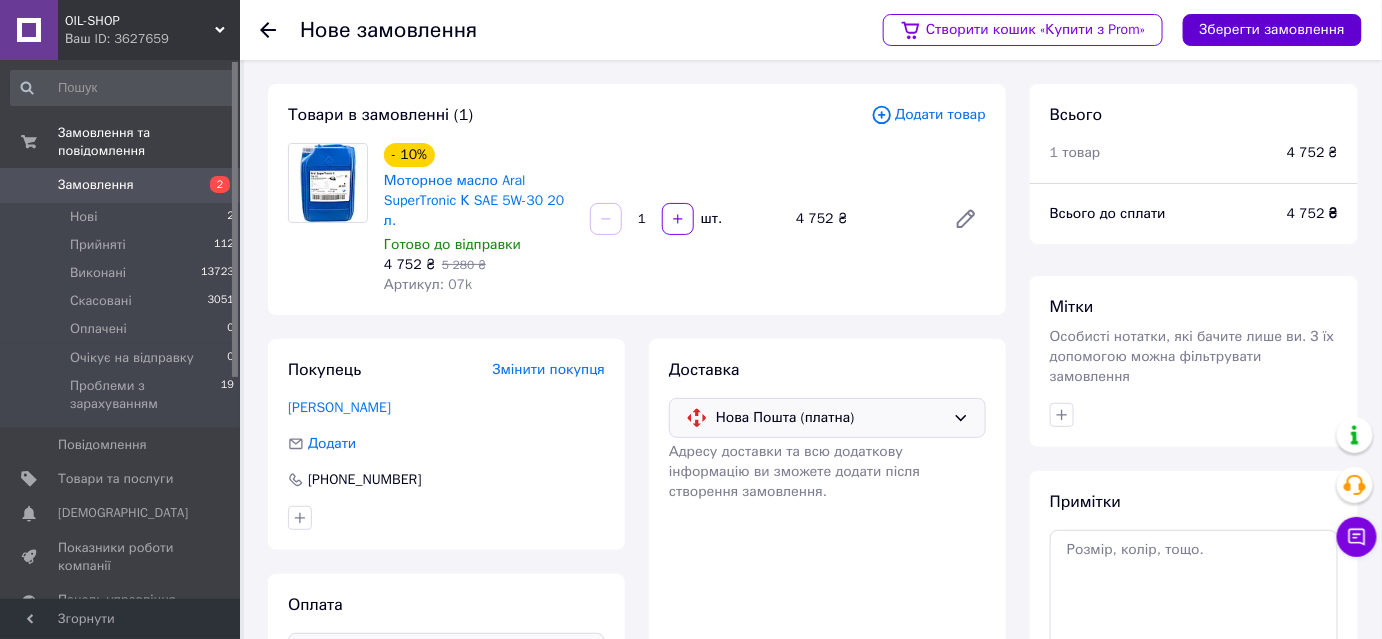 click on "Зберегти замовлення" at bounding box center (1272, 30) 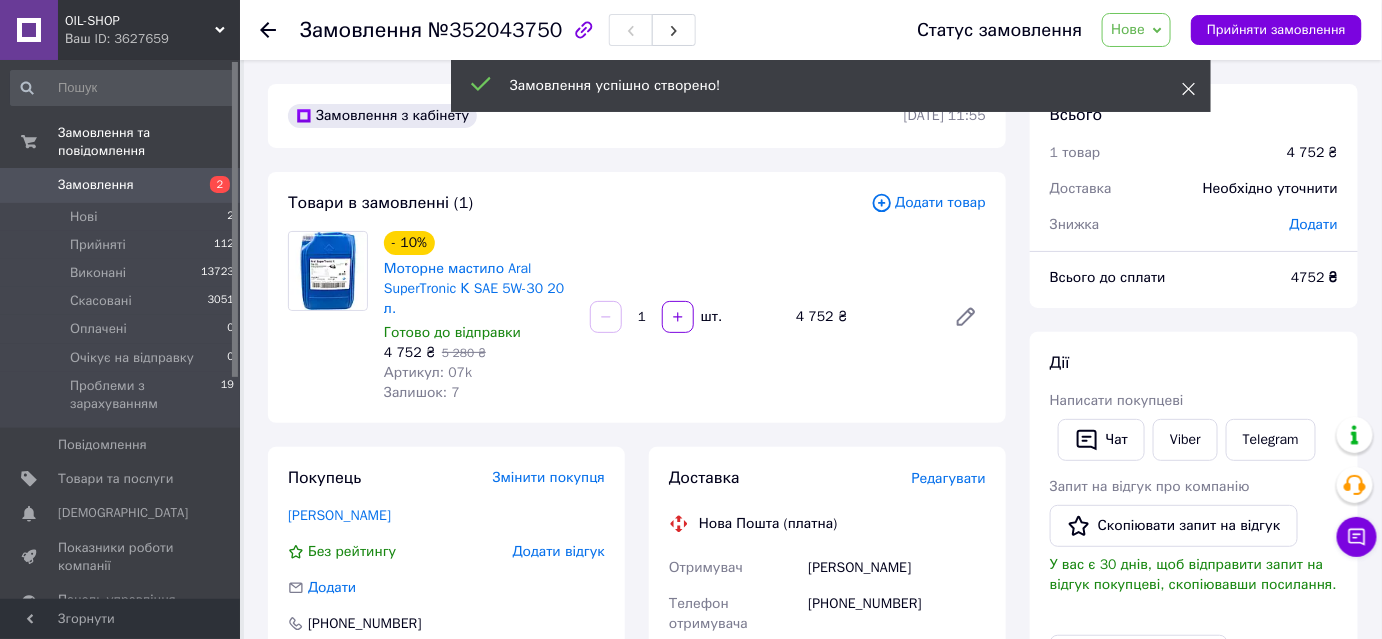 click 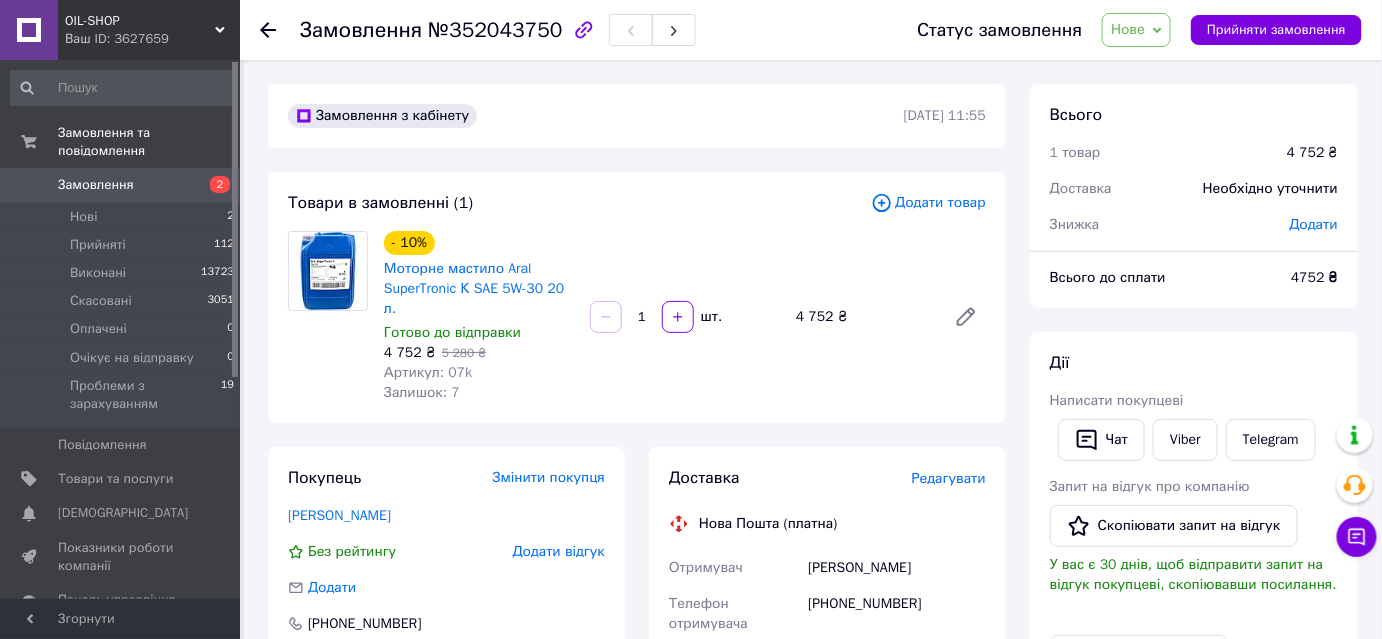 click on "Додати" at bounding box center (1314, 224) 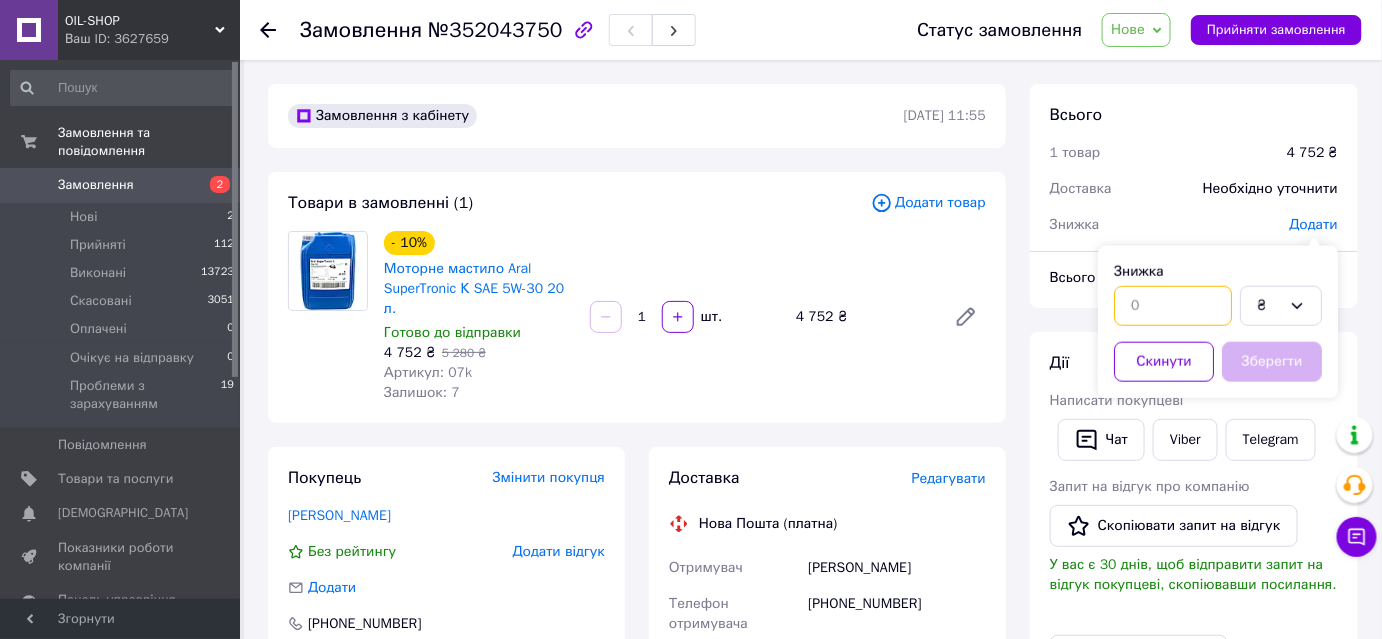 click at bounding box center [1173, 306] 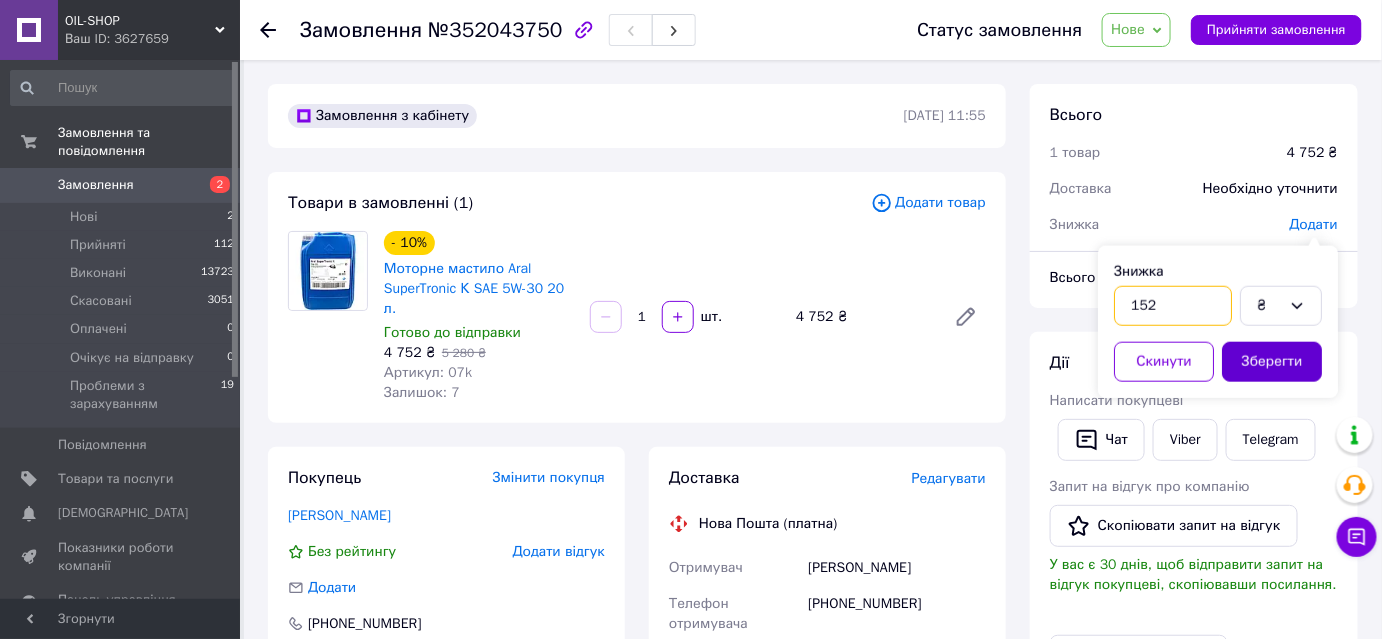 type on "152" 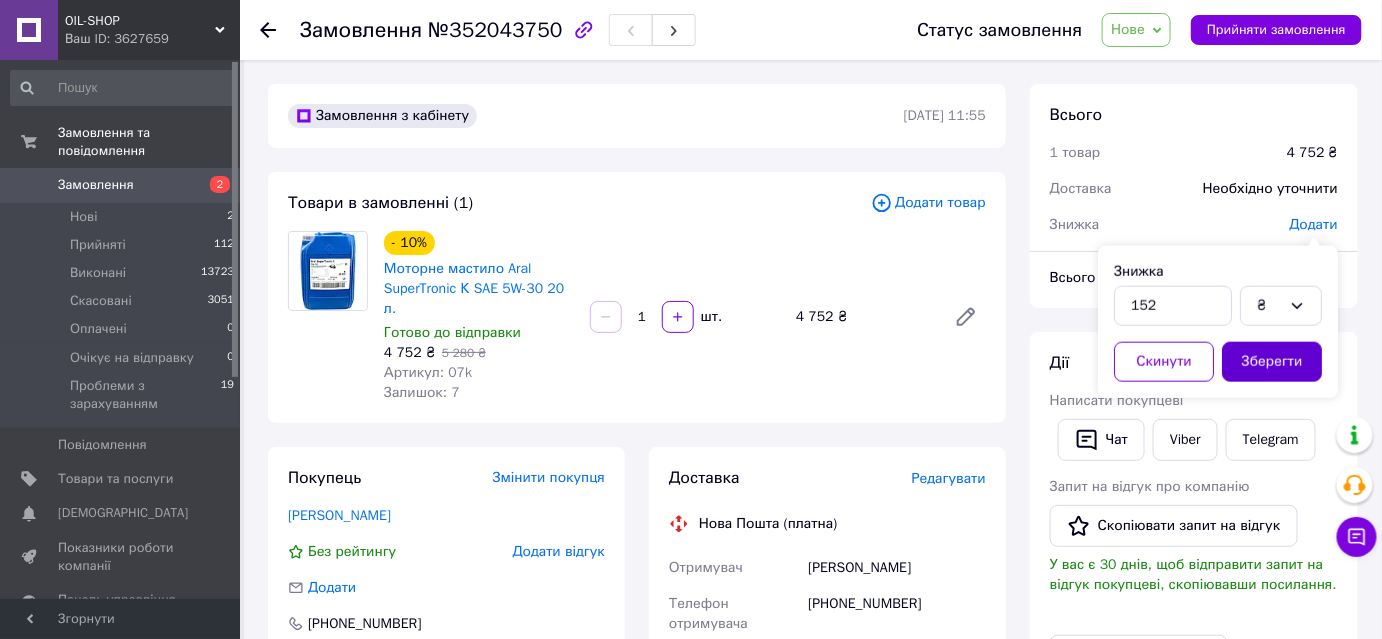 click on "Зберегти" at bounding box center (1272, 362) 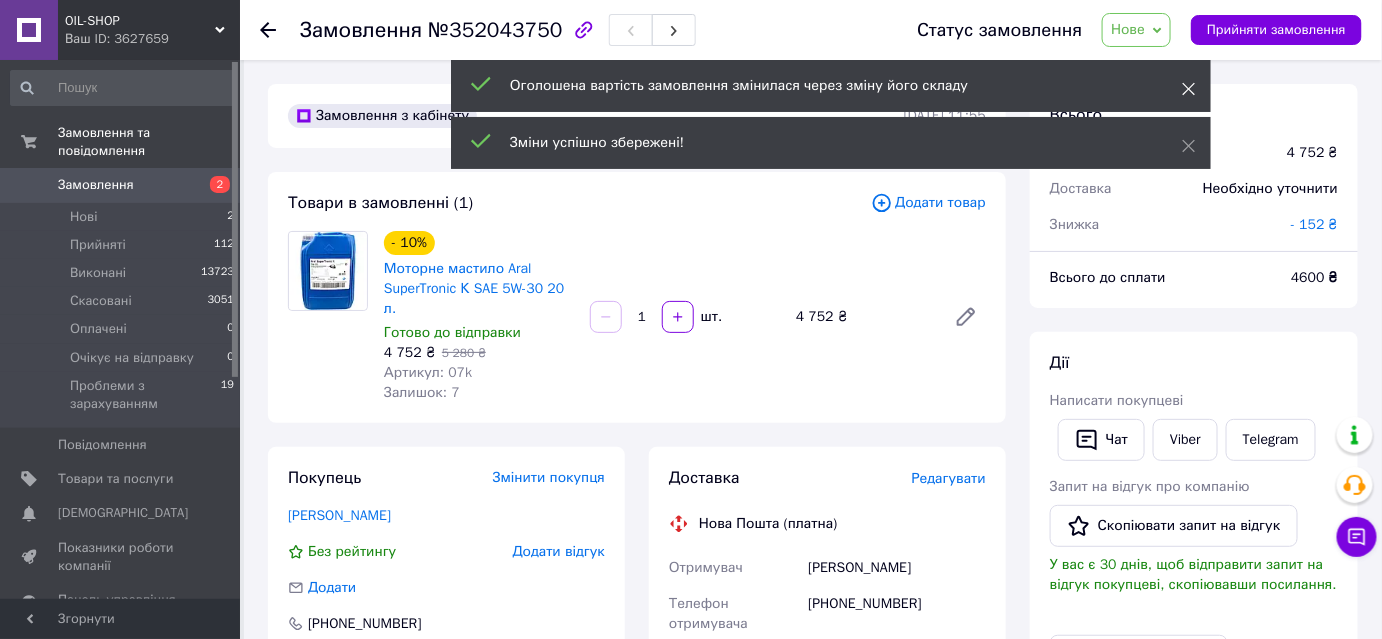 click 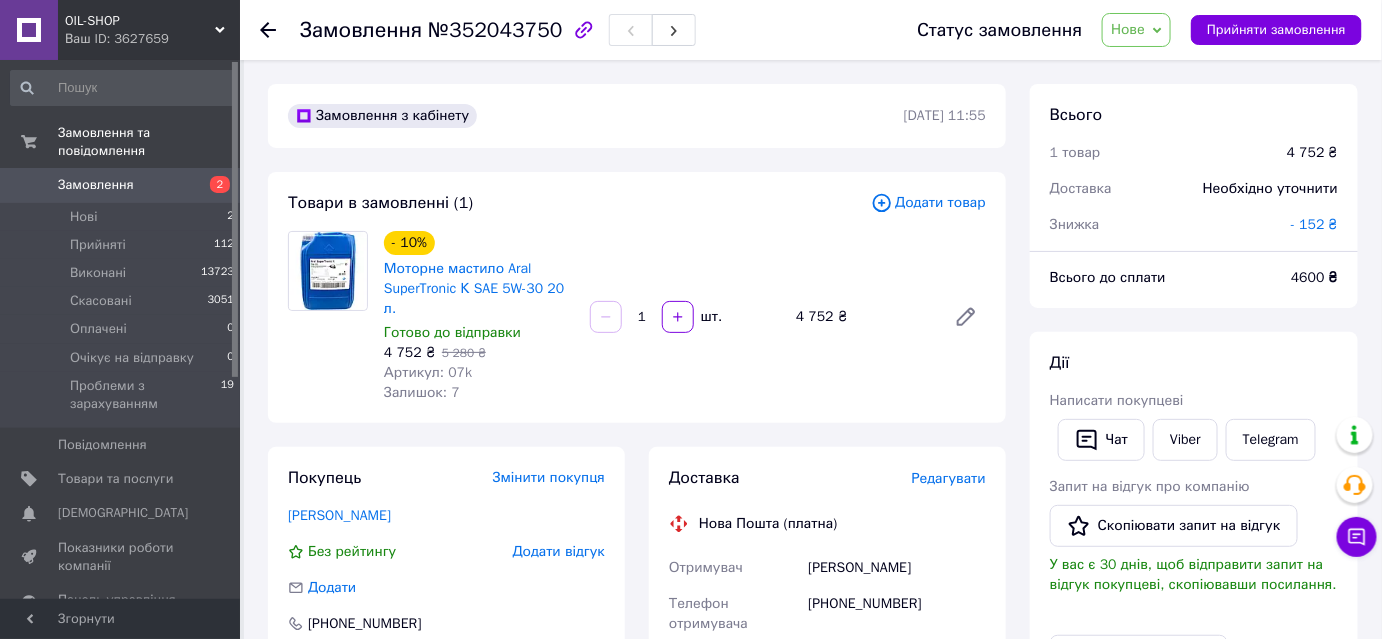 click on "Нове" at bounding box center (1136, 30) 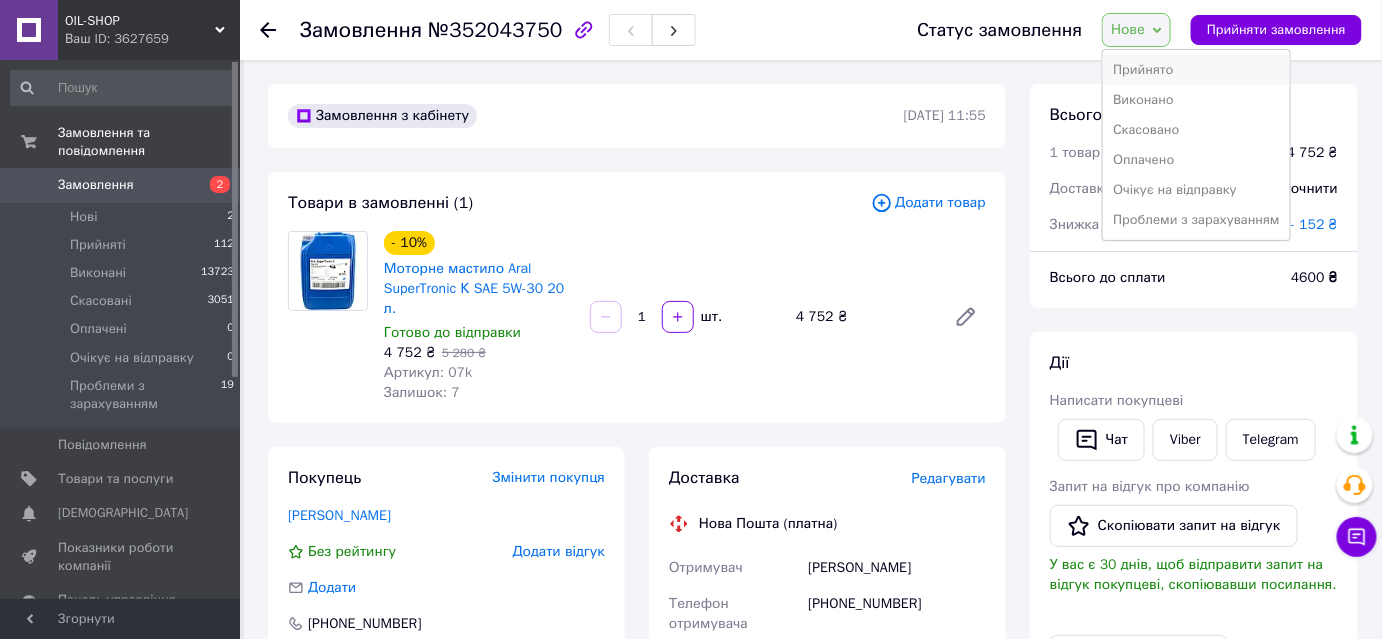 click on "Прийнято" at bounding box center (1196, 70) 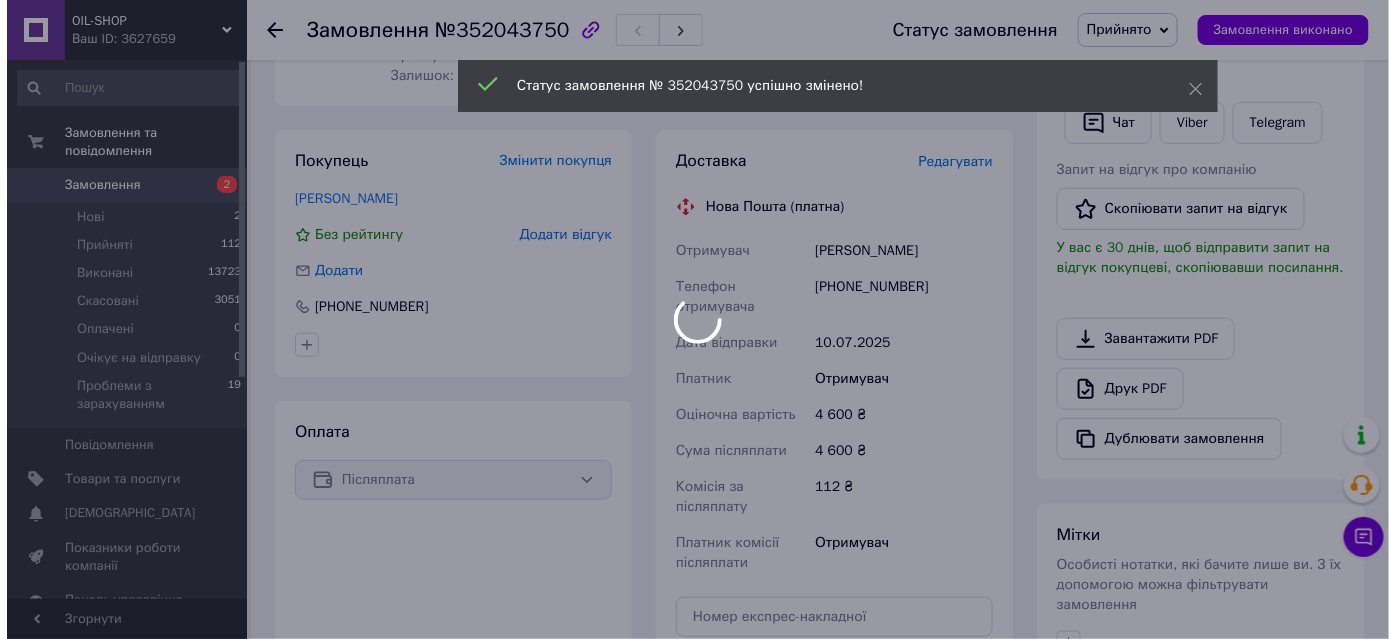 scroll, scrollTop: 318, scrollLeft: 0, axis: vertical 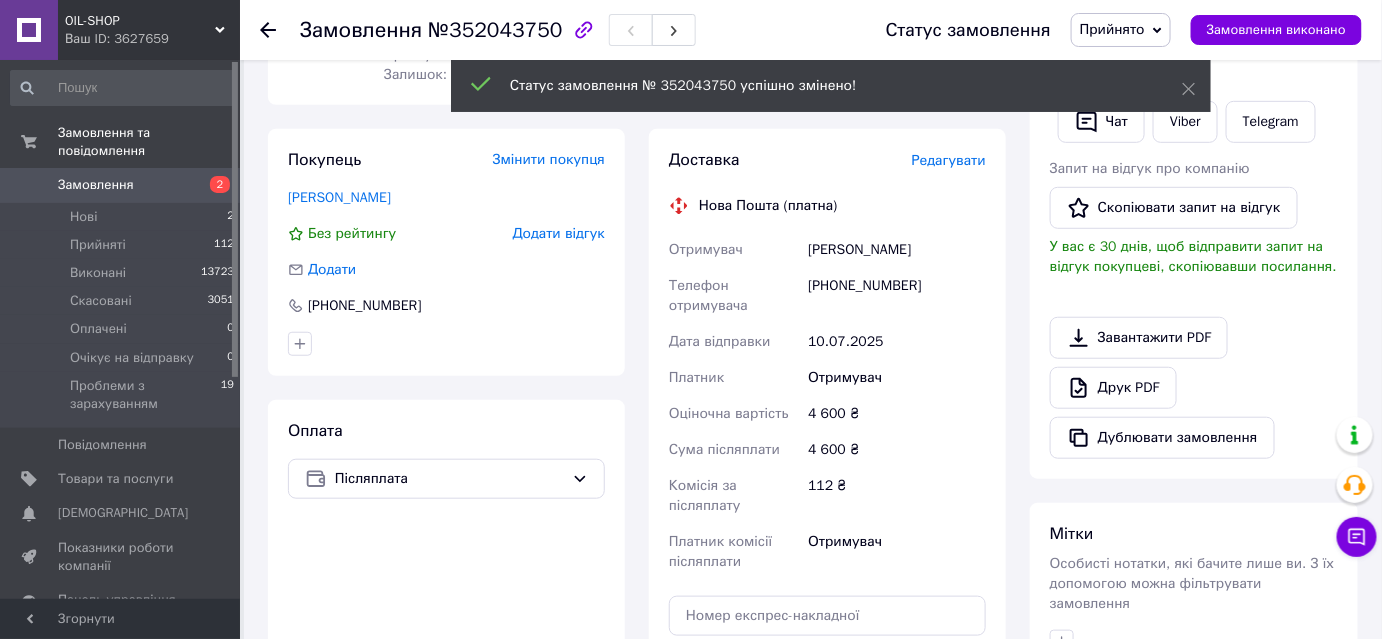 click on "Редагувати" at bounding box center [949, 160] 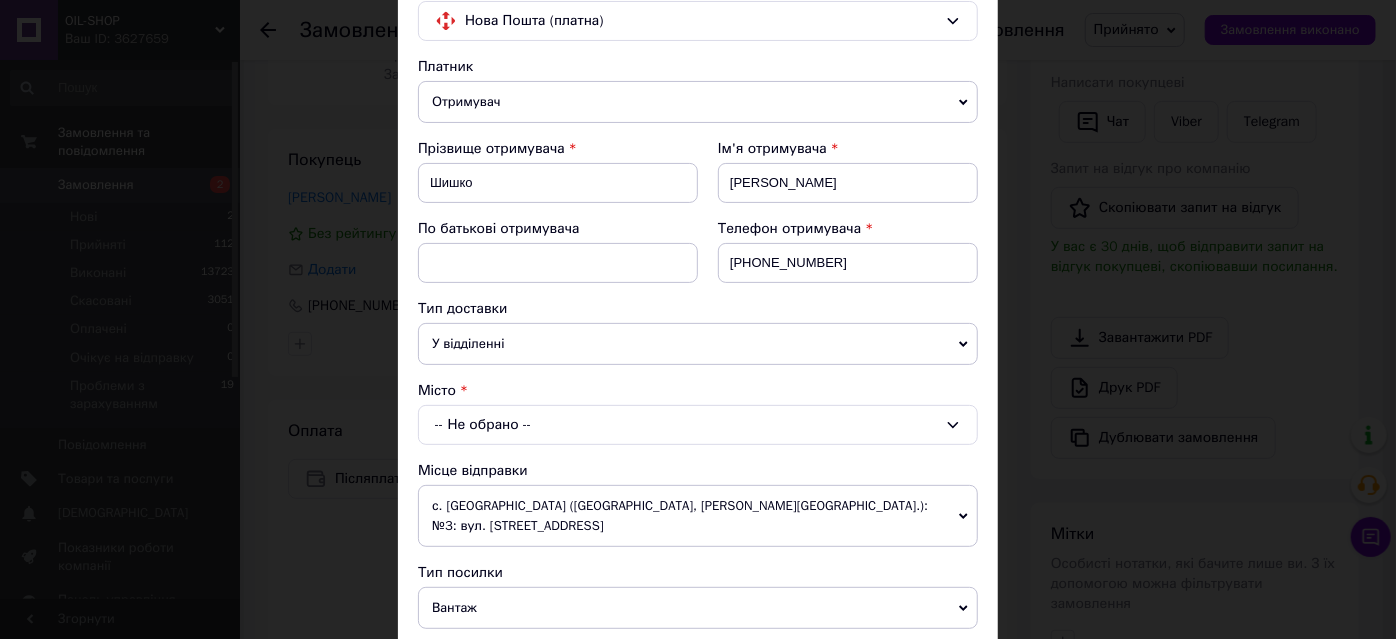 scroll, scrollTop: 181, scrollLeft: 0, axis: vertical 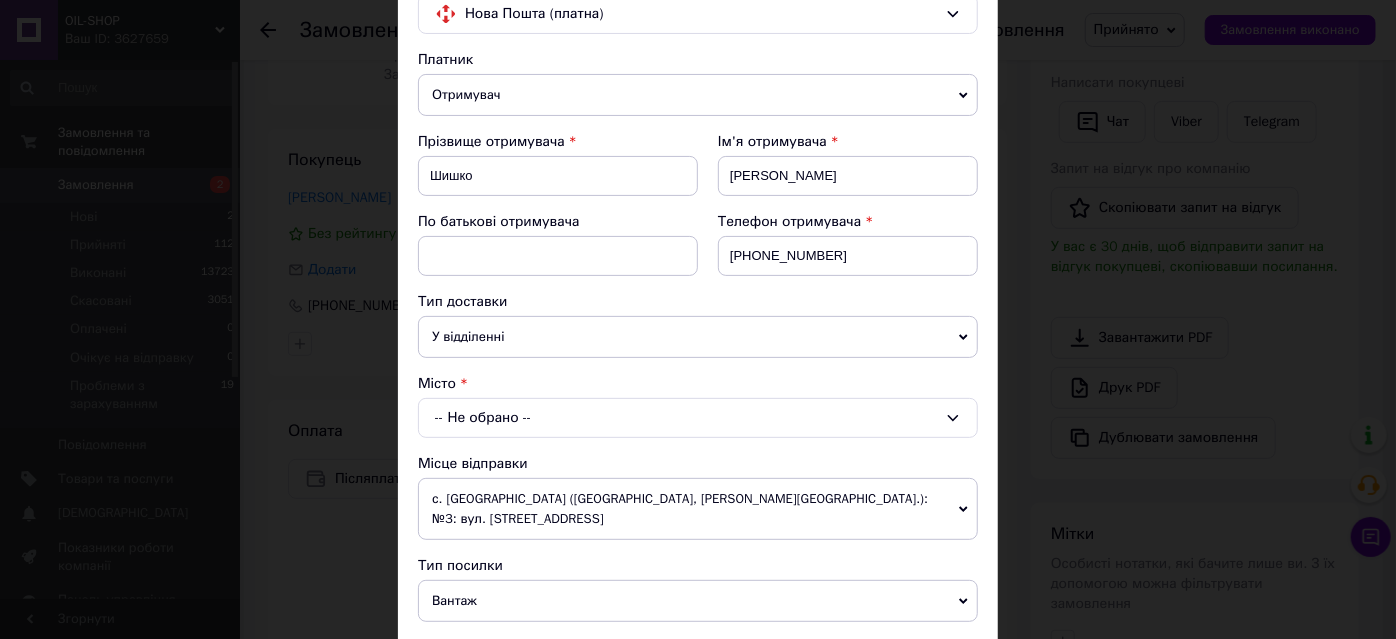 click on "-- Не обрано --" at bounding box center [698, 418] 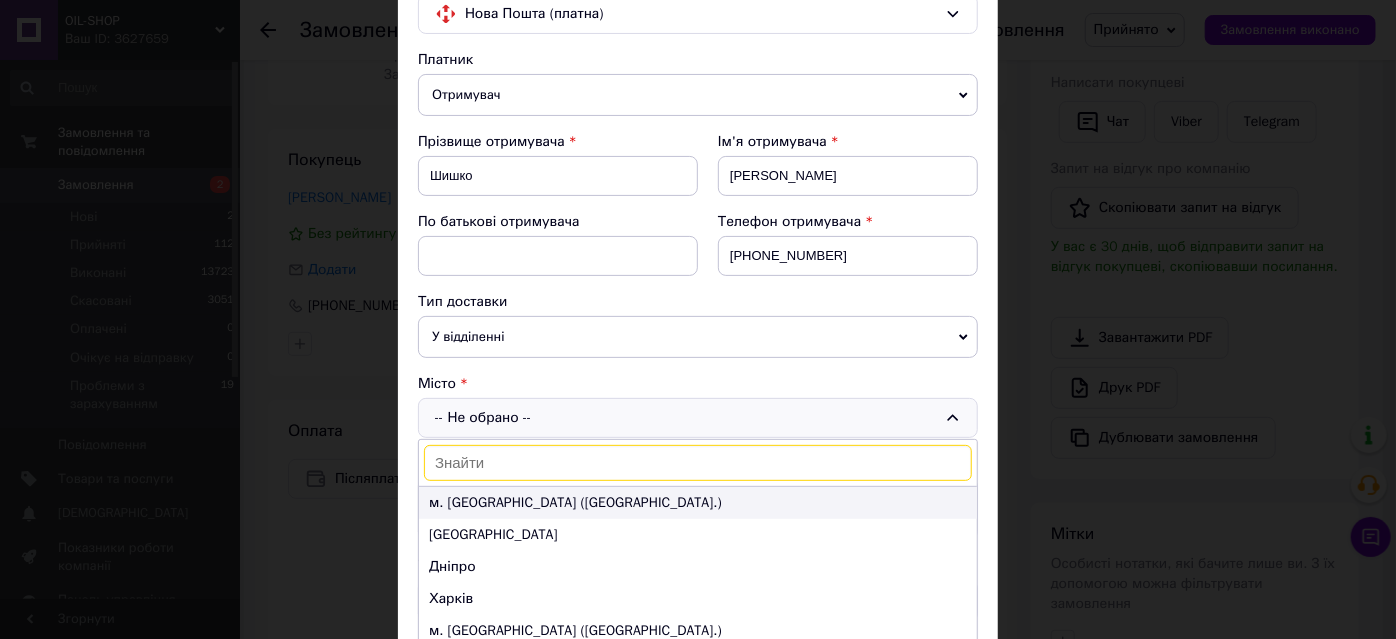 click on "м. Київ (Київська обл.)" at bounding box center [698, 503] 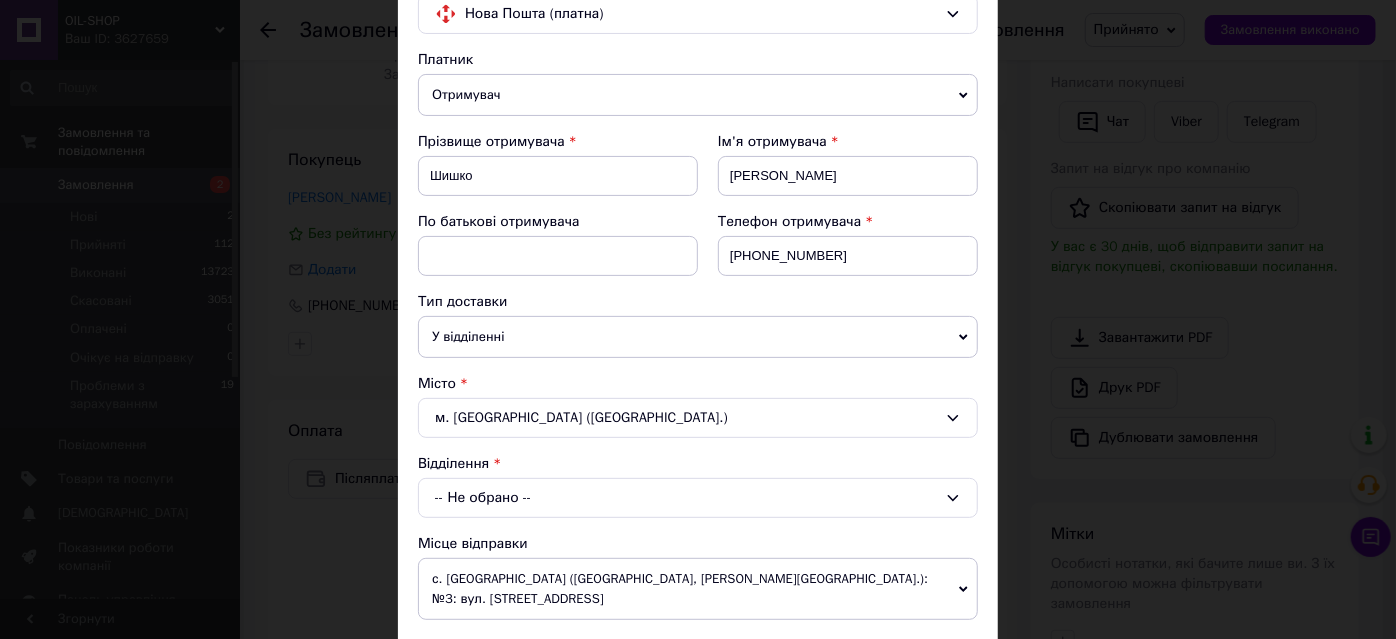 click on "Відділення -- Не обрано --" at bounding box center [698, 486] 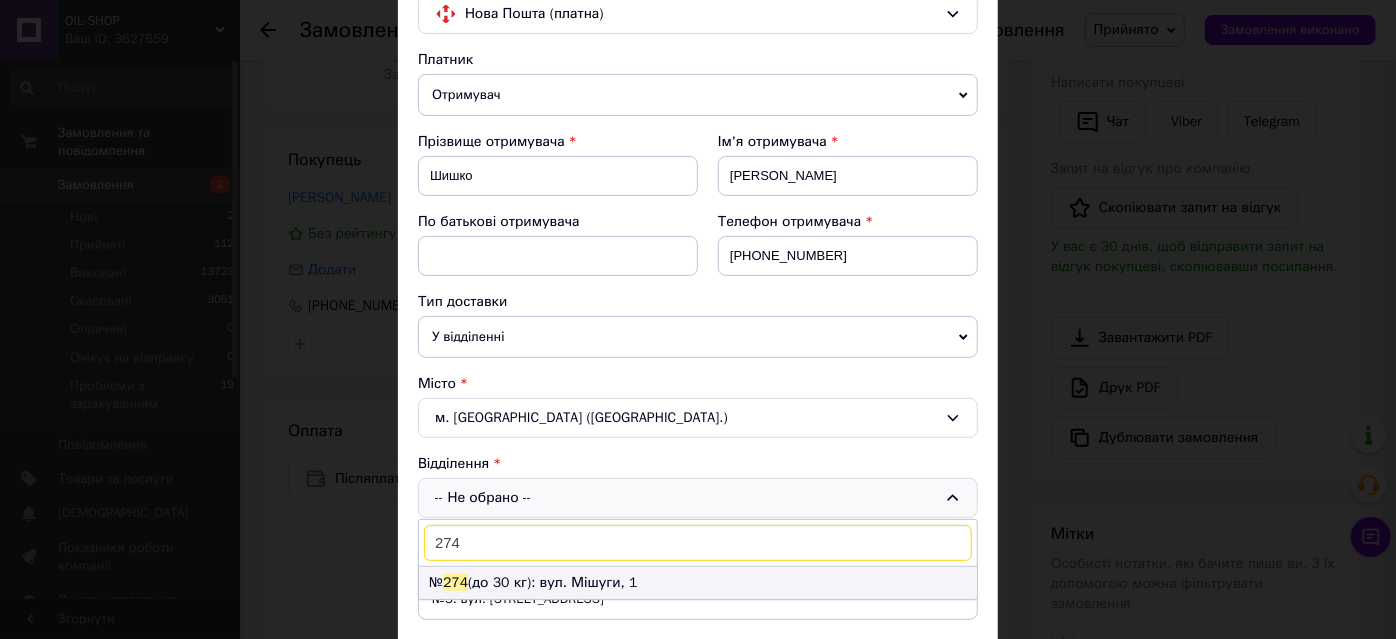 type on "274" 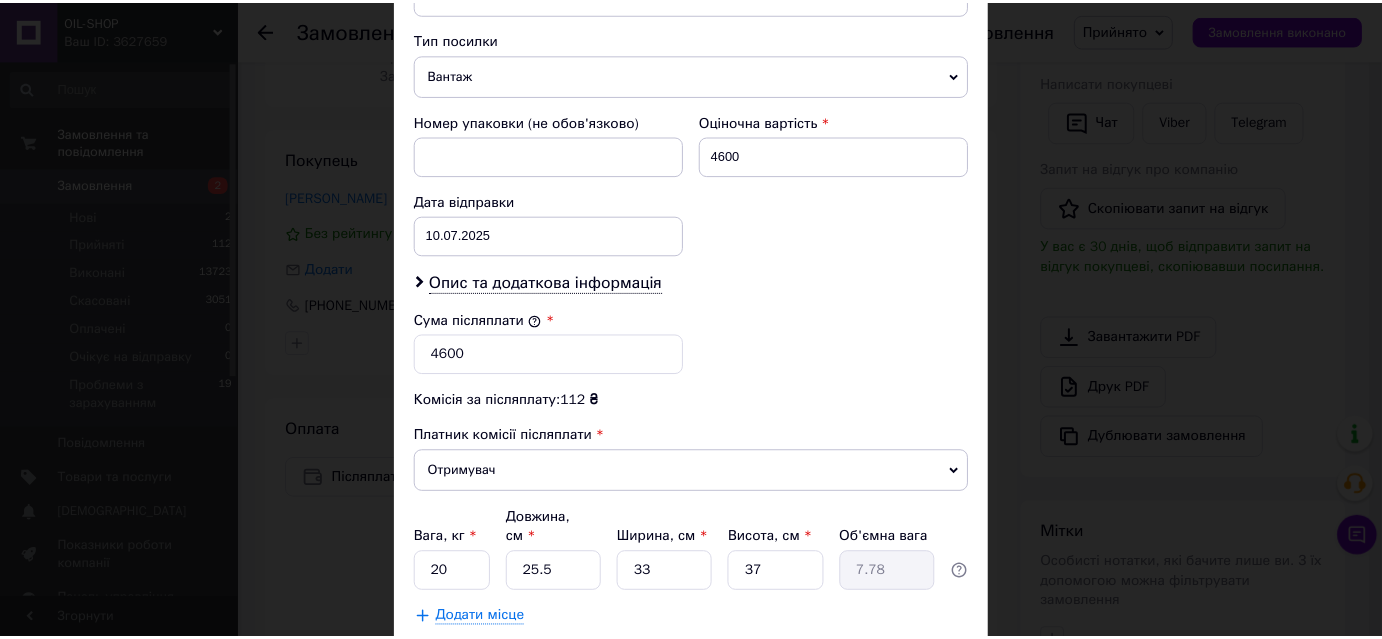 scroll, scrollTop: 878, scrollLeft: 0, axis: vertical 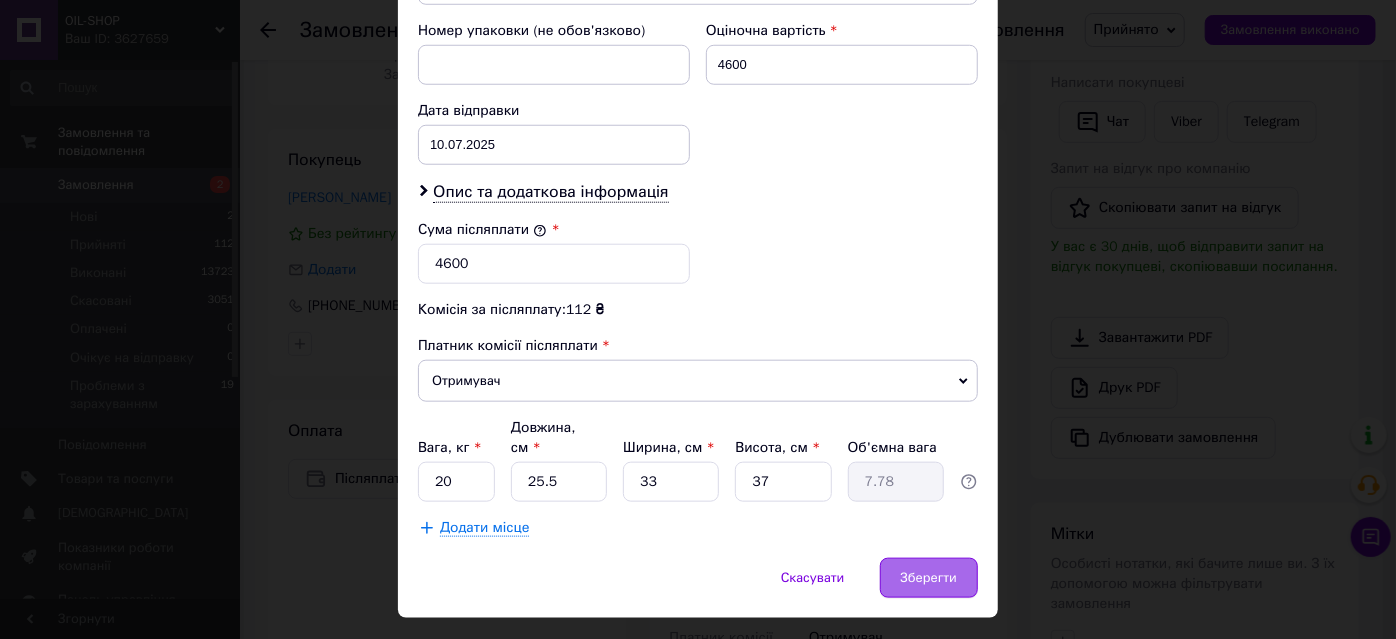 click on "Зберегти" at bounding box center [929, 578] 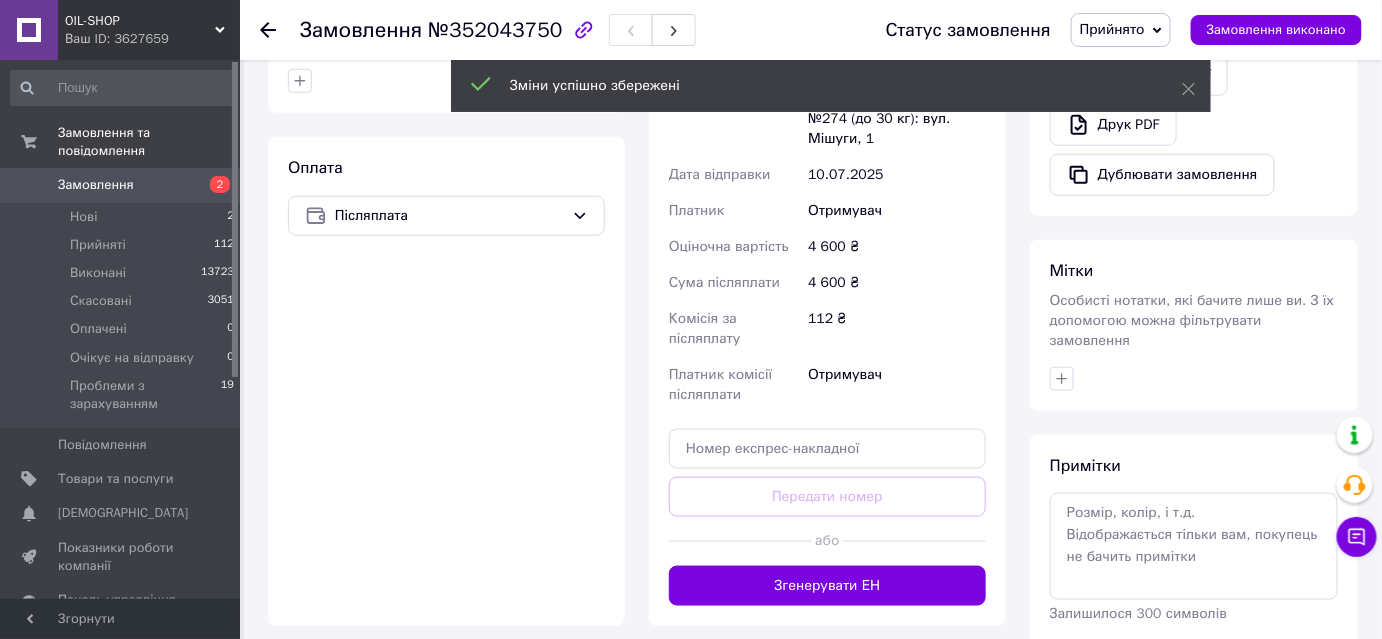 scroll, scrollTop: 591, scrollLeft: 0, axis: vertical 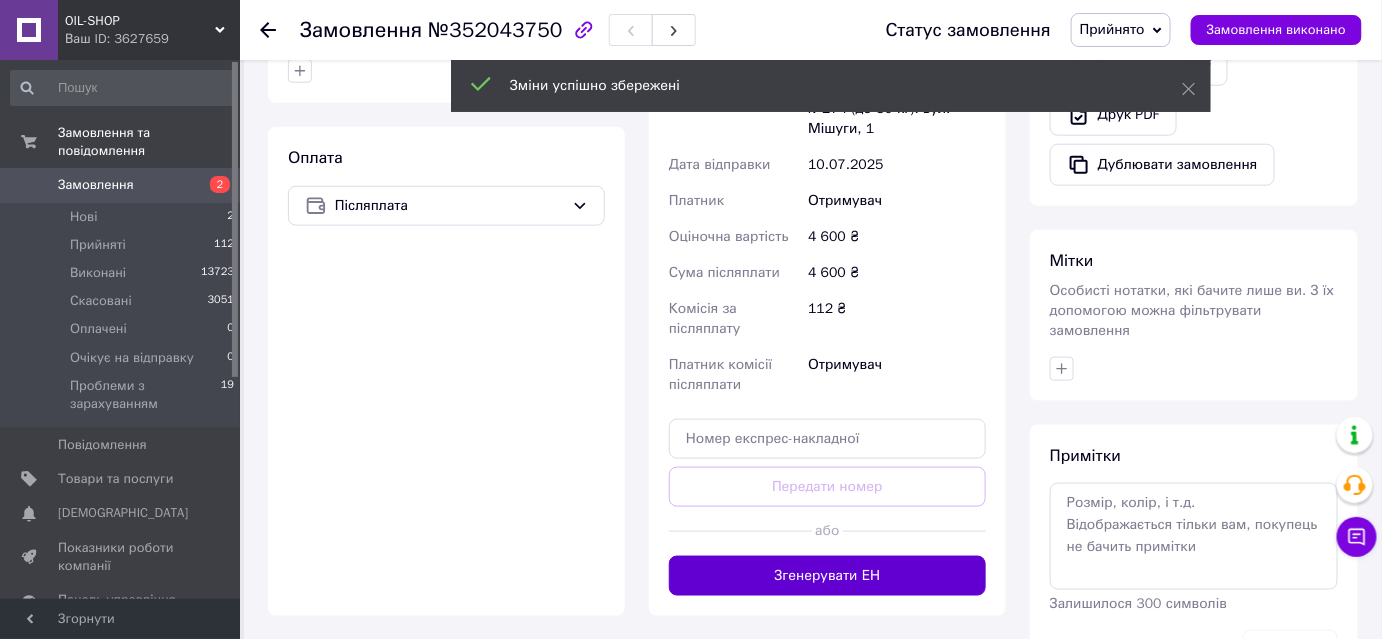 click on "Згенерувати ЕН" at bounding box center [827, 576] 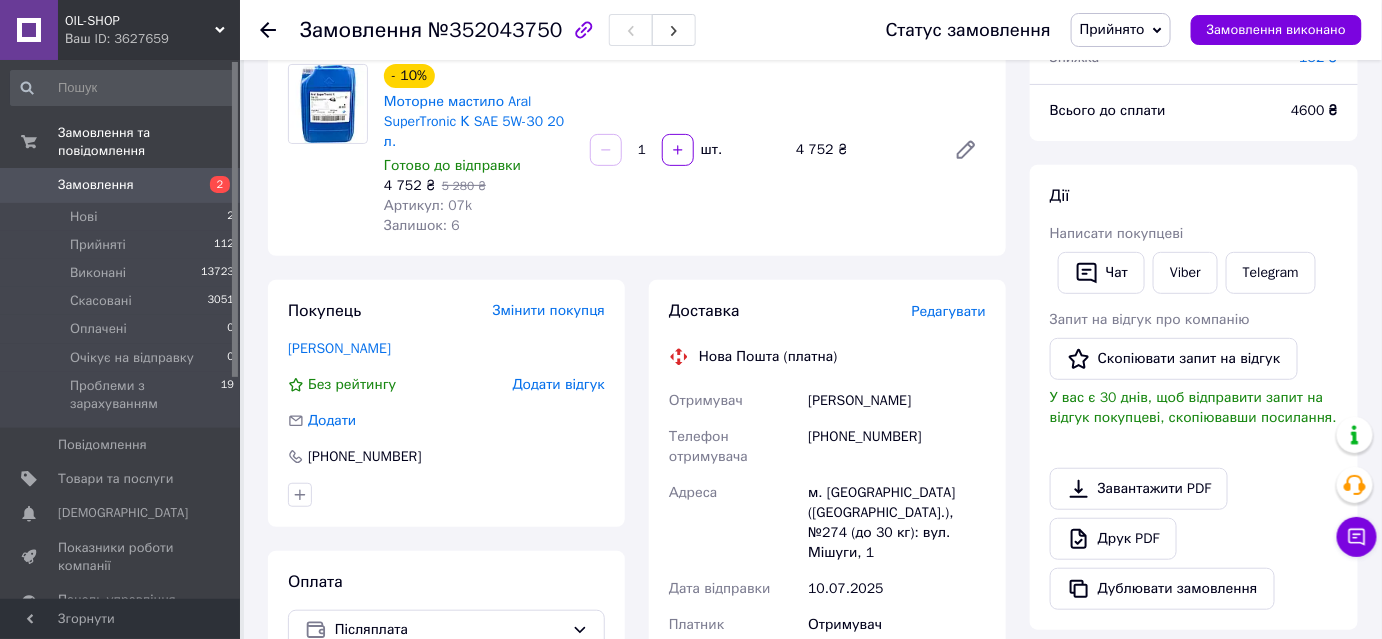scroll, scrollTop: 136, scrollLeft: 0, axis: vertical 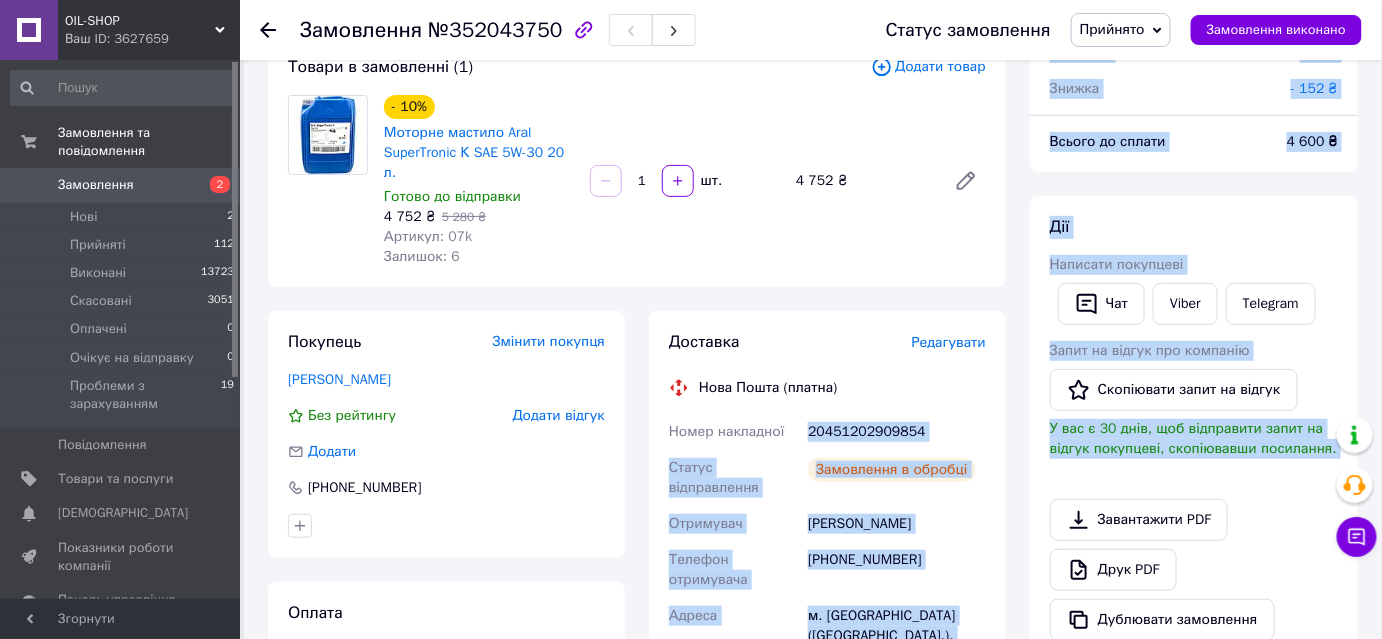 drag, startPoint x: 933, startPoint y: 423, endPoint x: 781, endPoint y: 437, distance: 152.64337 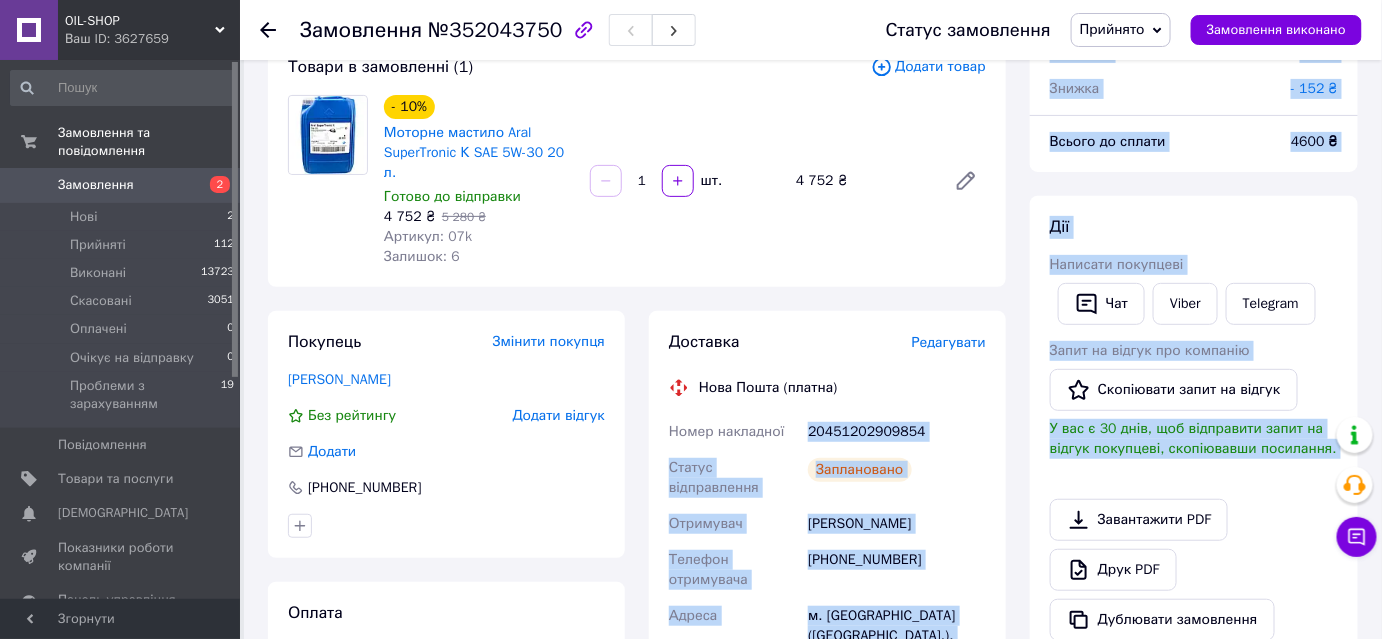 click on "20451202909854" at bounding box center [897, 432] 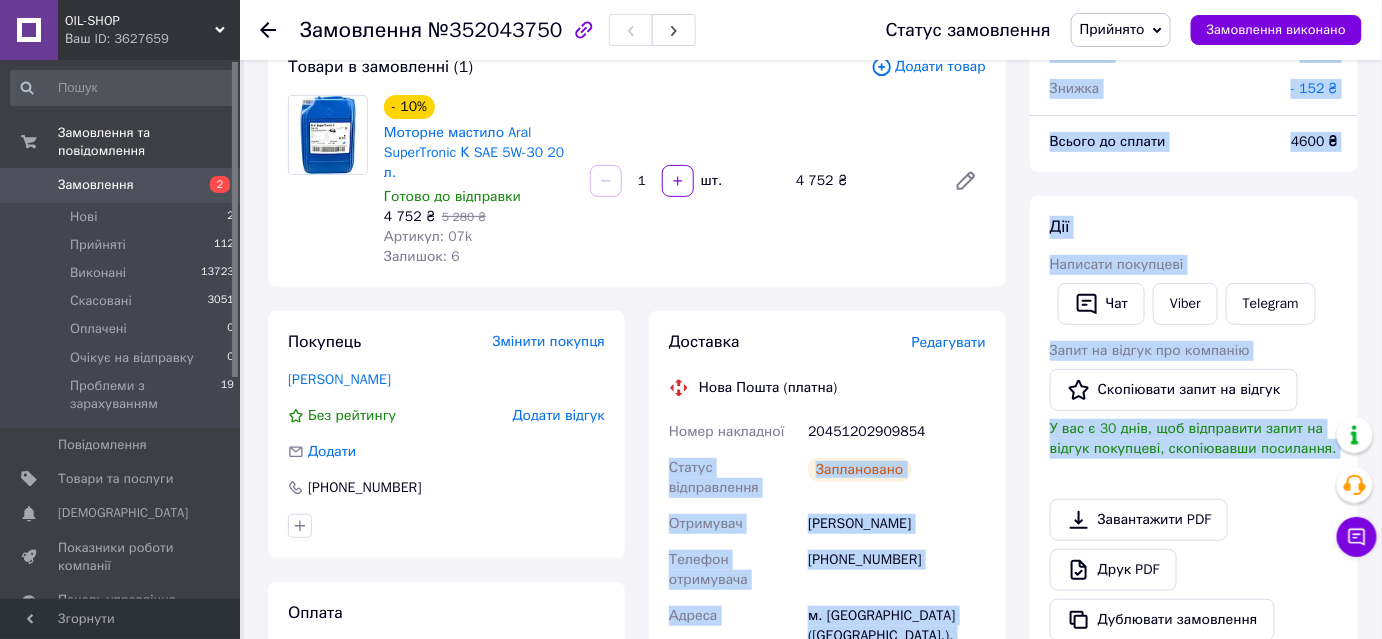 click on "20451202909854" at bounding box center (897, 432) 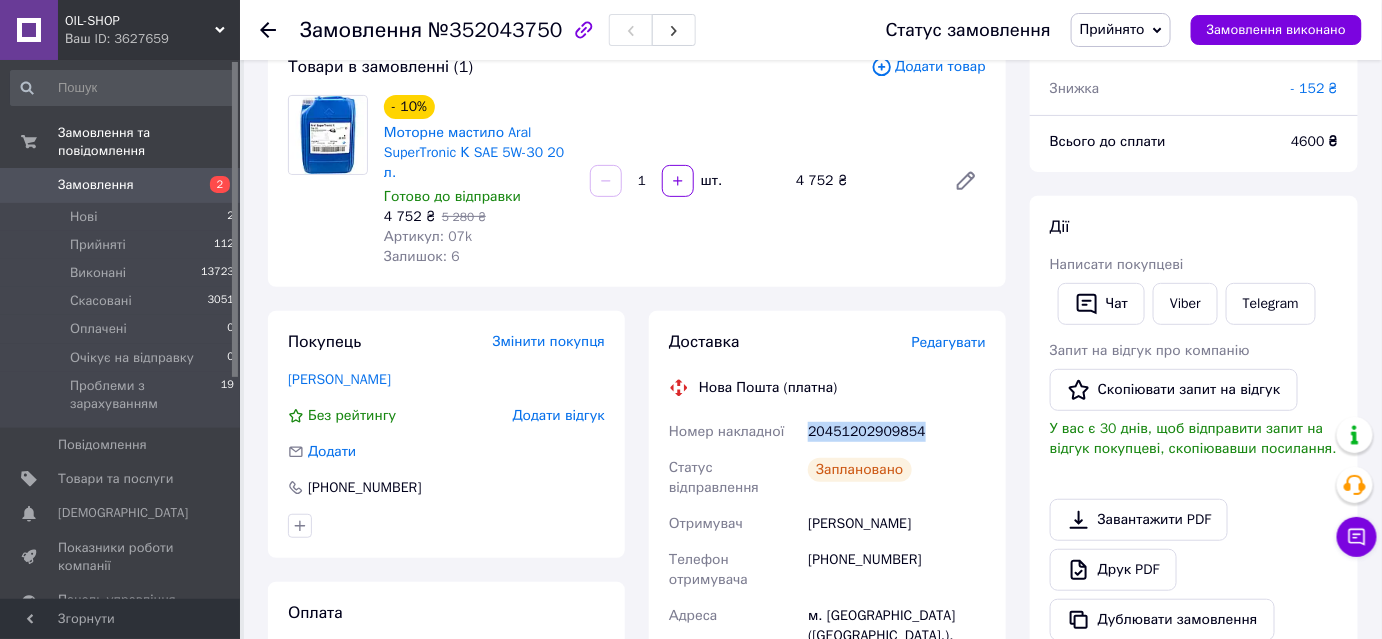 drag, startPoint x: 919, startPoint y: 424, endPoint x: 811, endPoint y: 435, distance: 108.55874 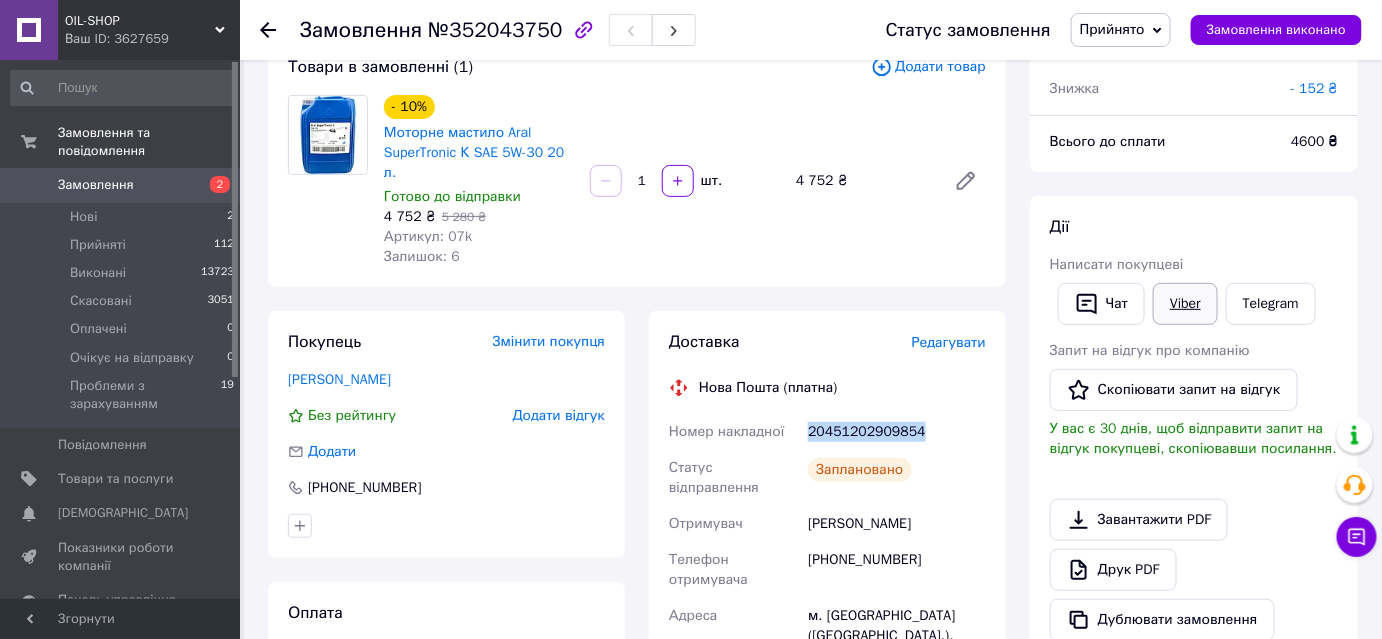 click on "Viber" at bounding box center (1185, 304) 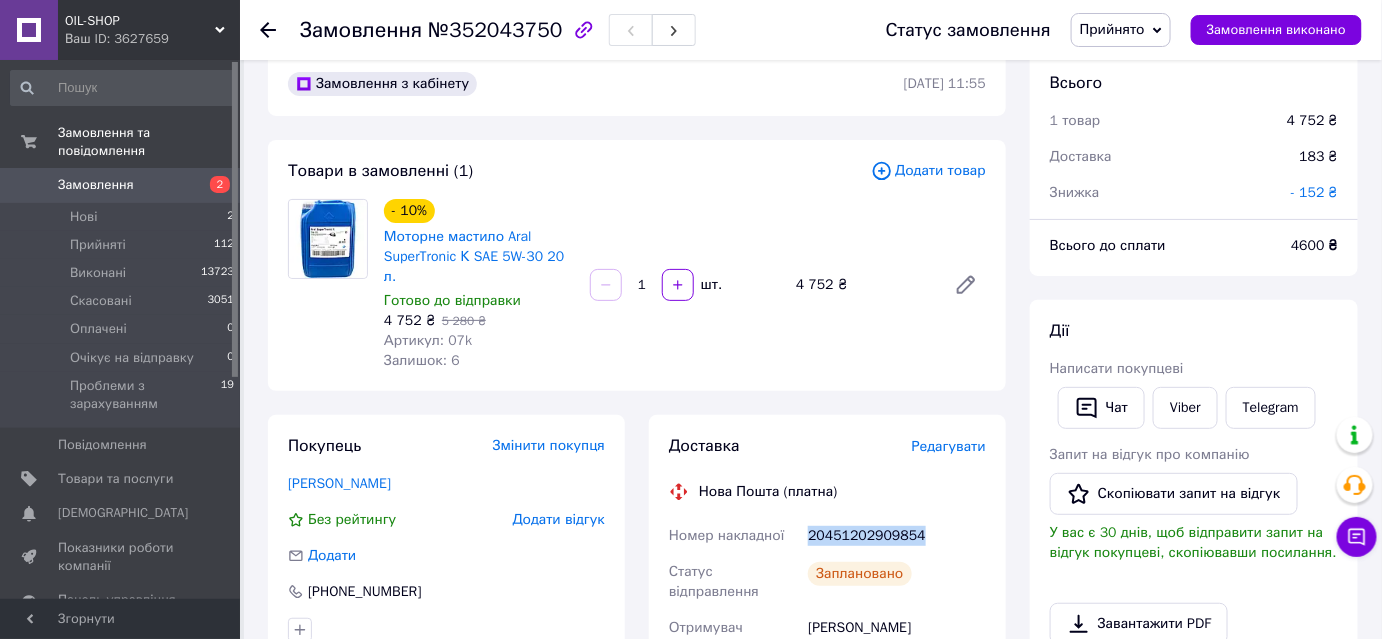 scroll, scrollTop: 0, scrollLeft: 0, axis: both 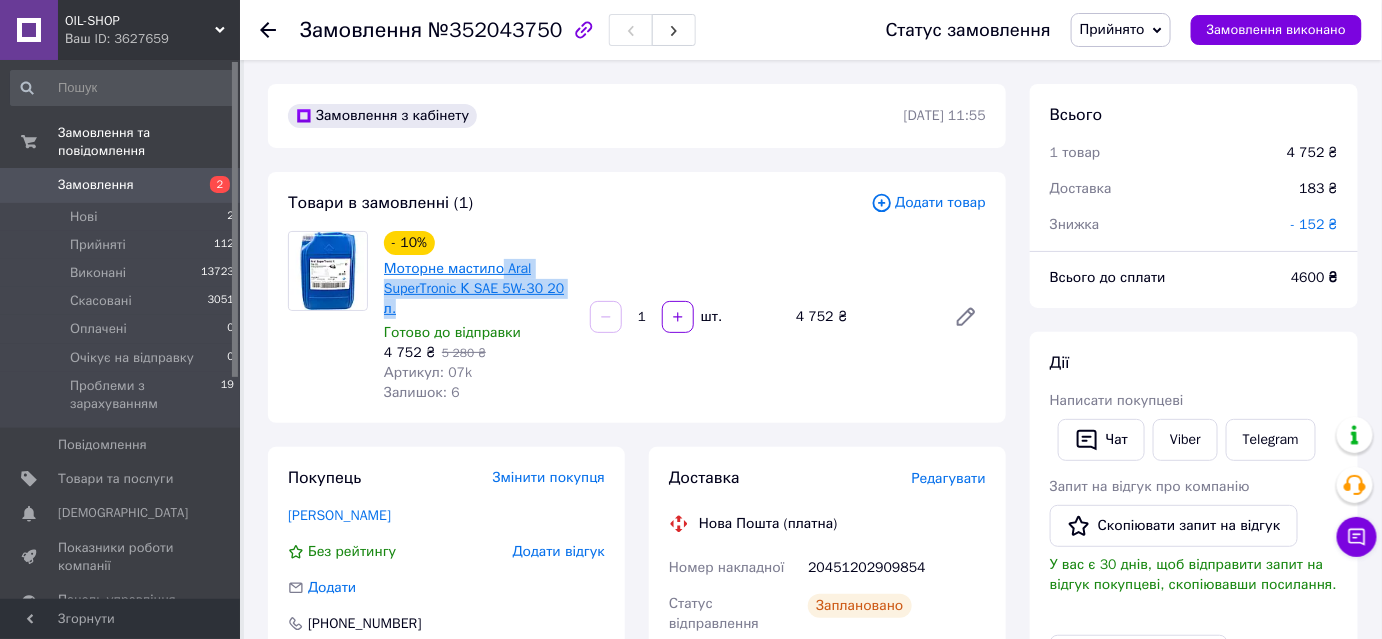 drag, startPoint x: 396, startPoint y: 307, endPoint x: 496, endPoint y: 268, distance: 107.33592 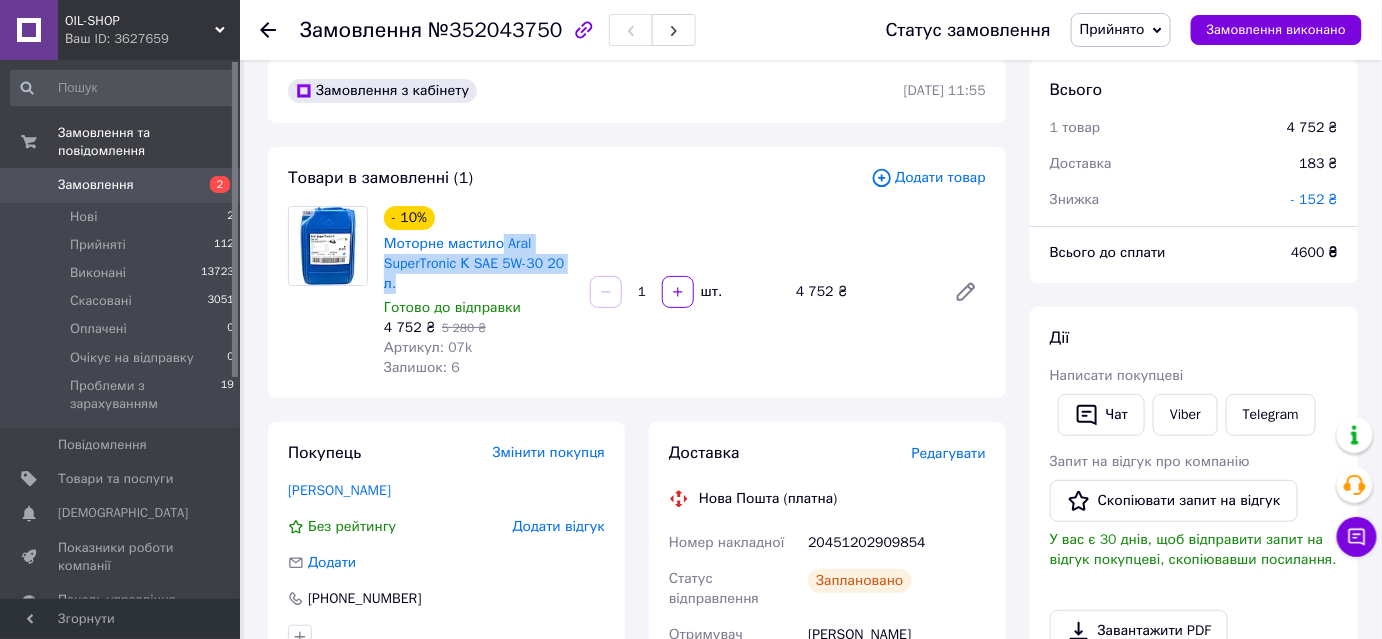 scroll, scrollTop: 0, scrollLeft: 0, axis: both 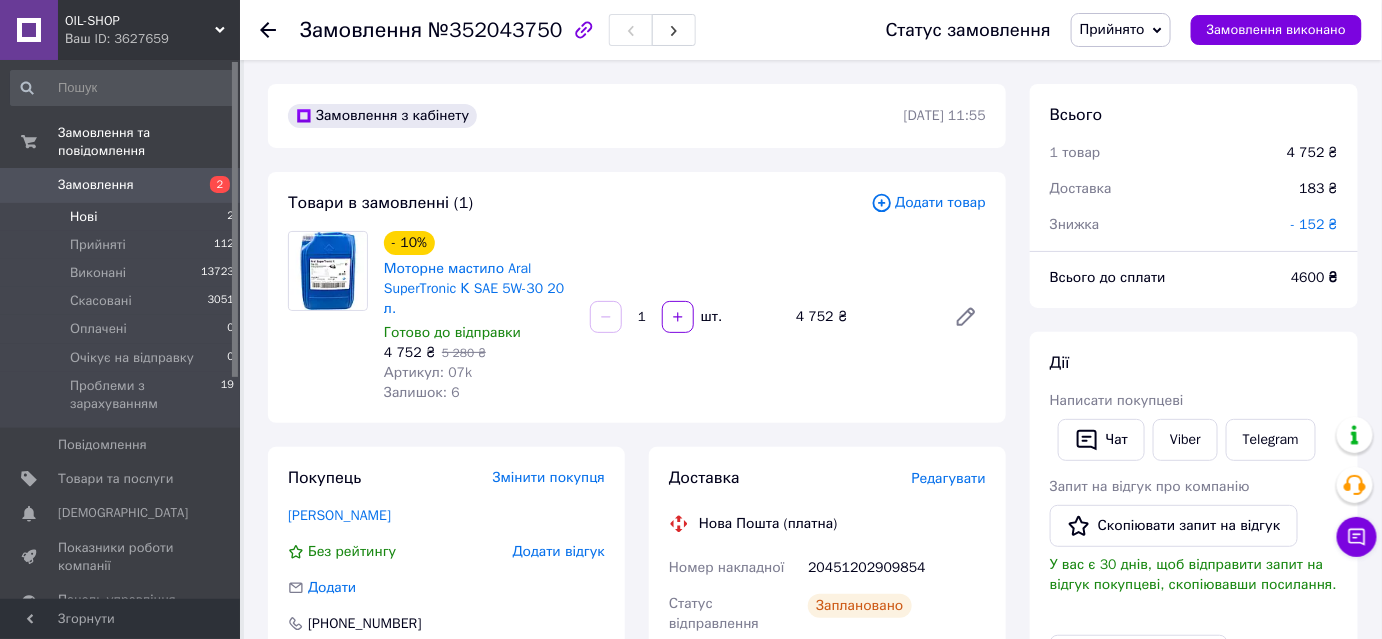 click on "Нові 2" at bounding box center [123, 217] 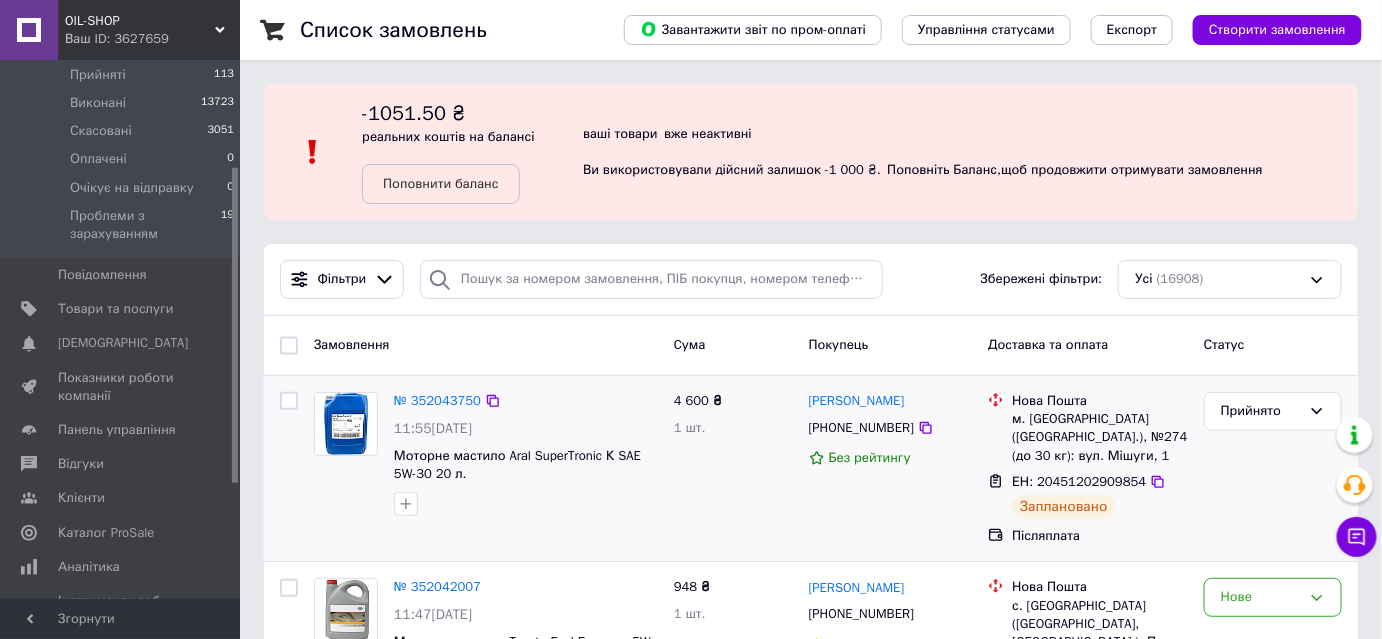 scroll, scrollTop: 181, scrollLeft: 0, axis: vertical 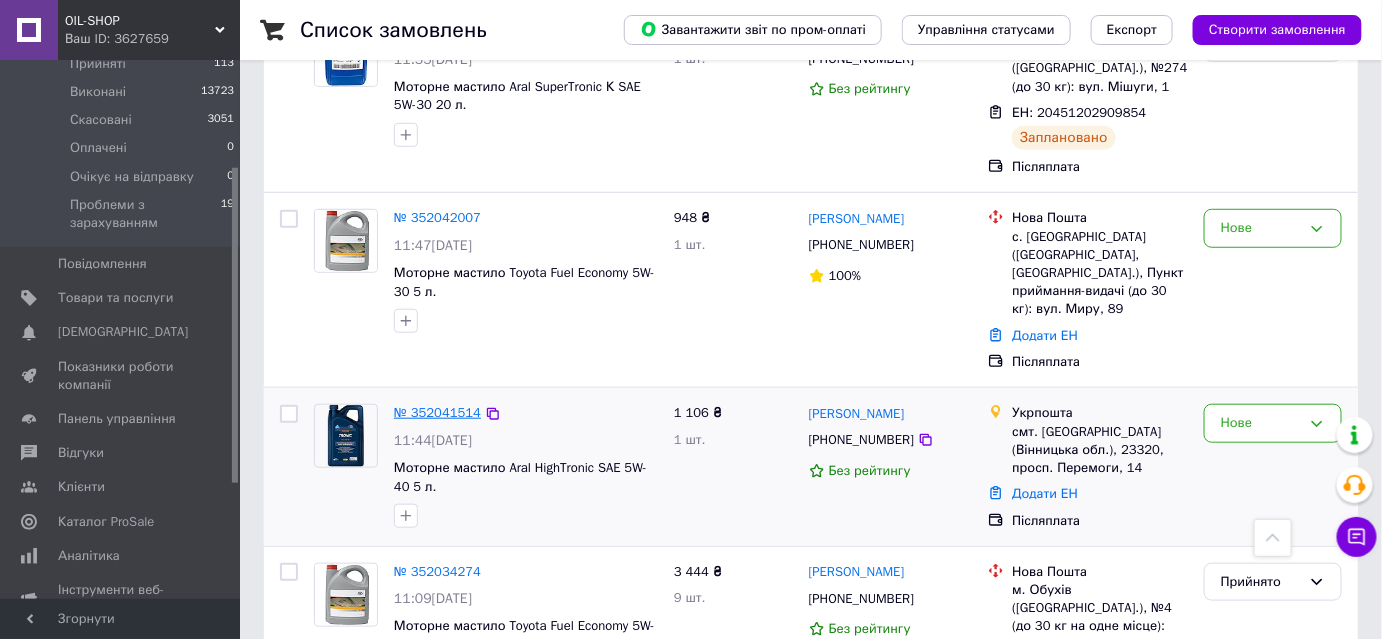 click on "№ 352041514" at bounding box center [437, 412] 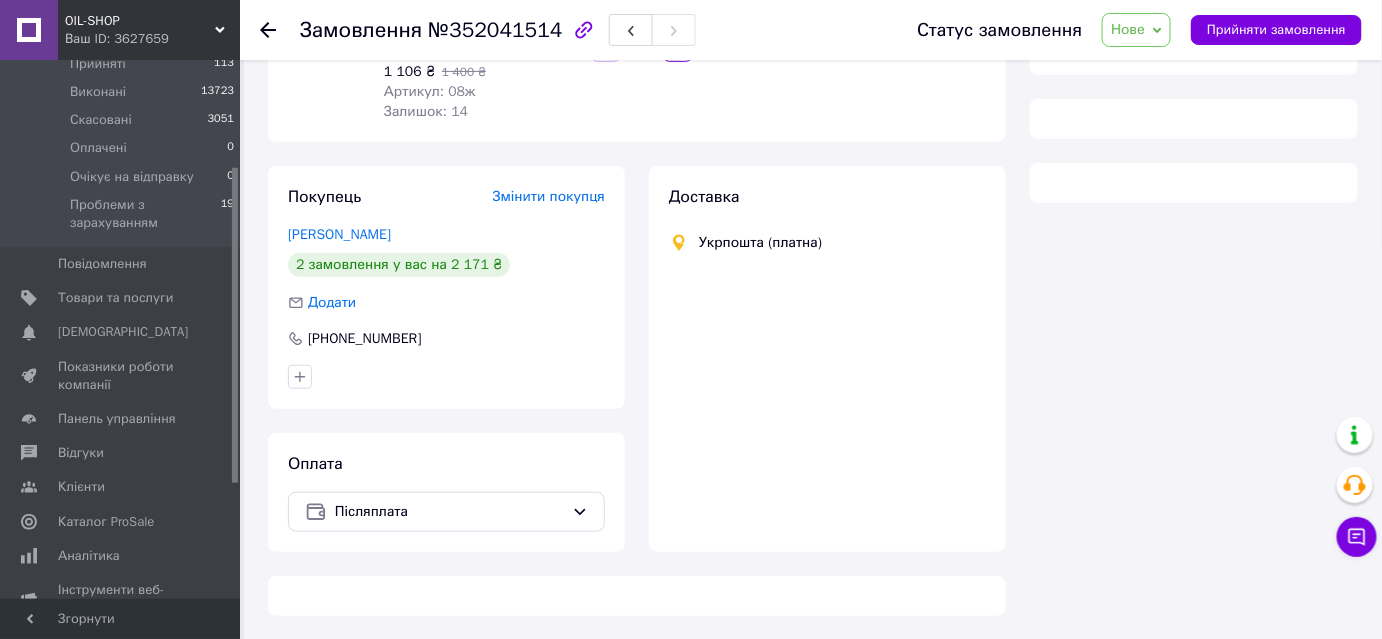 scroll, scrollTop: 369, scrollLeft: 0, axis: vertical 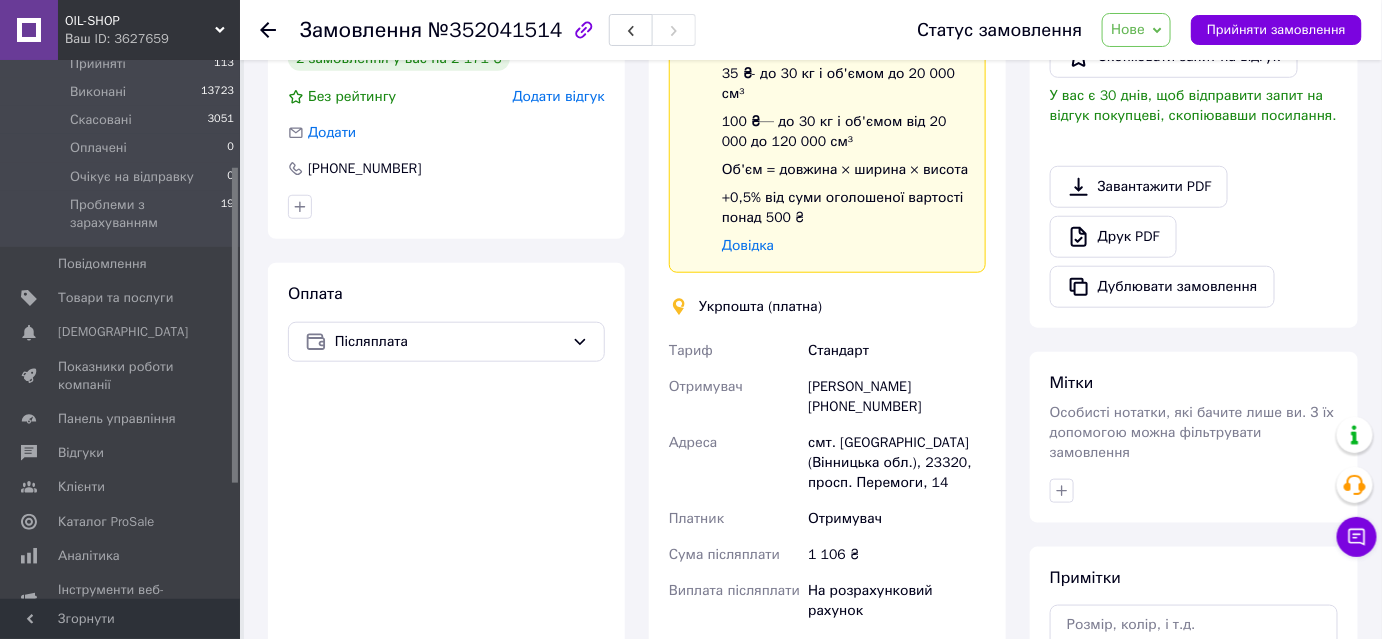 click on "Нове" at bounding box center [1128, 29] 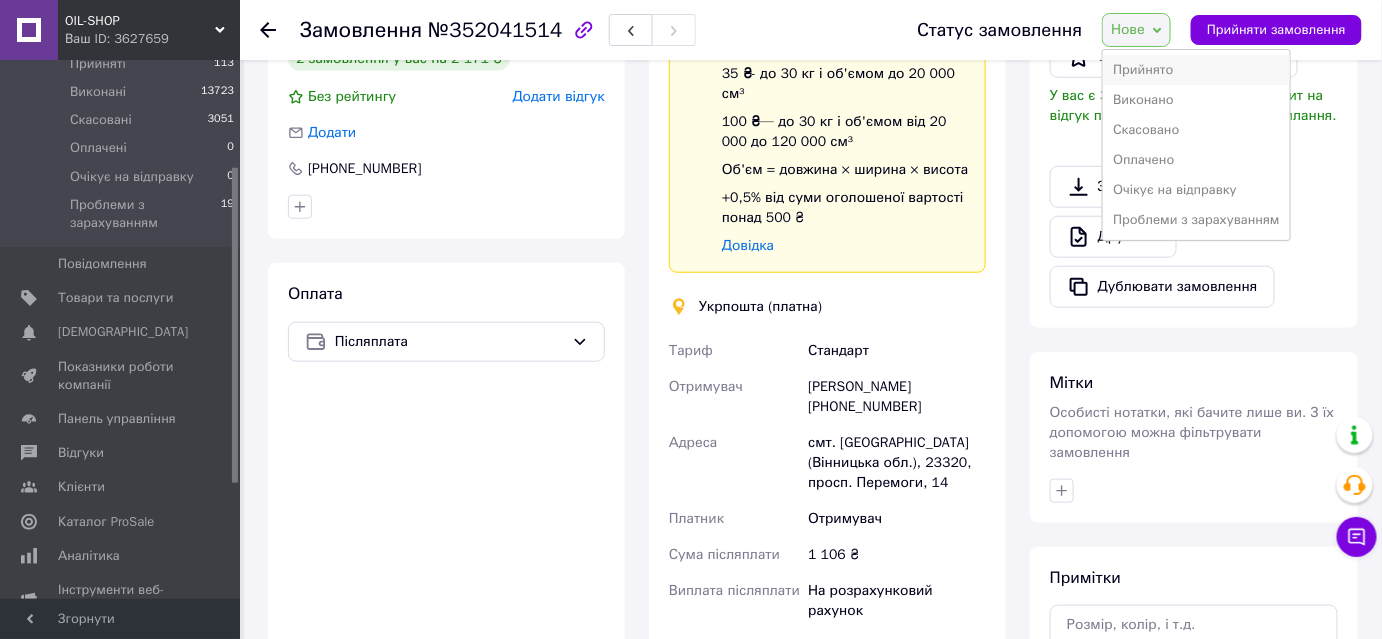 click on "Прийнято" at bounding box center [1196, 70] 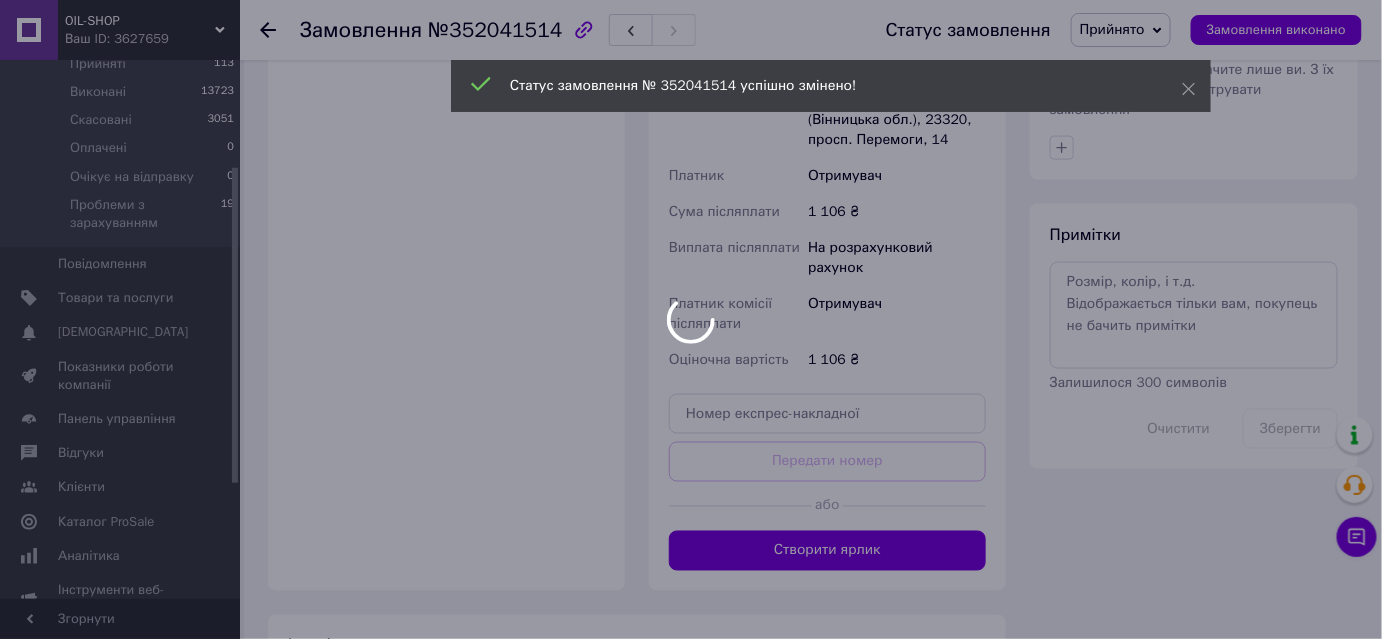 scroll, scrollTop: 886, scrollLeft: 0, axis: vertical 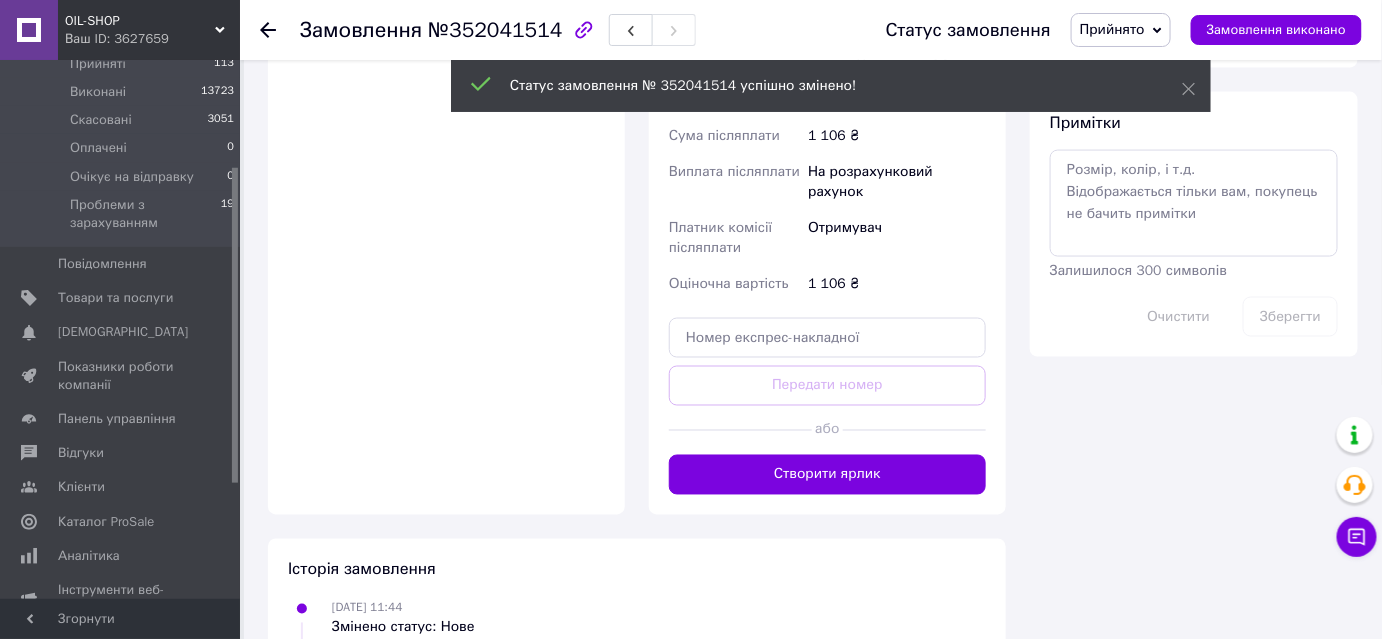 click on "Створити ярлик" at bounding box center [827, 475] 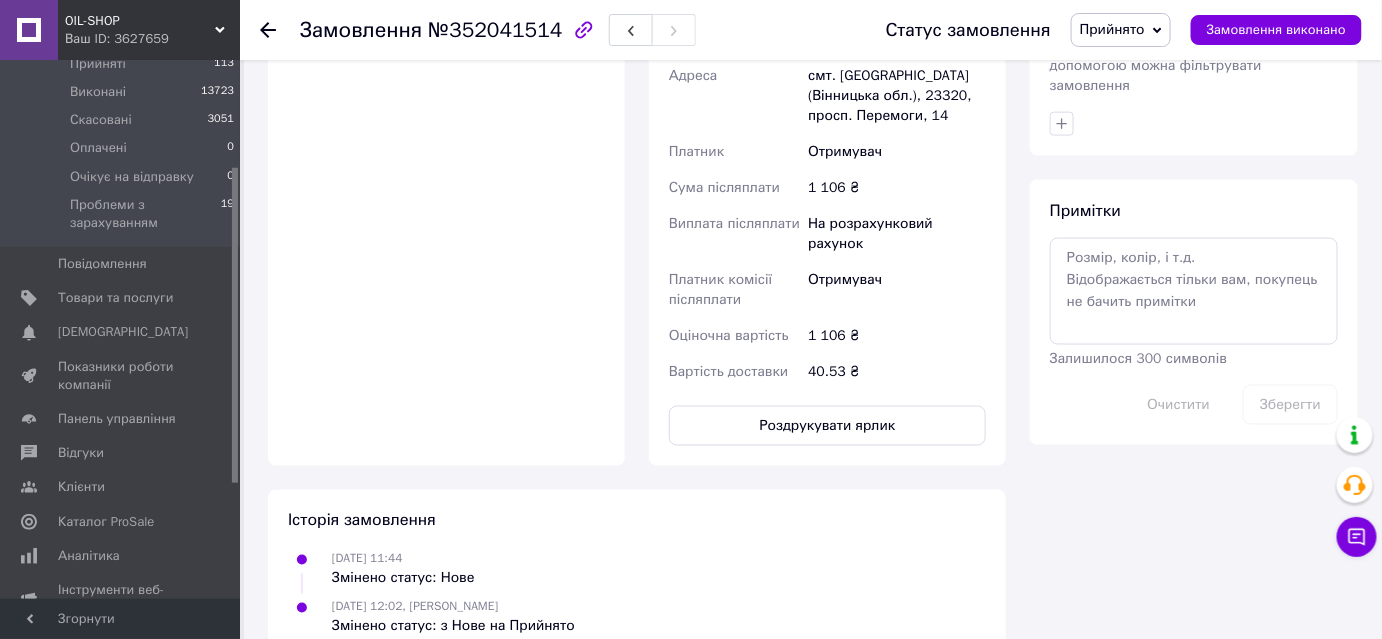scroll, scrollTop: 886, scrollLeft: 0, axis: vertical 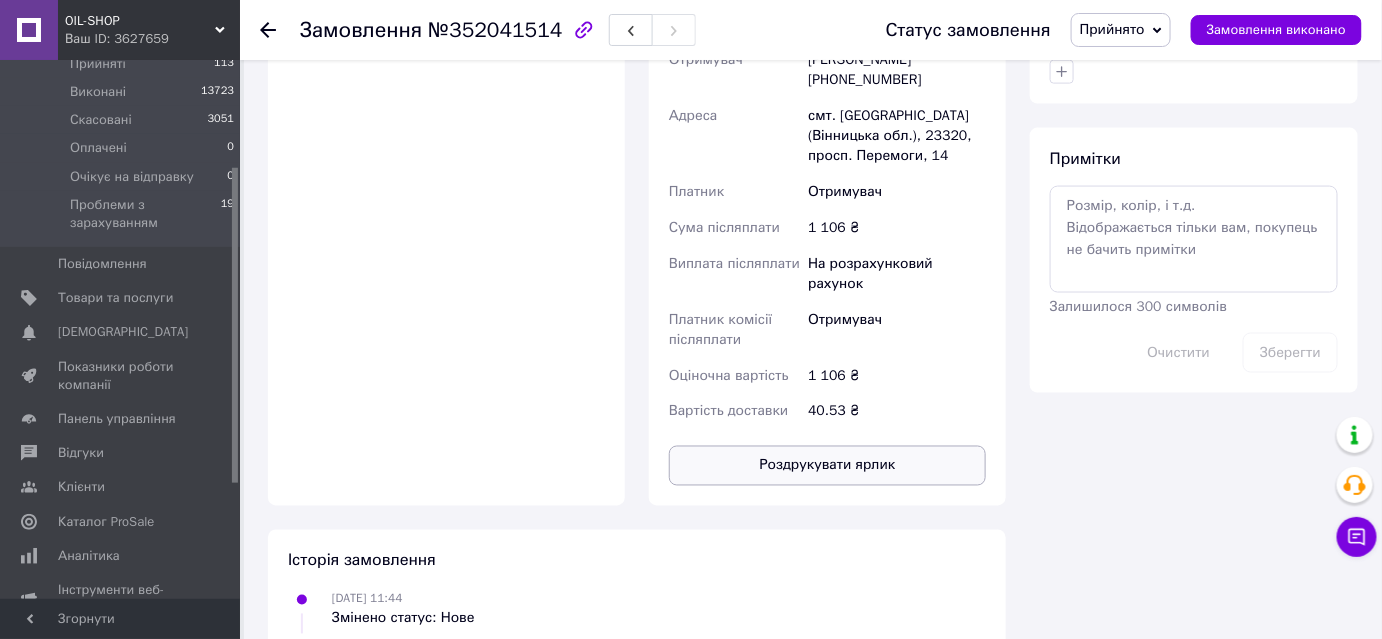 click on "Роздрукувати ярлик" at bounding box center (827, 466) 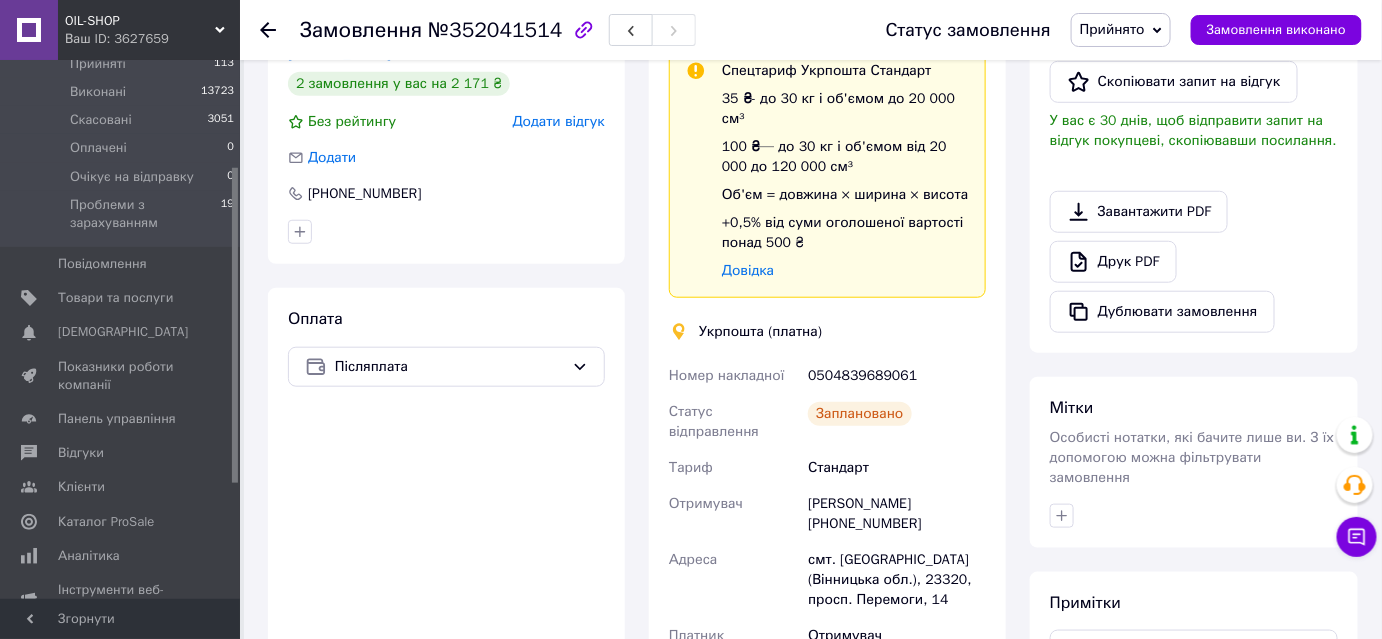 scroll, scrollTop: 432, scrollLeft: 0, axis: vertical 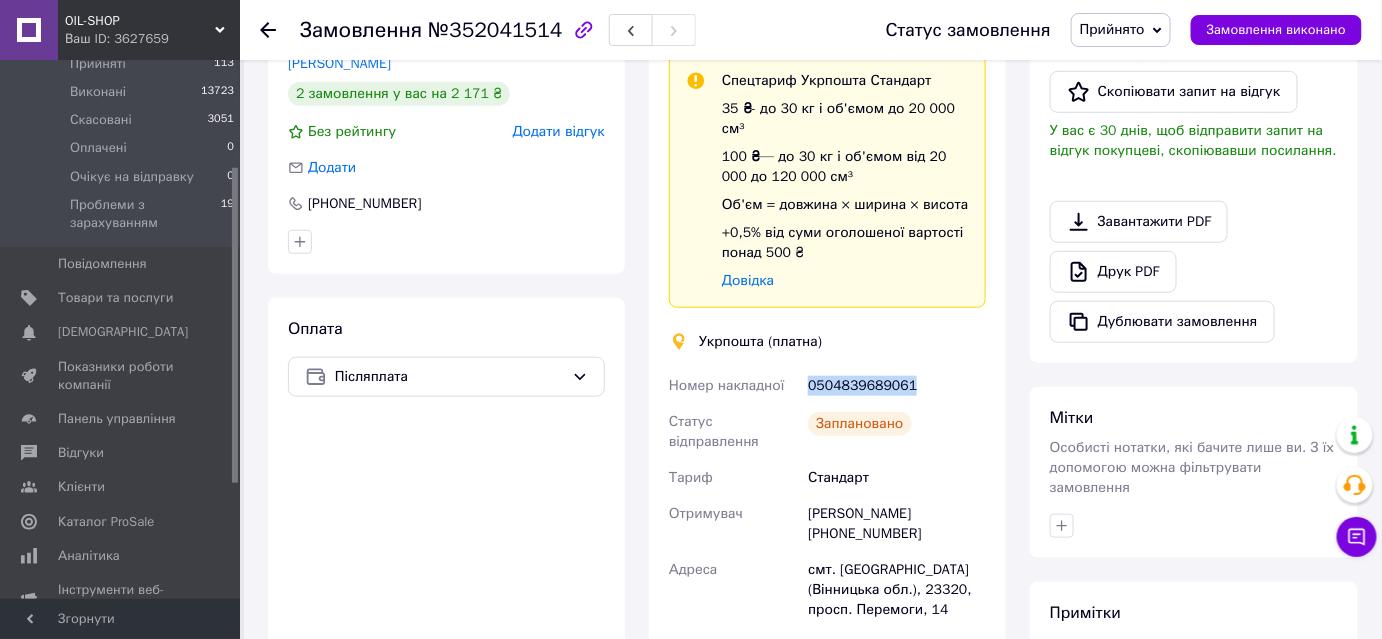 drag, startPoint x: 912, startPoint y: 365, endPoint x: 808, endPoint y: 366, distance: 104.00481 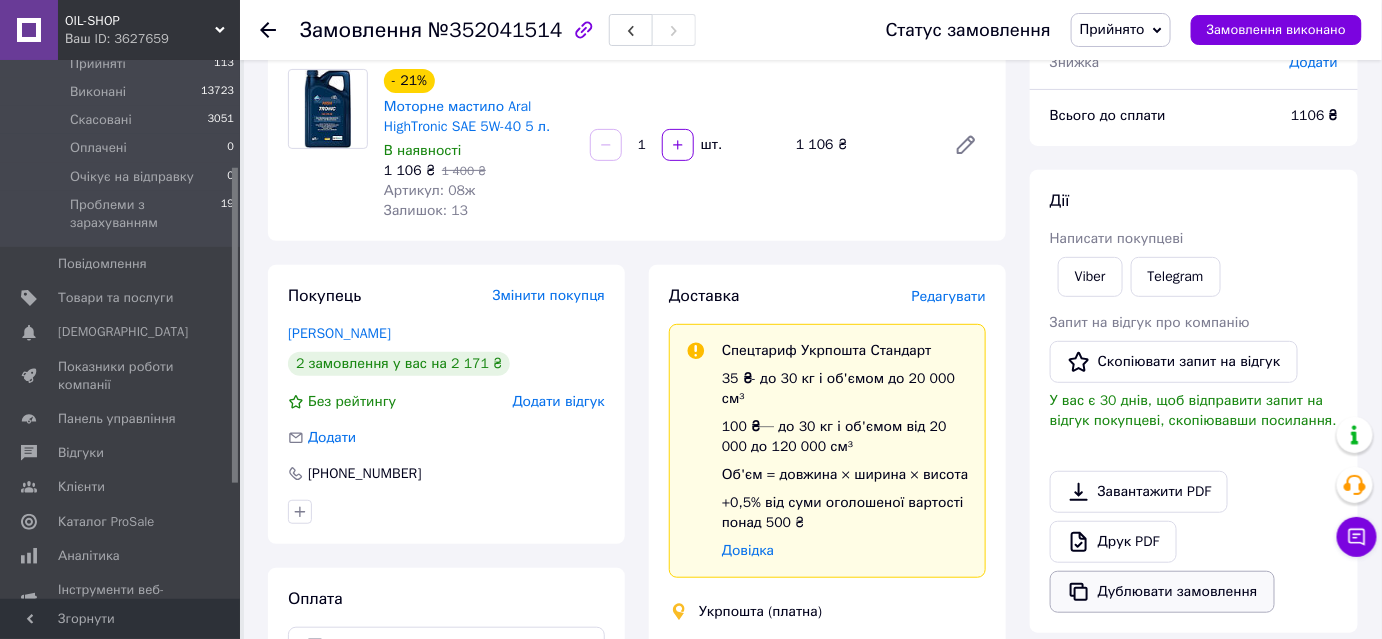 scroll, scrollTop: 159, scrollLeft: 0, axis: vertical 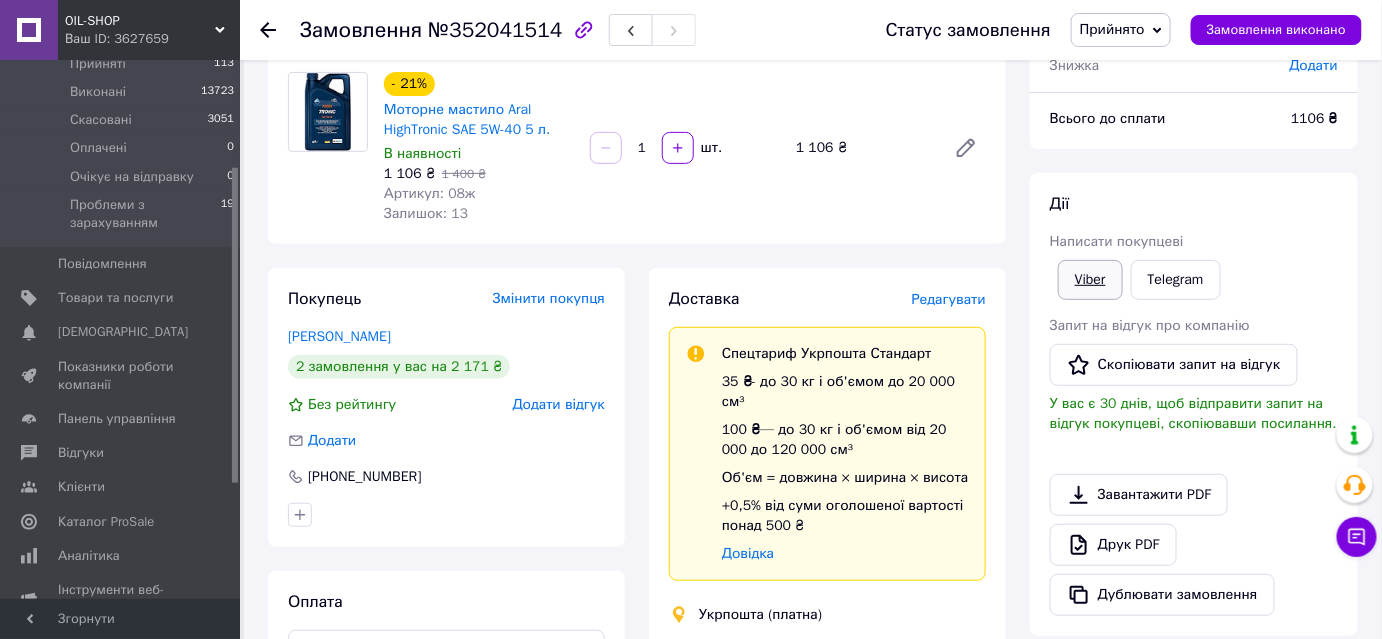 click on "Viber" at bounding box center (1090, 280) 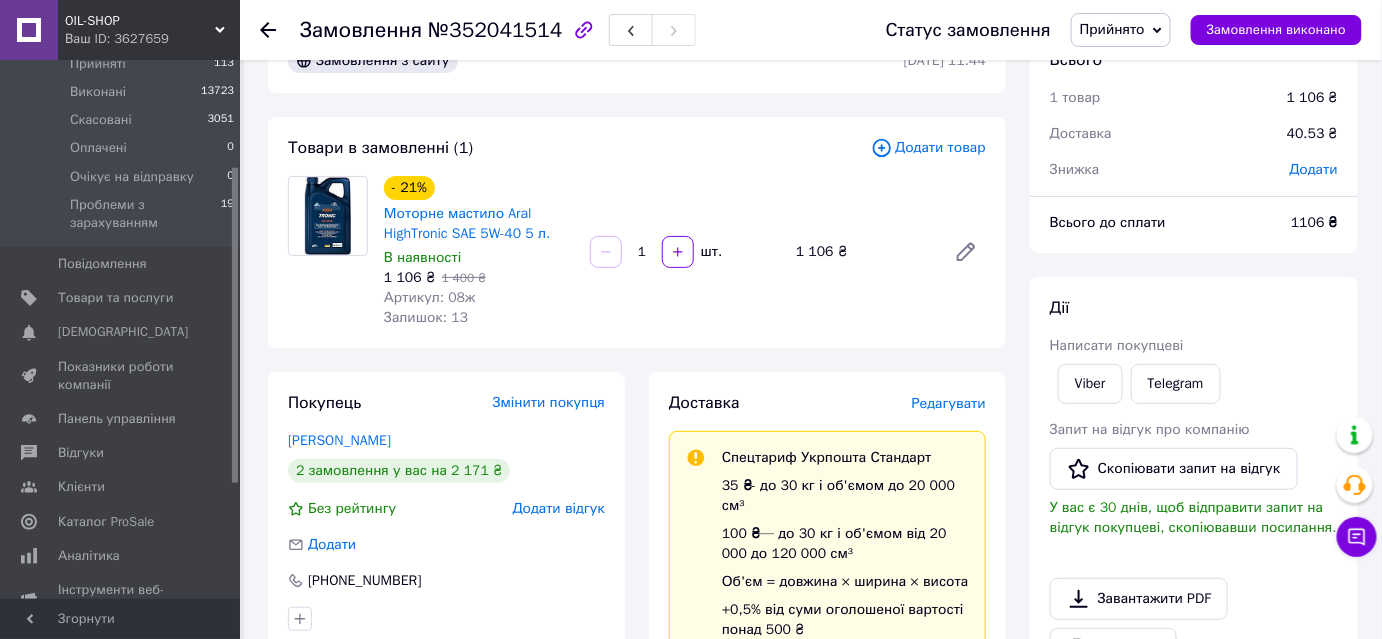 scroll, scrollTop: 0, scrollLeft: 0, axis: both 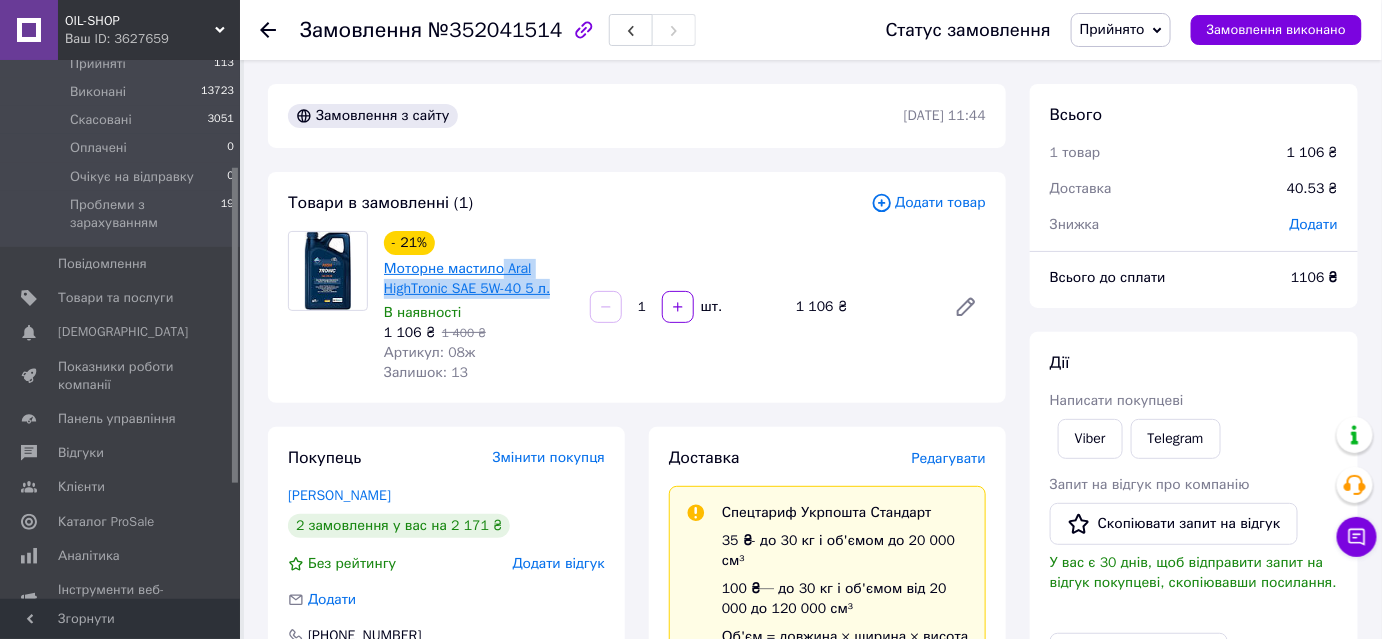 drag, startPoint x: 557, startPoint y: 286, endPoint x: 500, endPoint y: 277, distance: 57.706154 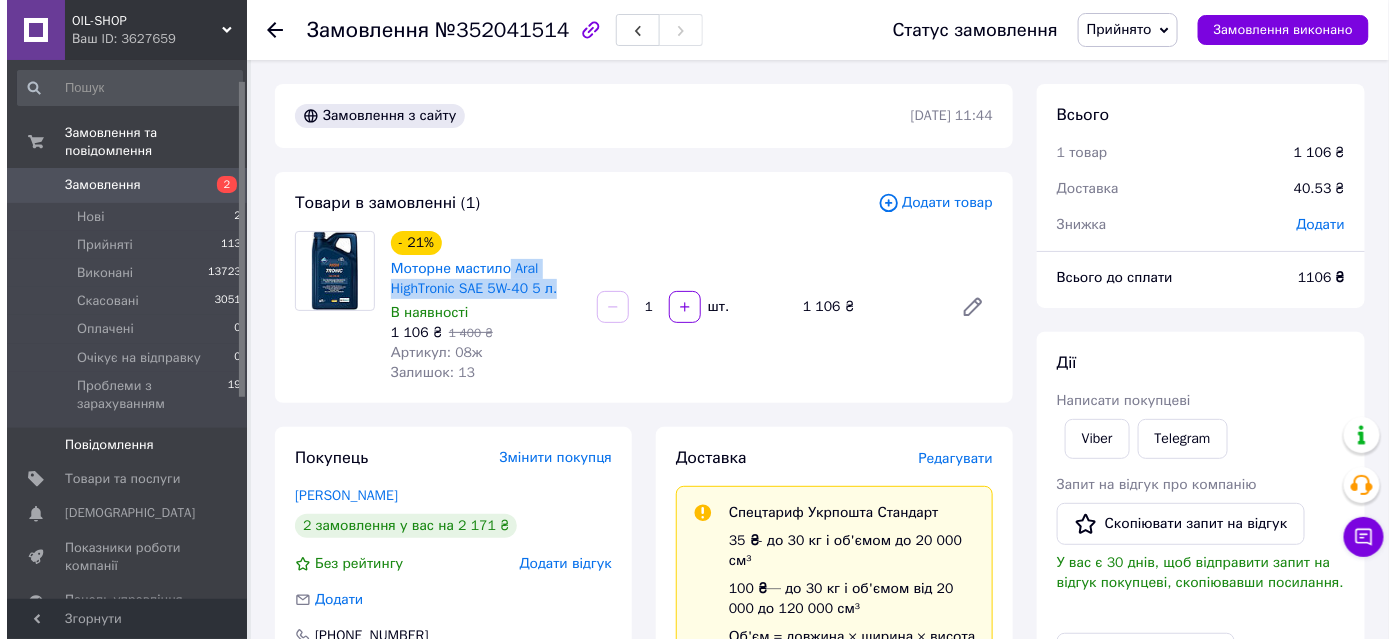 scroll, scrollTop: 0, scrollLeft: 0, axis: both 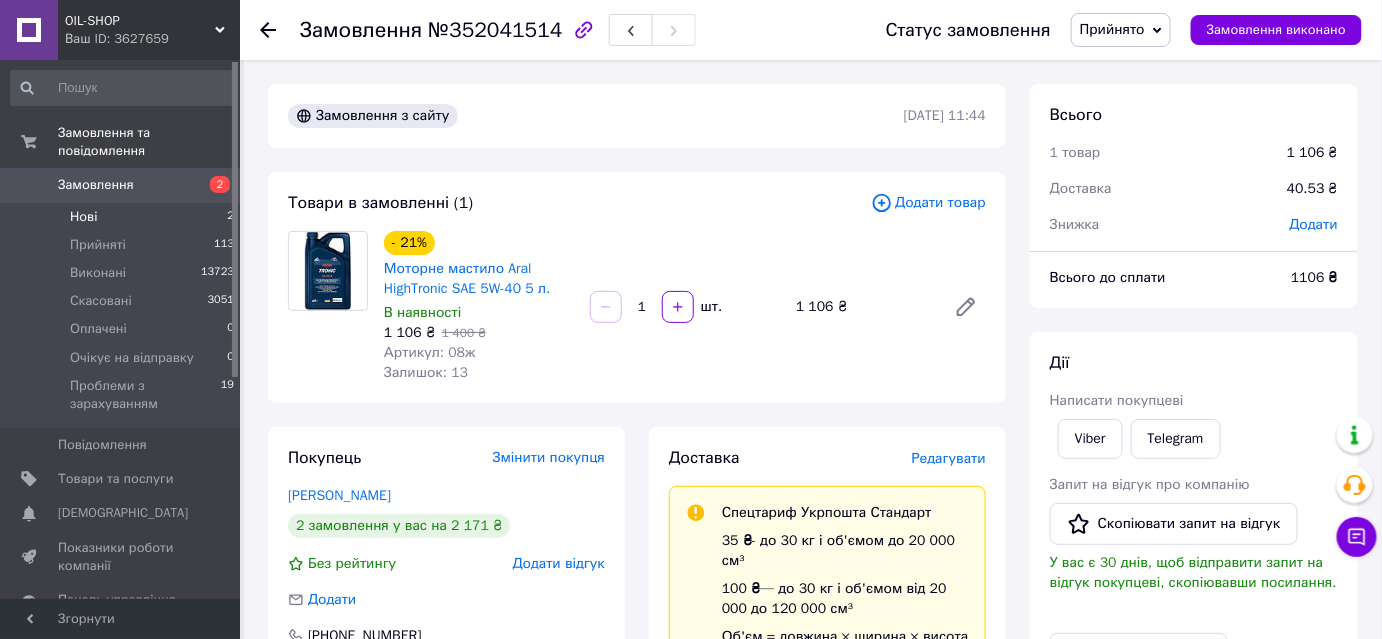 click on "Нові 2" at bounding box center [123, 217] 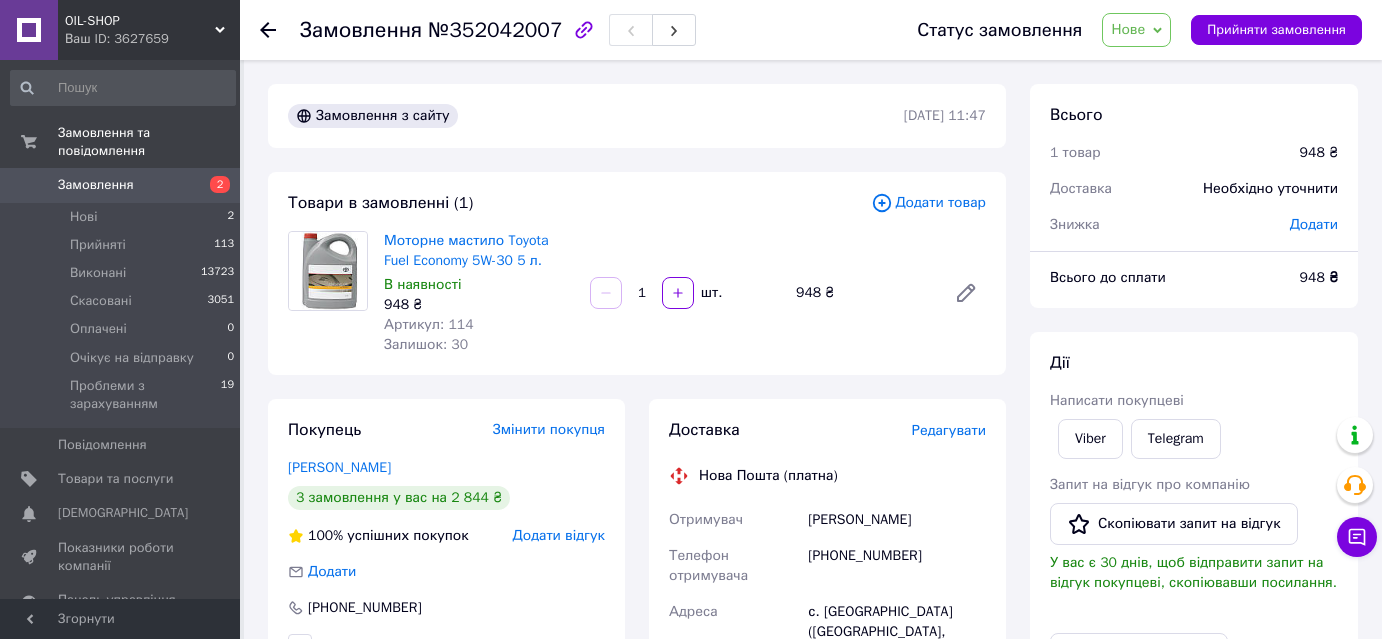 scroll, scrollTop: 0, scrollLeft: 0, axis: both 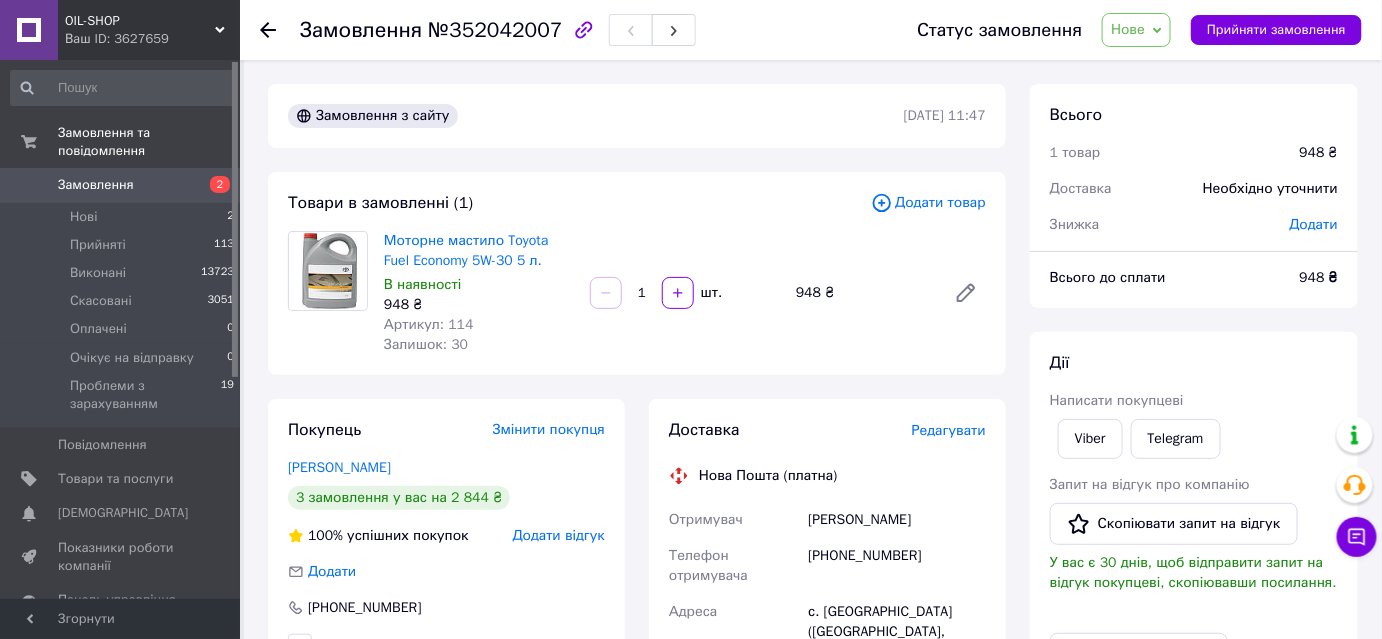 click 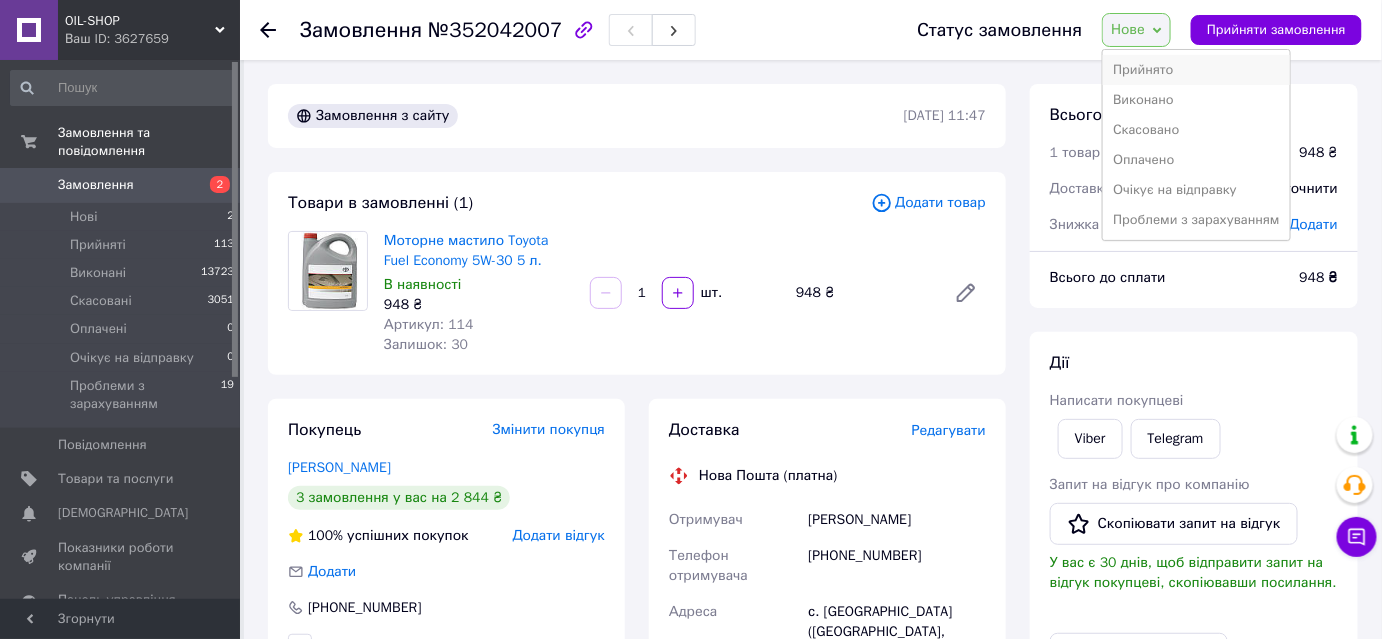 click on "Прийнято" at bounding box center (1196, 70) 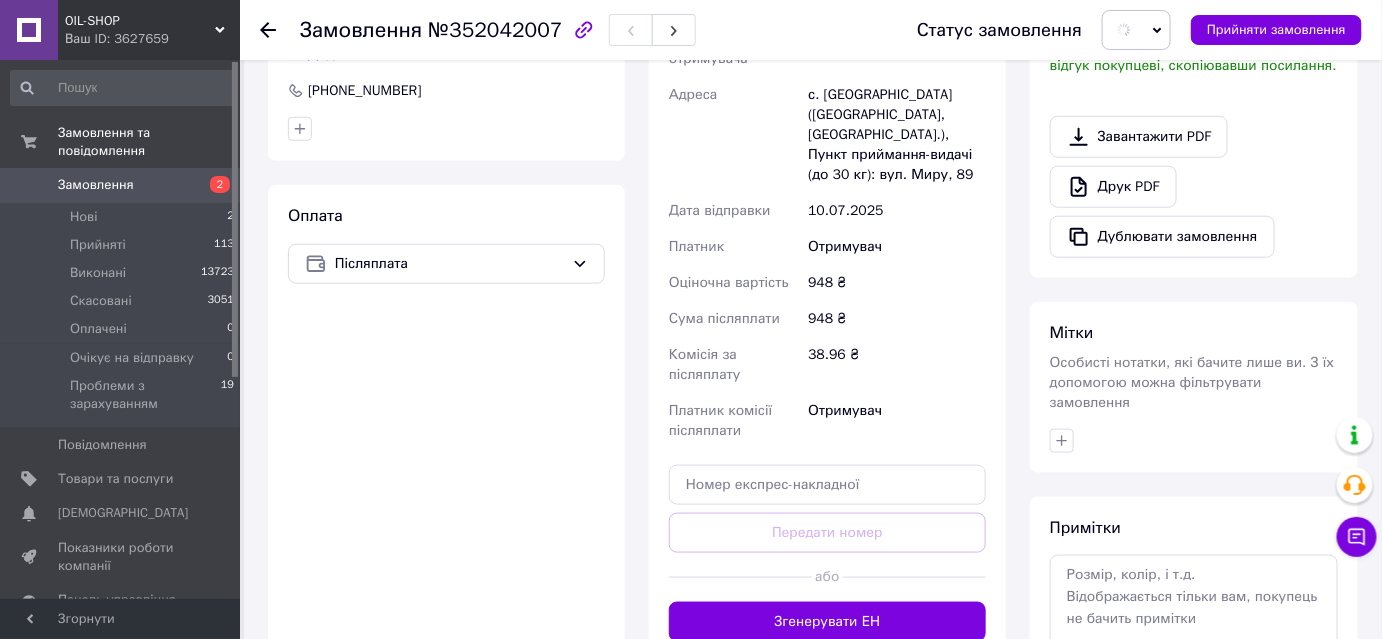 scroll, scrollTop: 573, scrollLeft: 0, axis: vertical 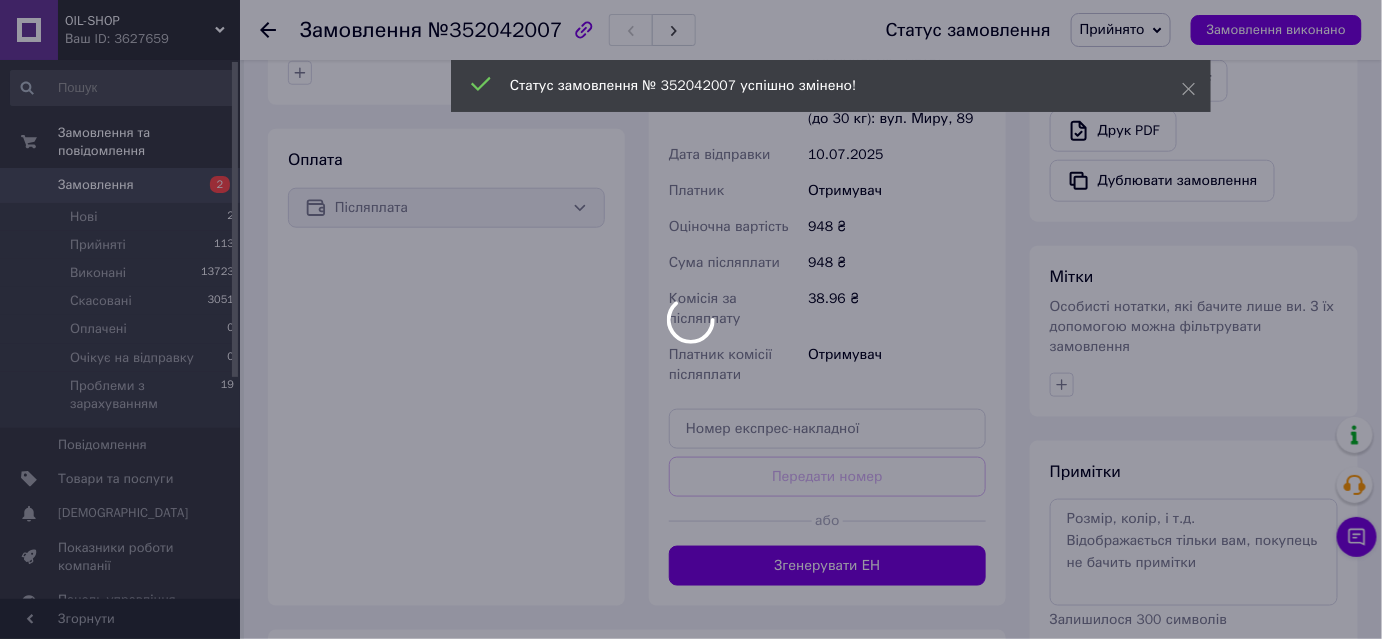 click at bounding box center (691, 319) 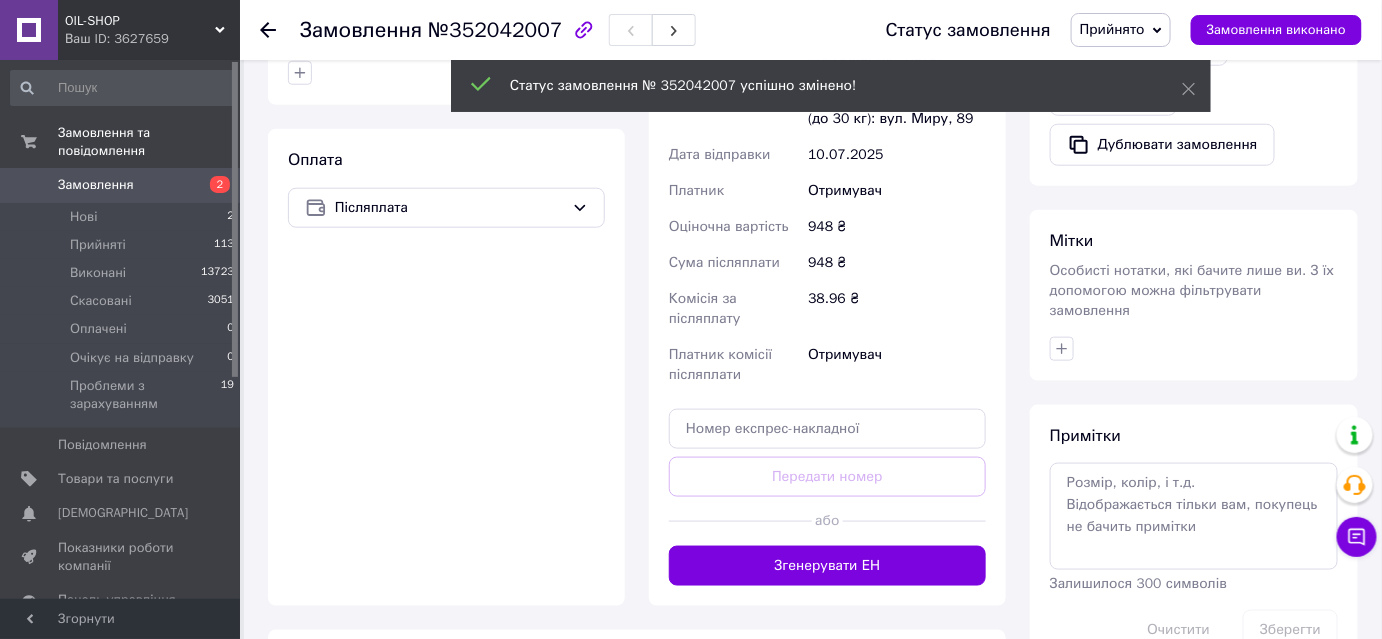 click on "Згенерувати ЕН" at bounding box center [827, 566] 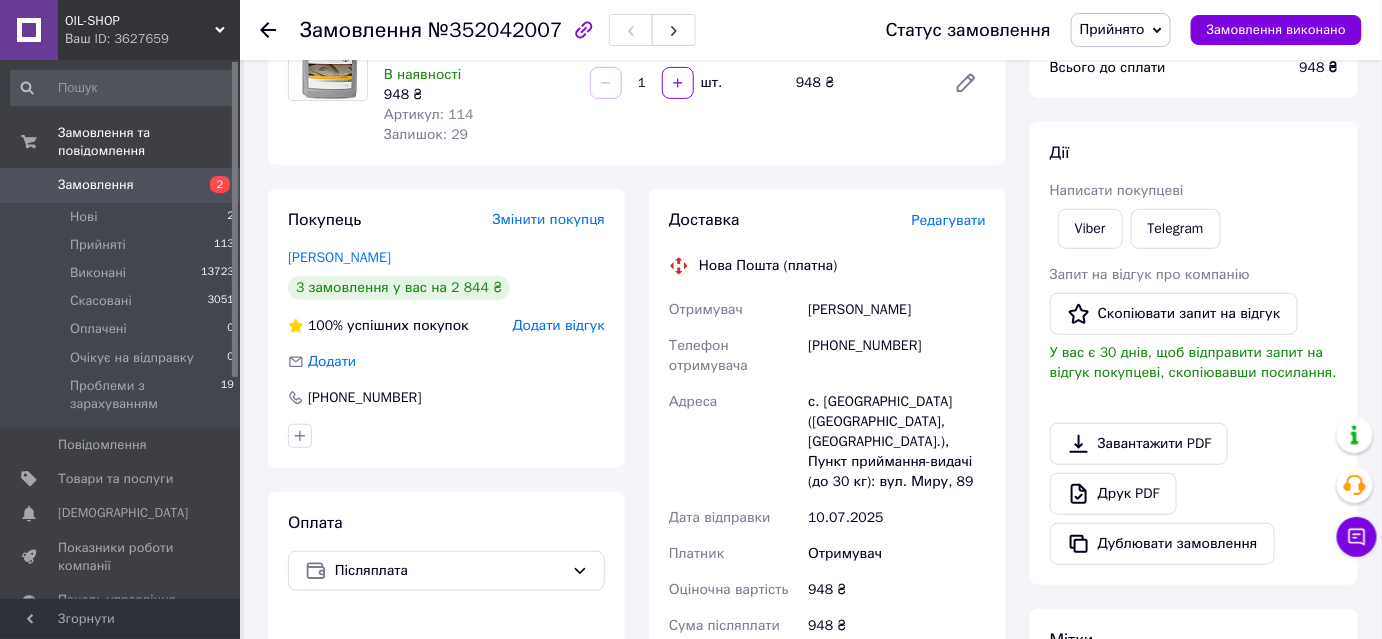 scroll, scrollTop: 209, scrollLeft: 0, axis: vertical 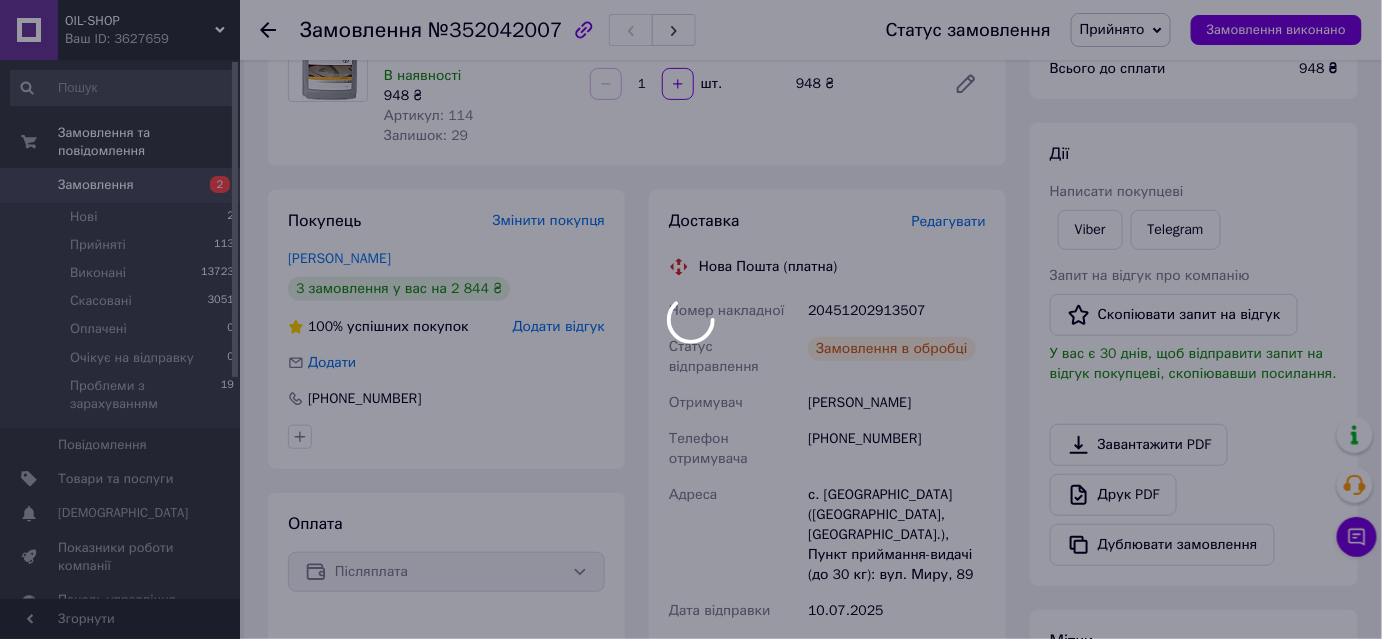 drag, startPoint x: 931, startPoint y: 308, endPoint x: 808, endPoint y: 316, distance: 123.25989 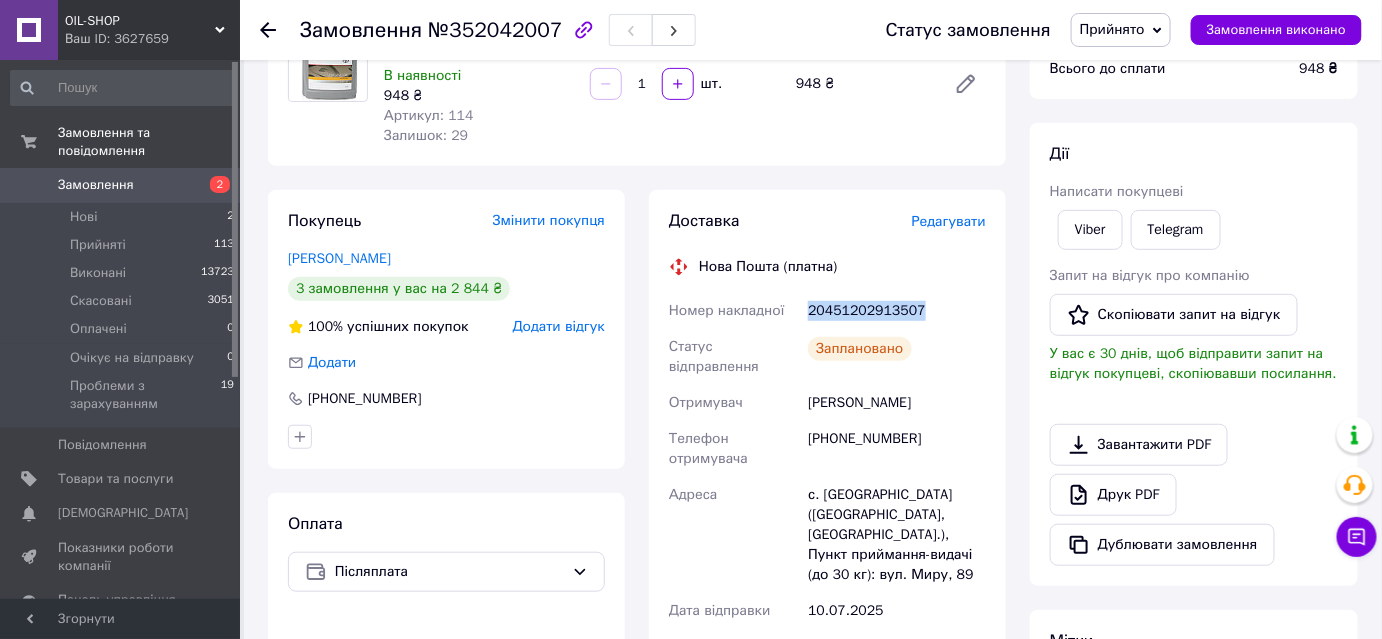 drag, startPoint x: 930, startPoint y: 309, endPoint x: 796, endPoint y: 315, distance: 134.13426 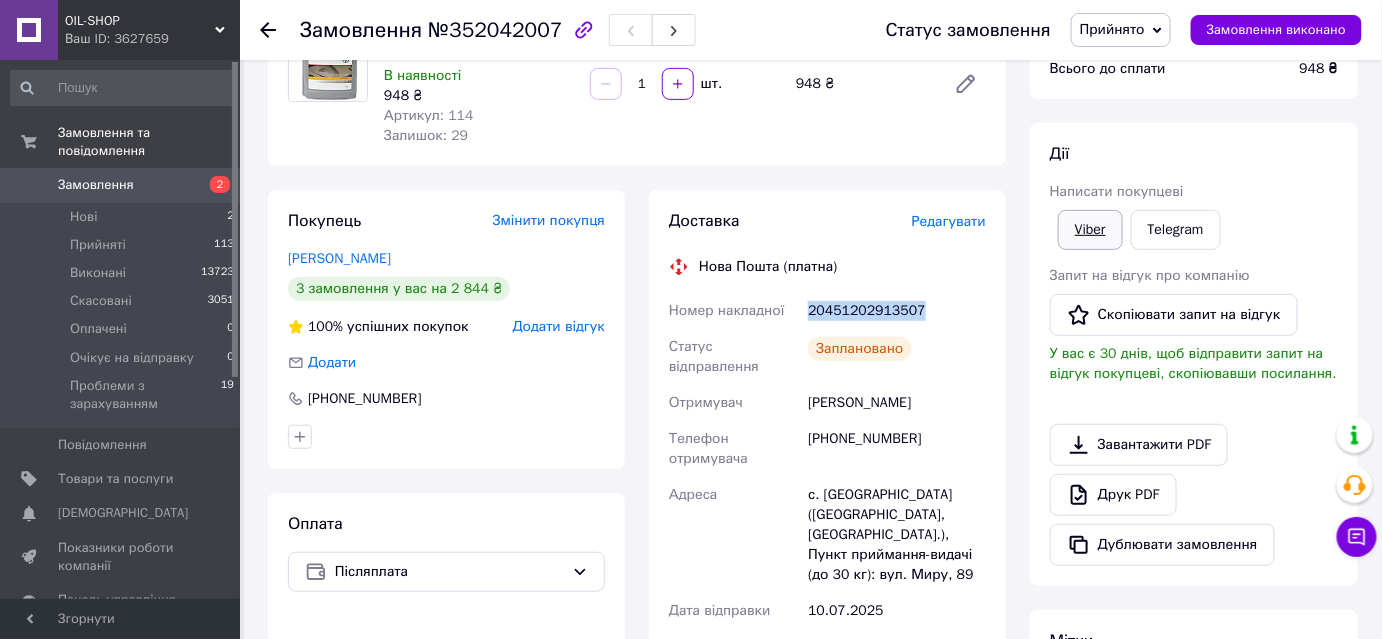 click on "Viber" at bounding box center [1090, 230] 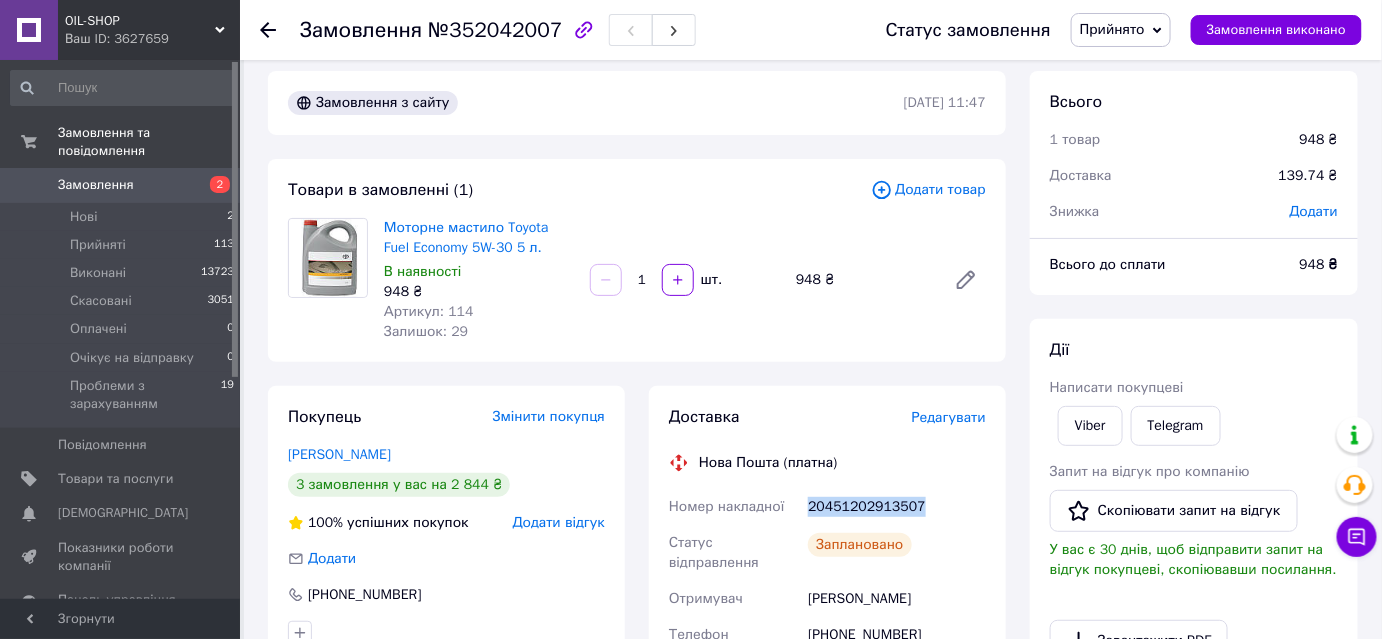 scroll, scrollTop: 0, scrollLeft: 0, axis: both 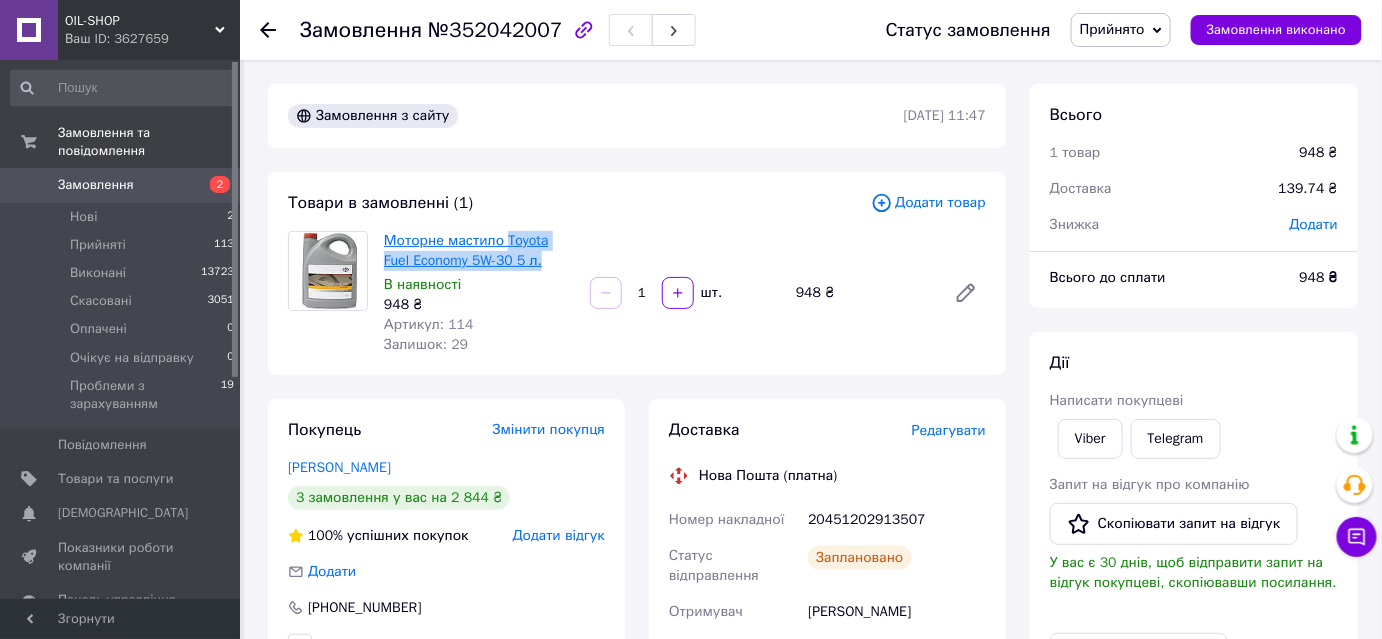 drag, startPoint x: 518, startPoint y: 266, endPoint x: 503, endPoint y: 247, distance: 24.207438 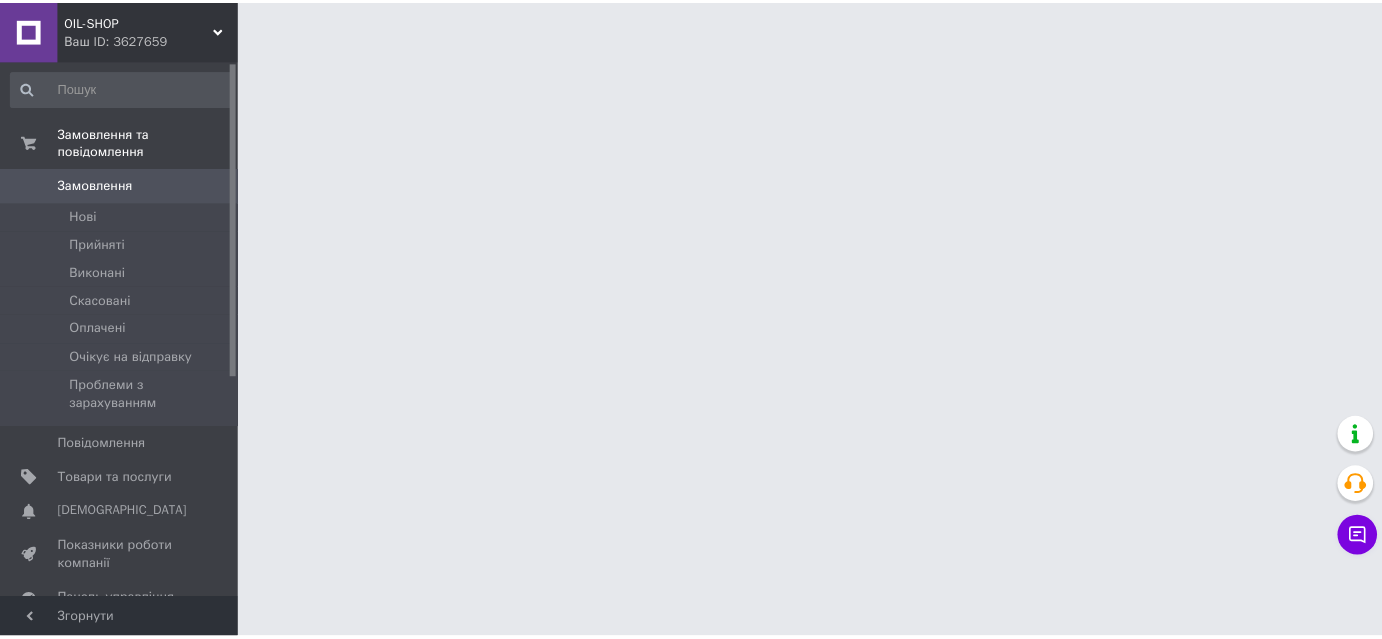 scroll, scrollTop: 0, scrollLeft: 0, axis: both 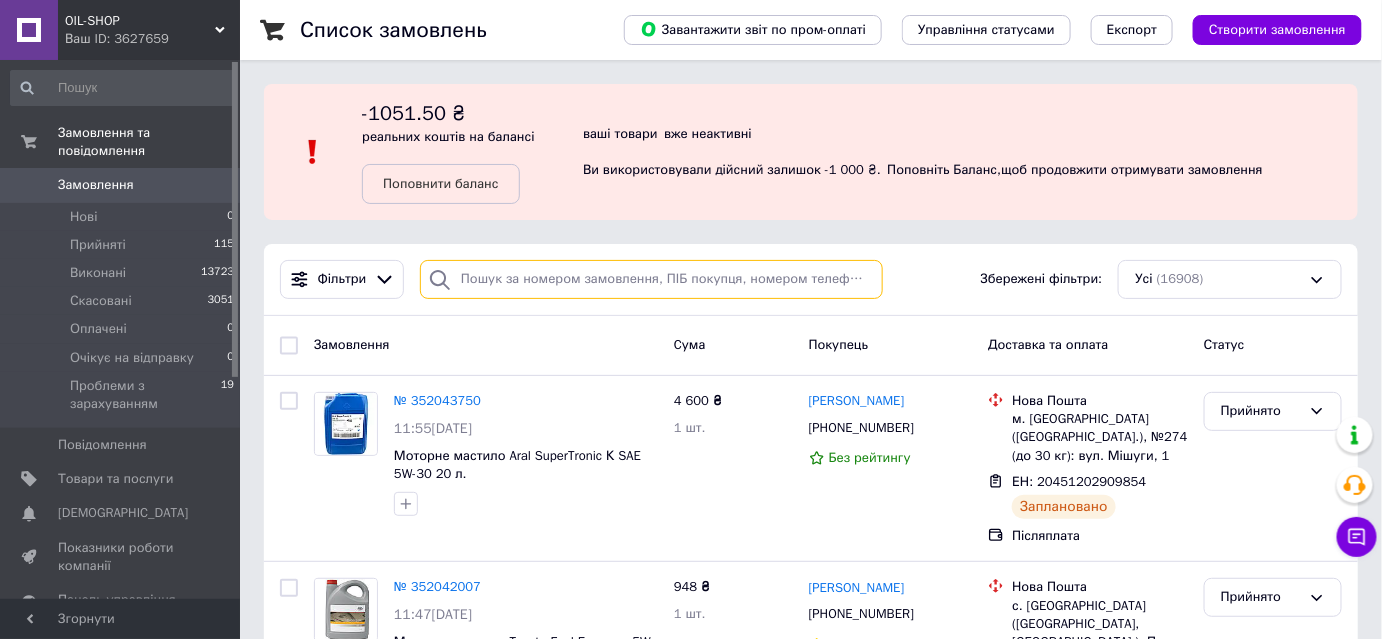 click at bounding box center [651, 279] 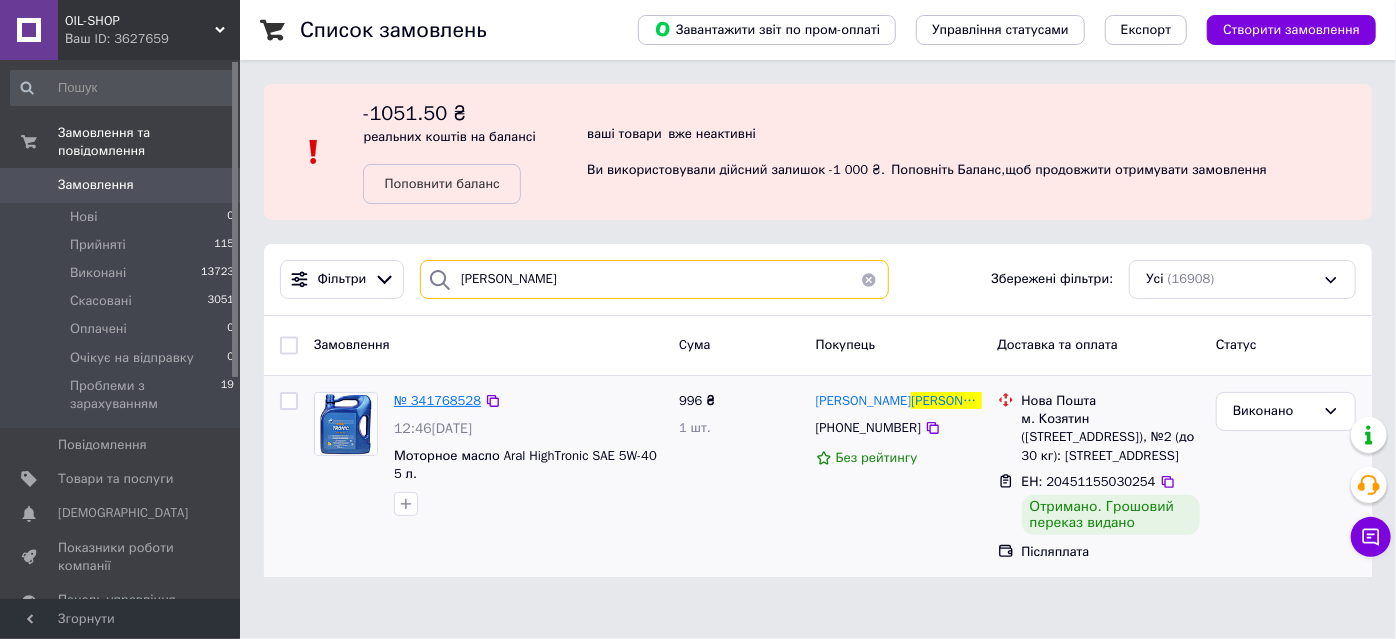 type on "хархан" 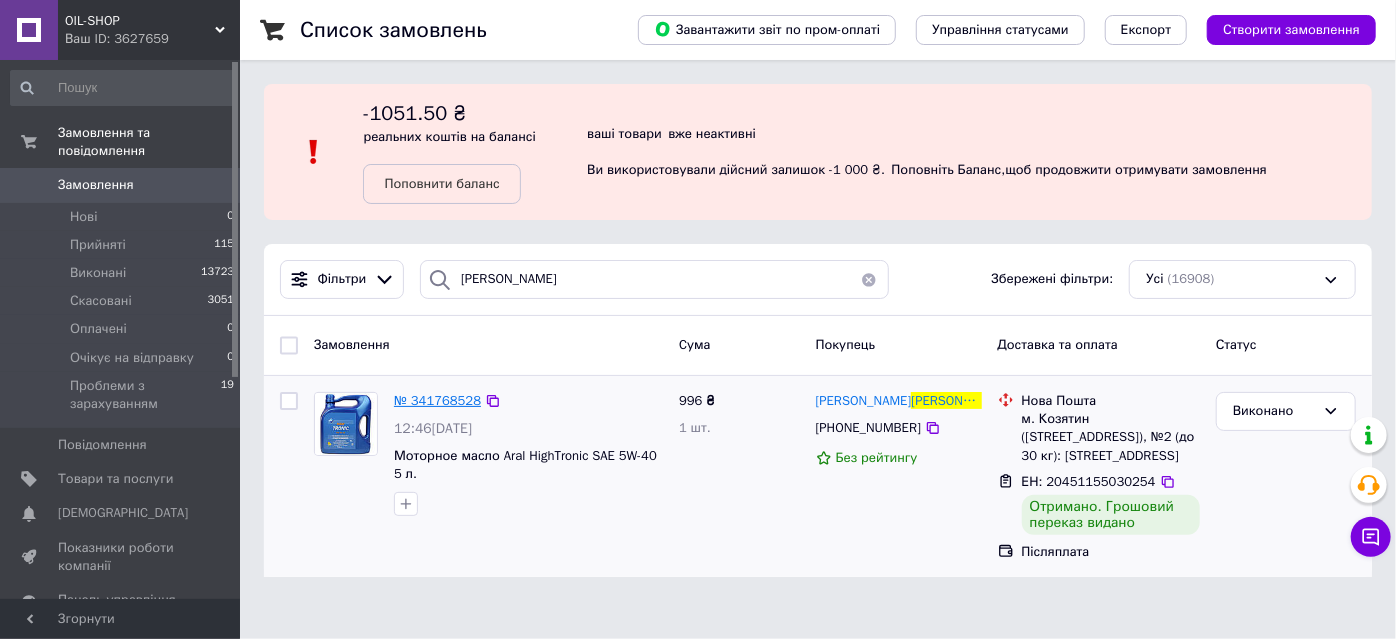 click on "№ 341768528" at bounding box center [437, 400] 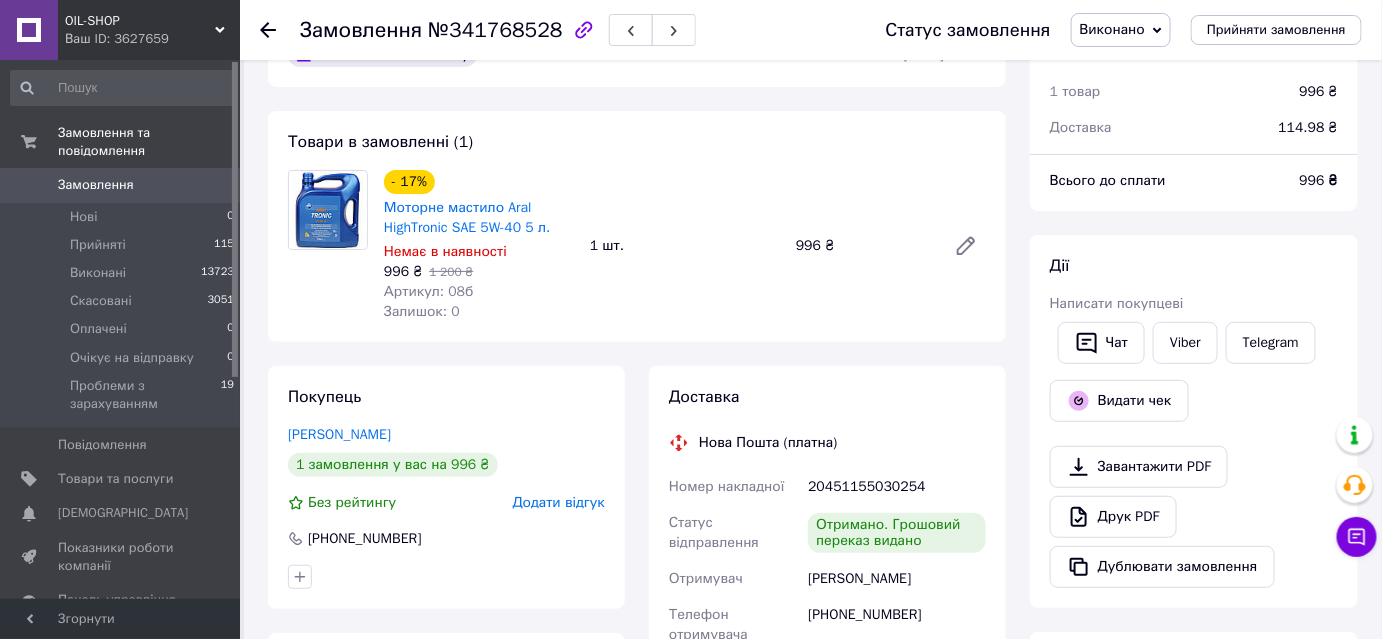 scroll, scrollTop: 90, scrollLeft: 0, axis: vertical 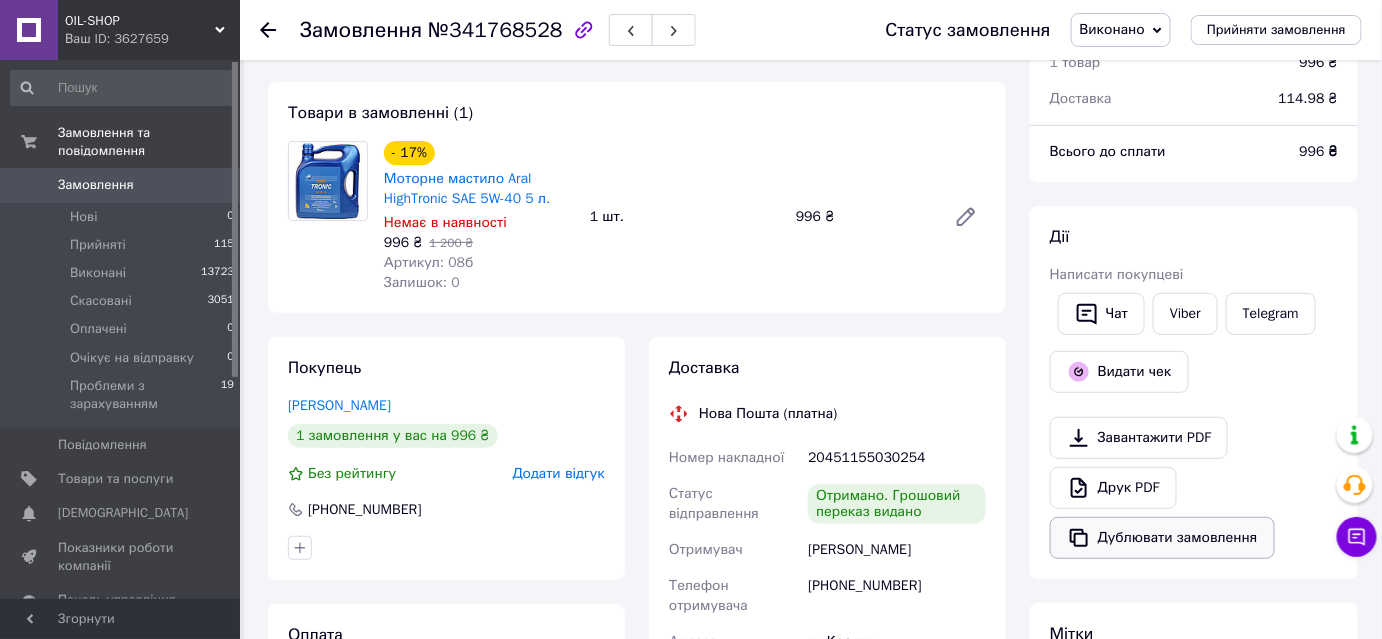 click on "Дублювати замовлення" at bounding box center [1162, 538] 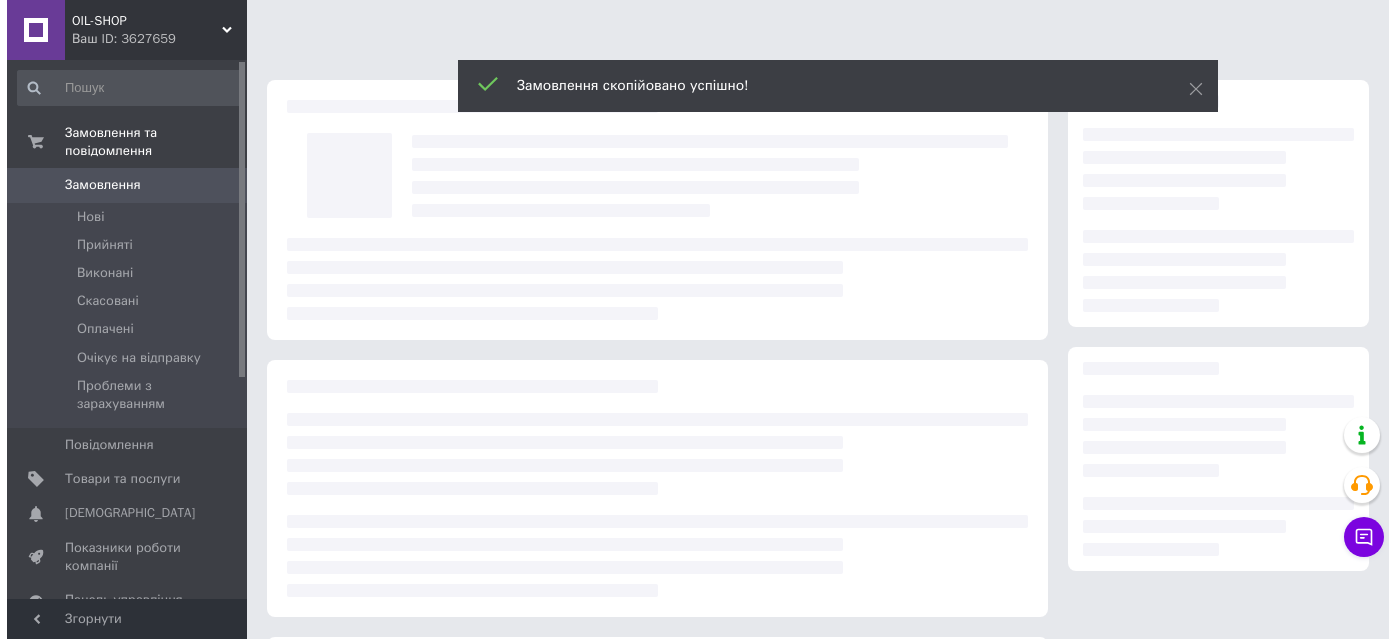scroll, scrollTop: 0, scrollLeft: 0, axis: both 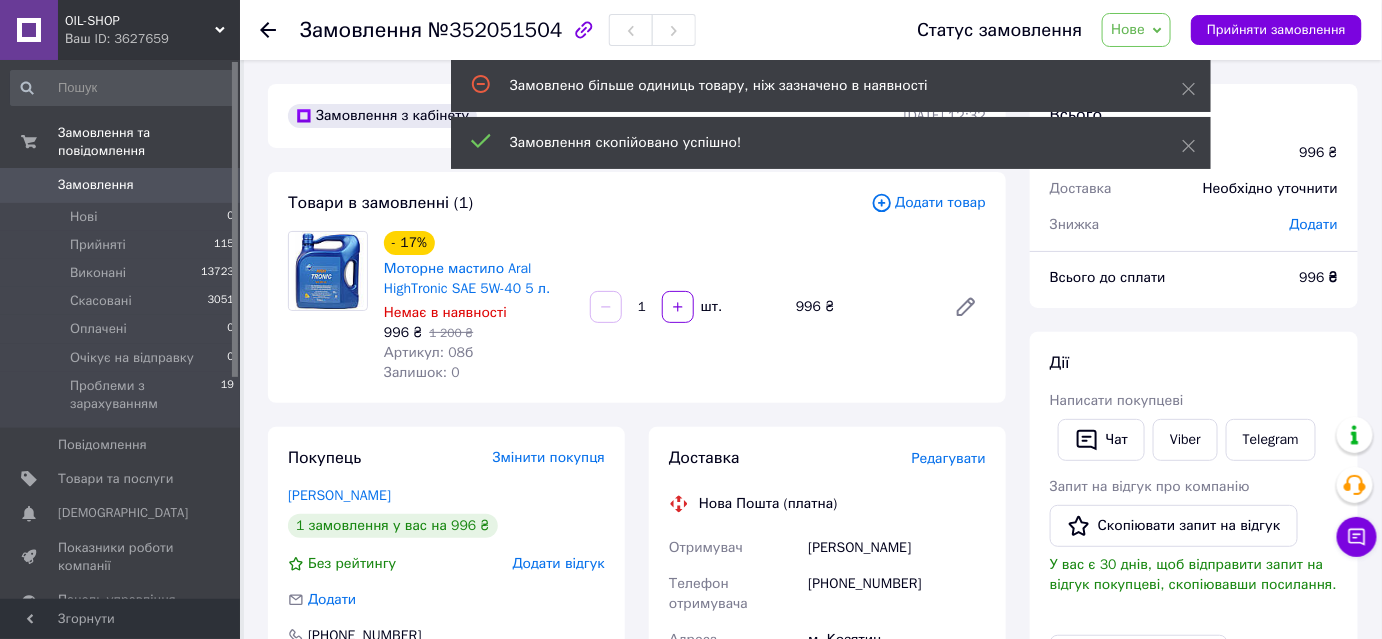 click on "Додати товар" at bounding box center [928, 203] 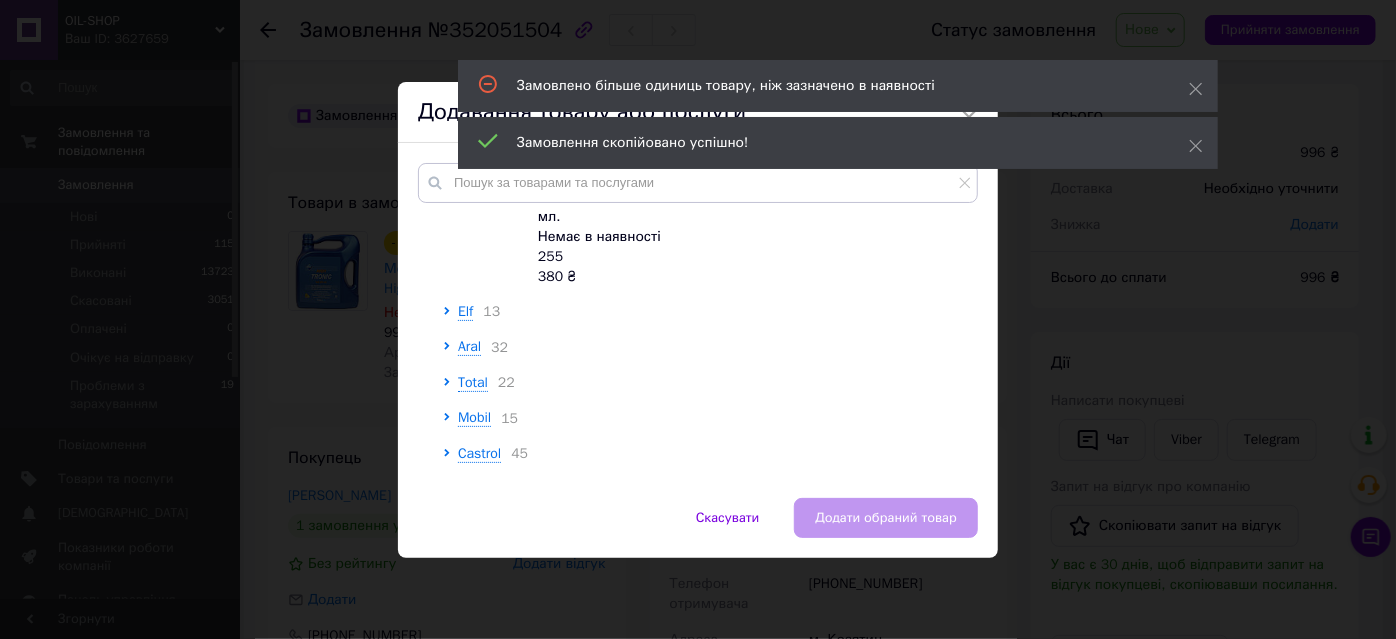 scroll, scrollTop: 90, scrollLeft: 0, axis: vertical 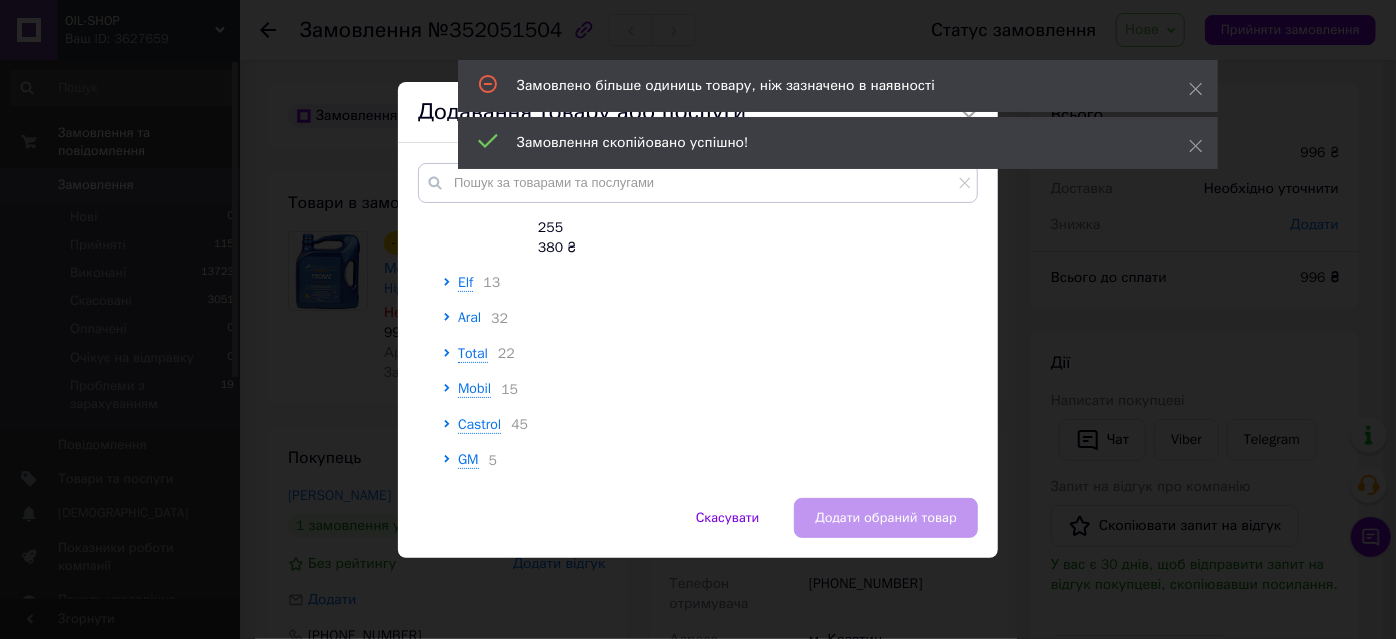 click on "Aral" at bounding box center [469, 317] 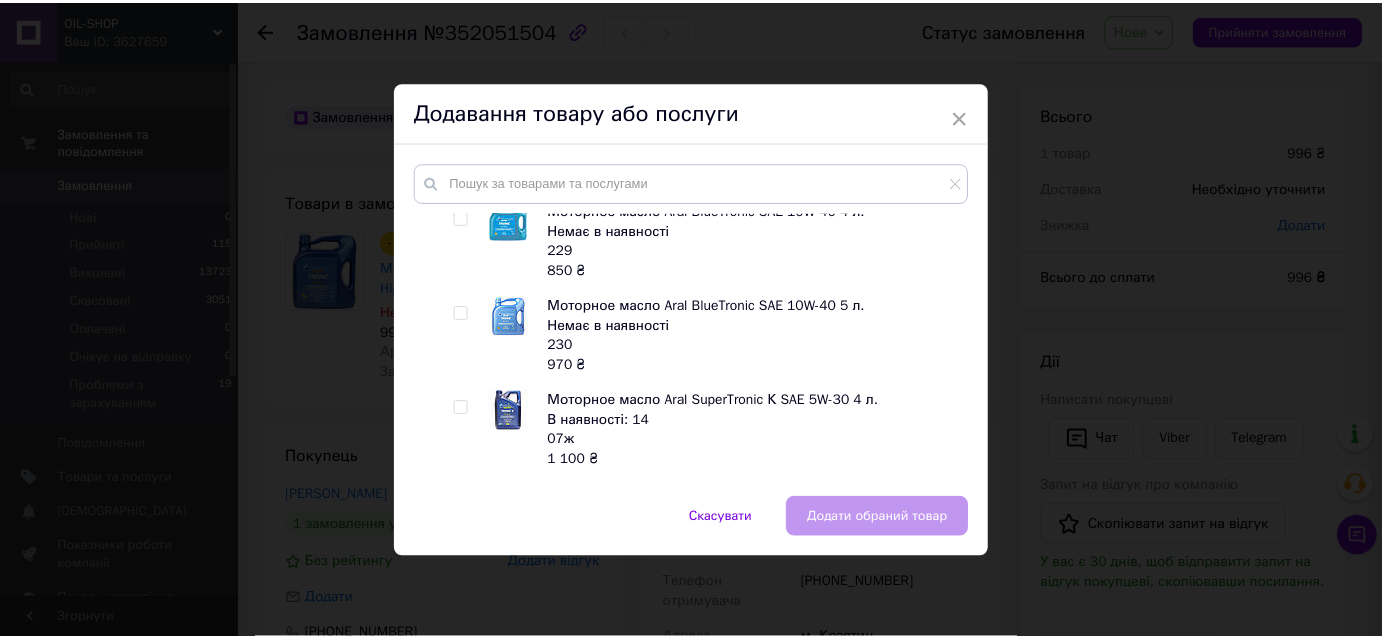 scroll, scrollTop: 2909, scrollLeft: 0, axis: vertical 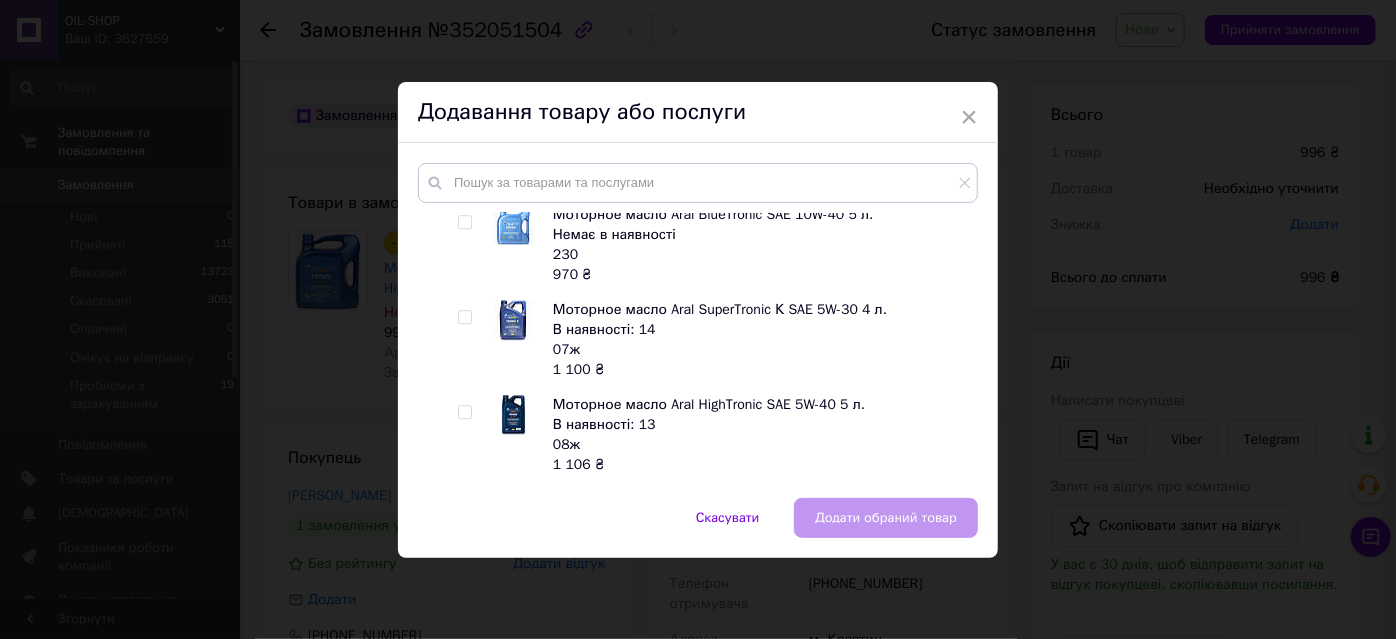 click at bounding box center [464, 412] 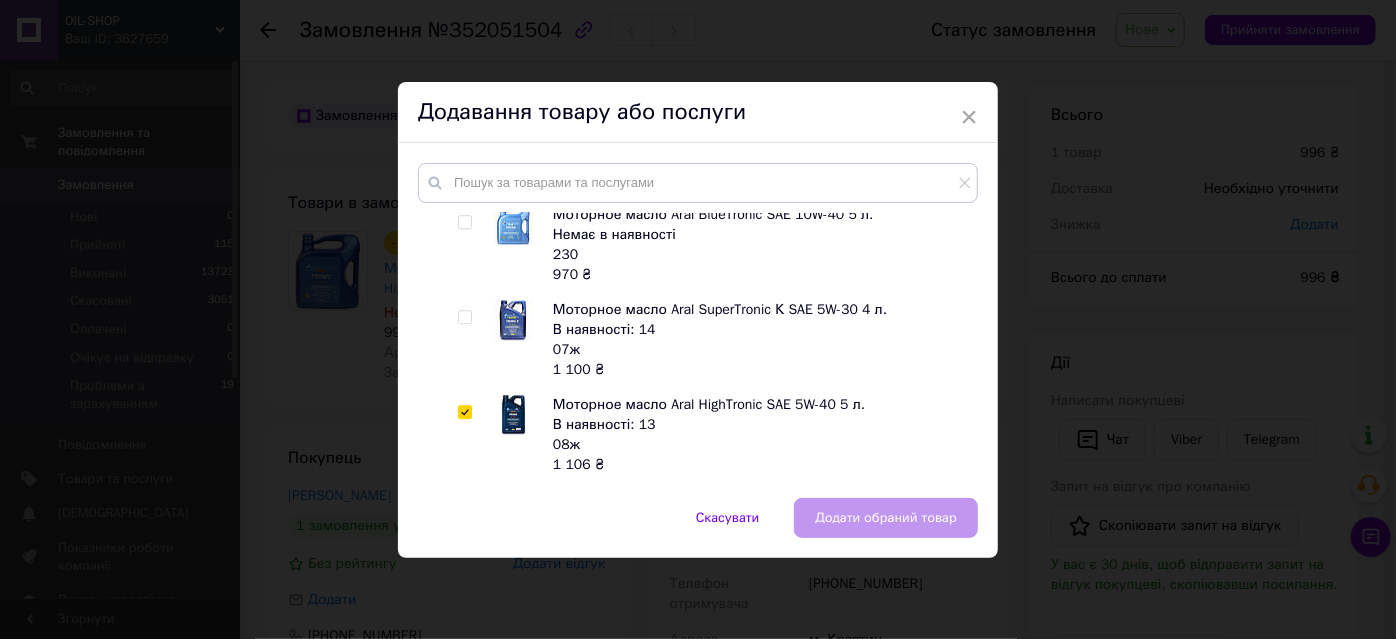 checkbox on "true" 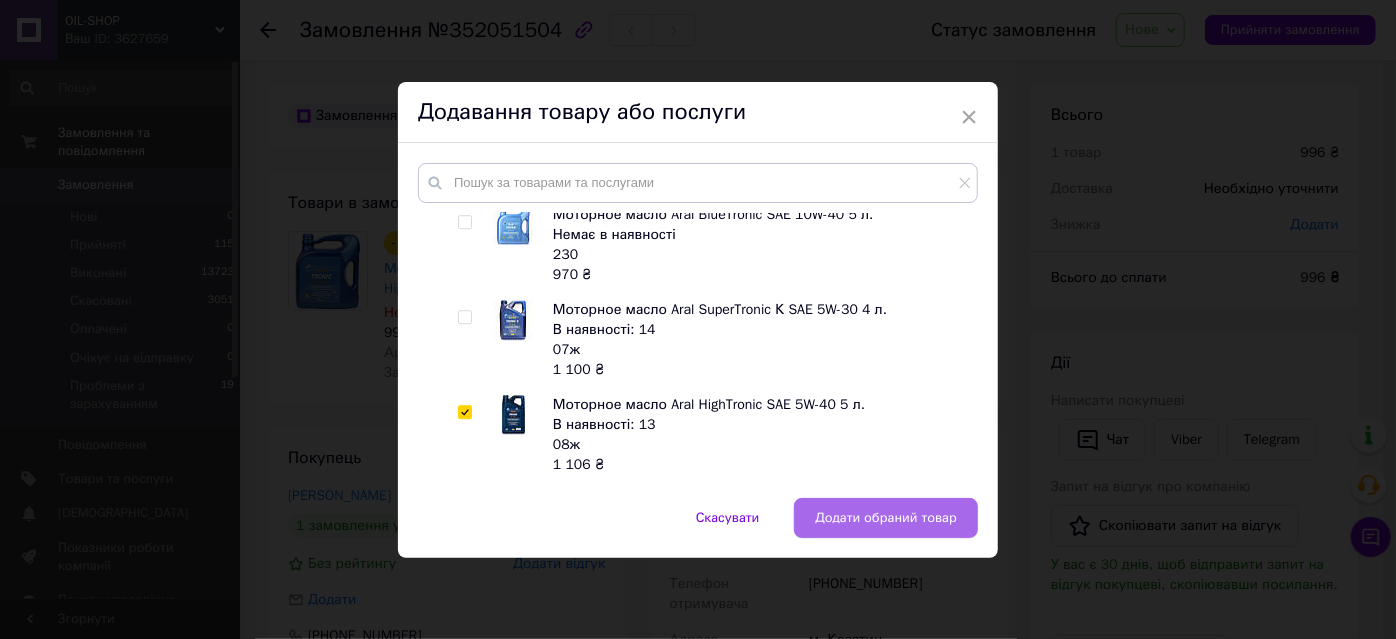 click on "Додати обраний товар" at bounding box center (886, 518) 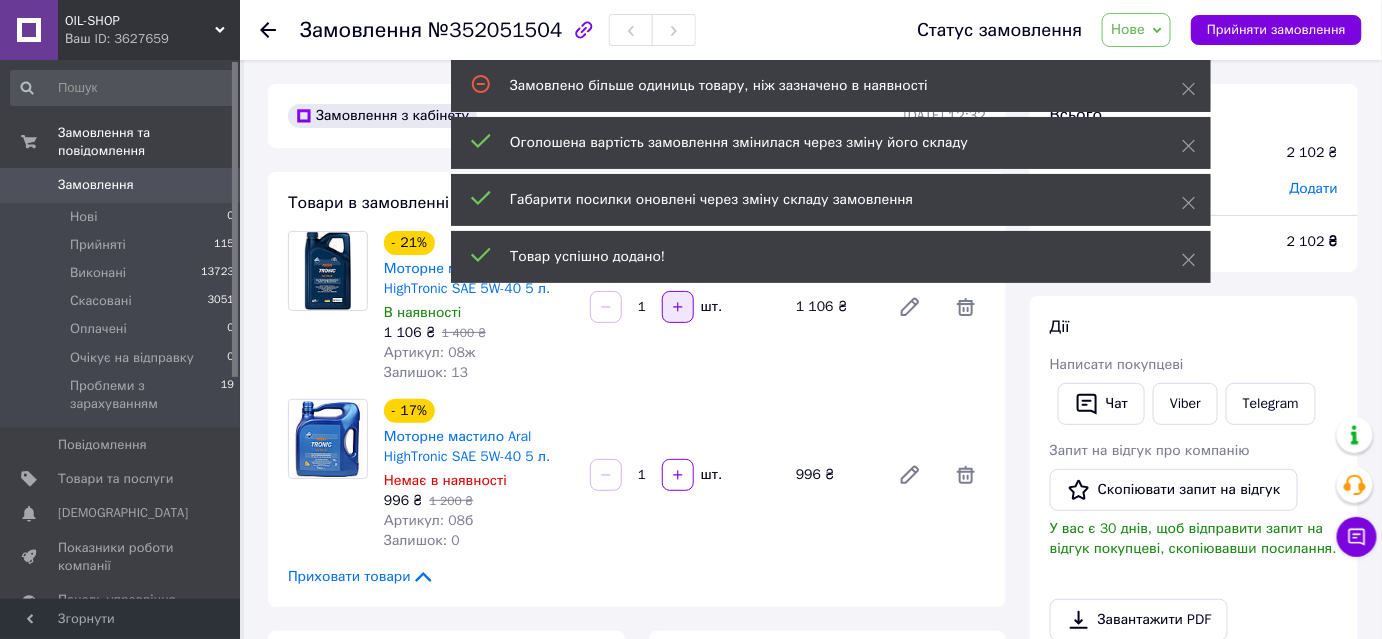 click 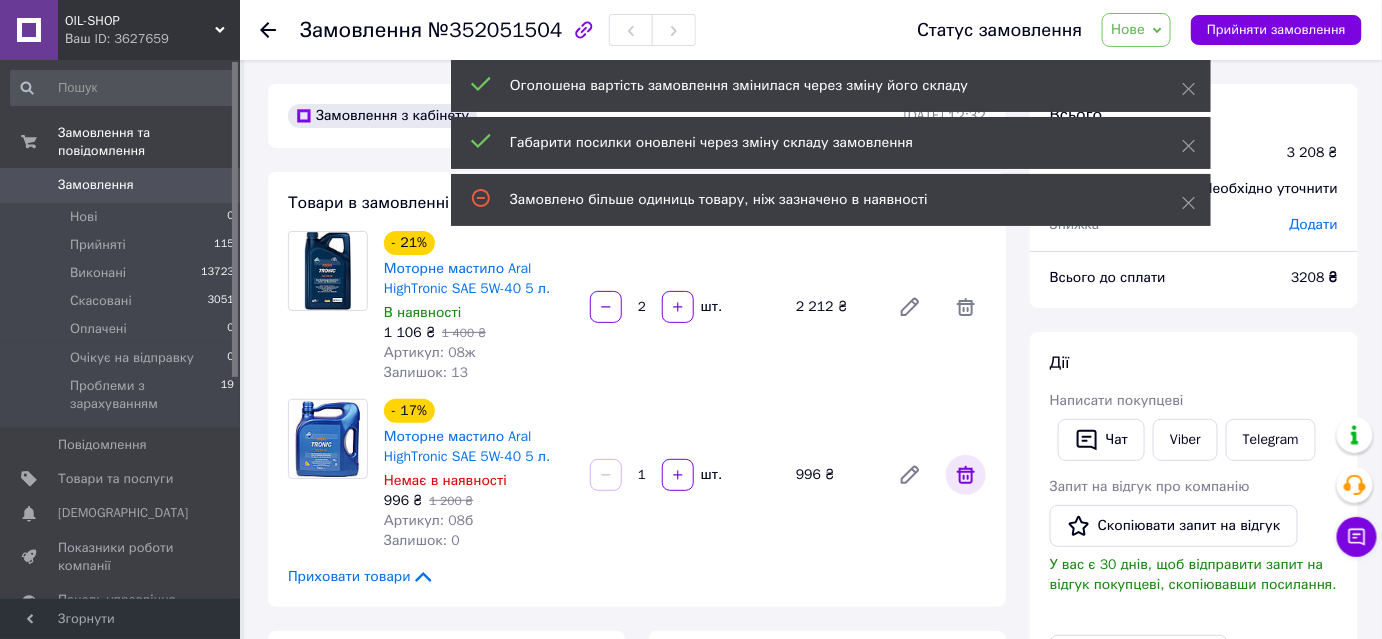click 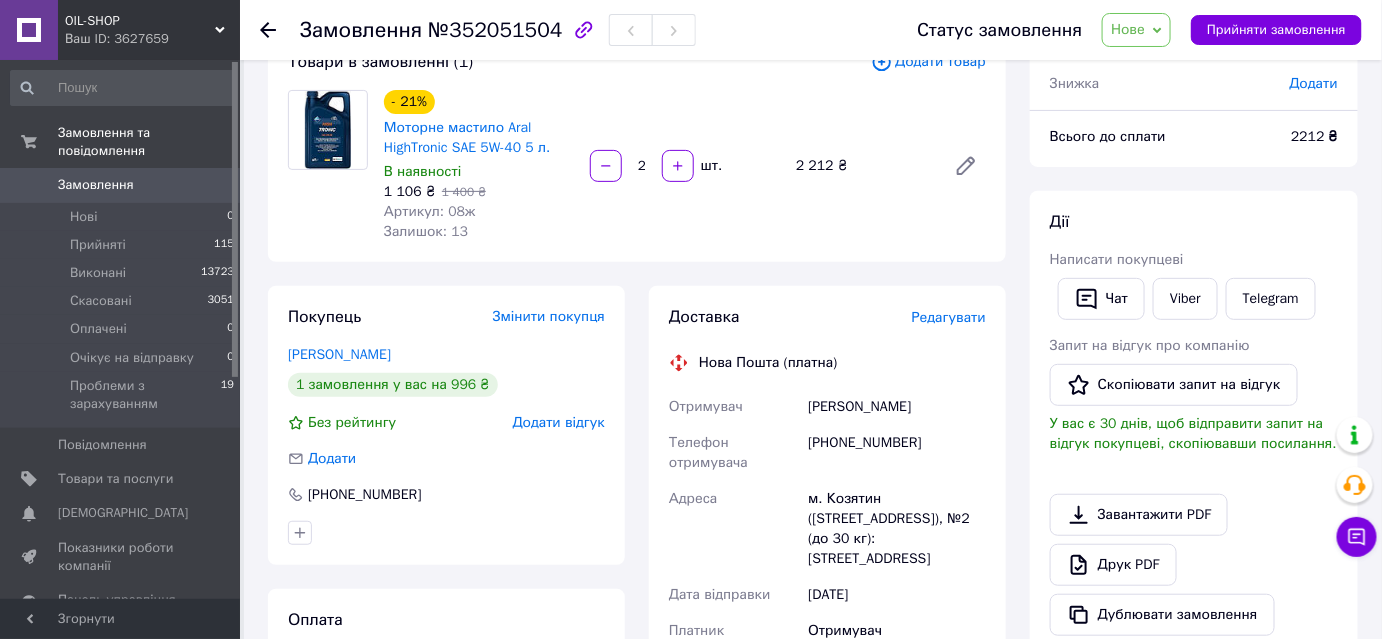 scroll, scrollTop: 181, scrollLeft: 0, axis: vertical 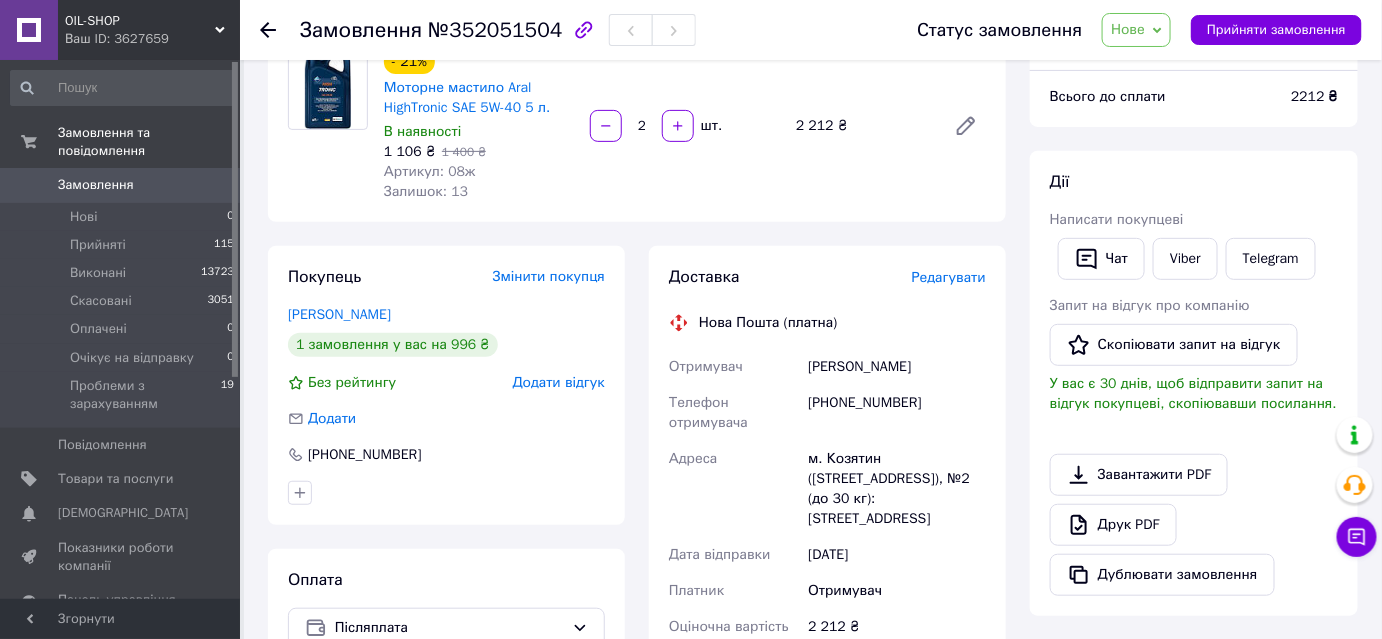 click on "Нове" at bounding box center (1128, 29) 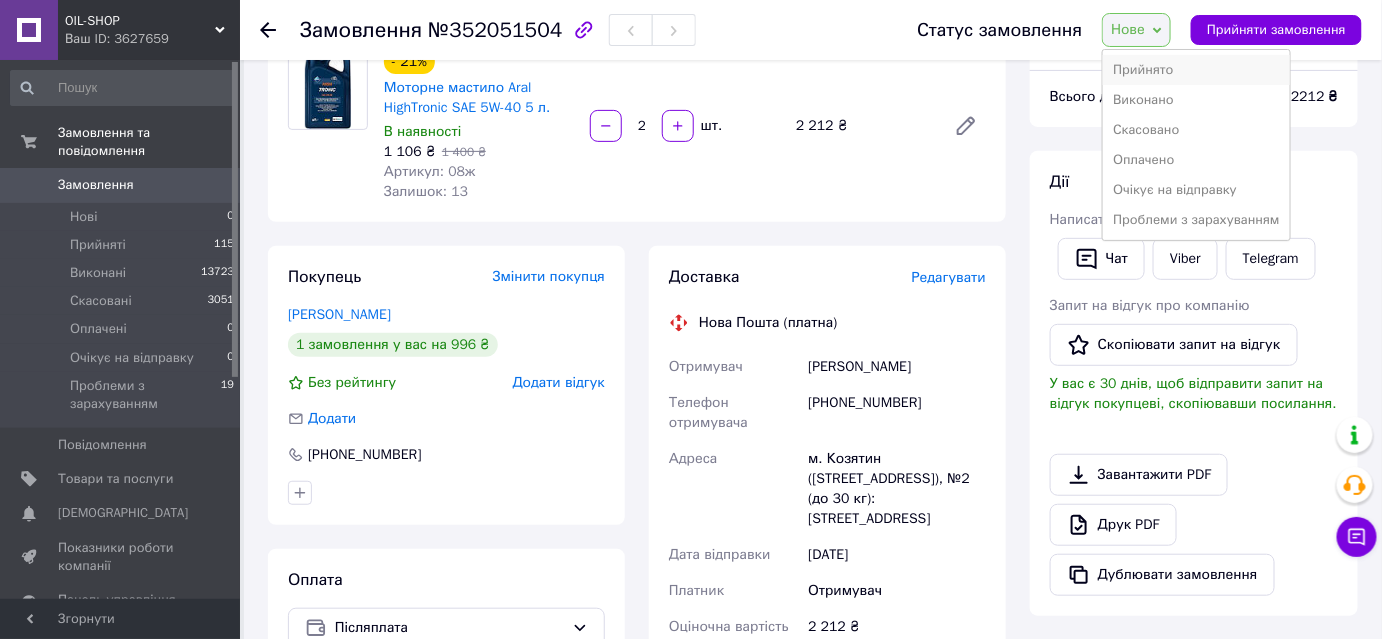 click on "Прийнято" at bounding box center [1196, 70] 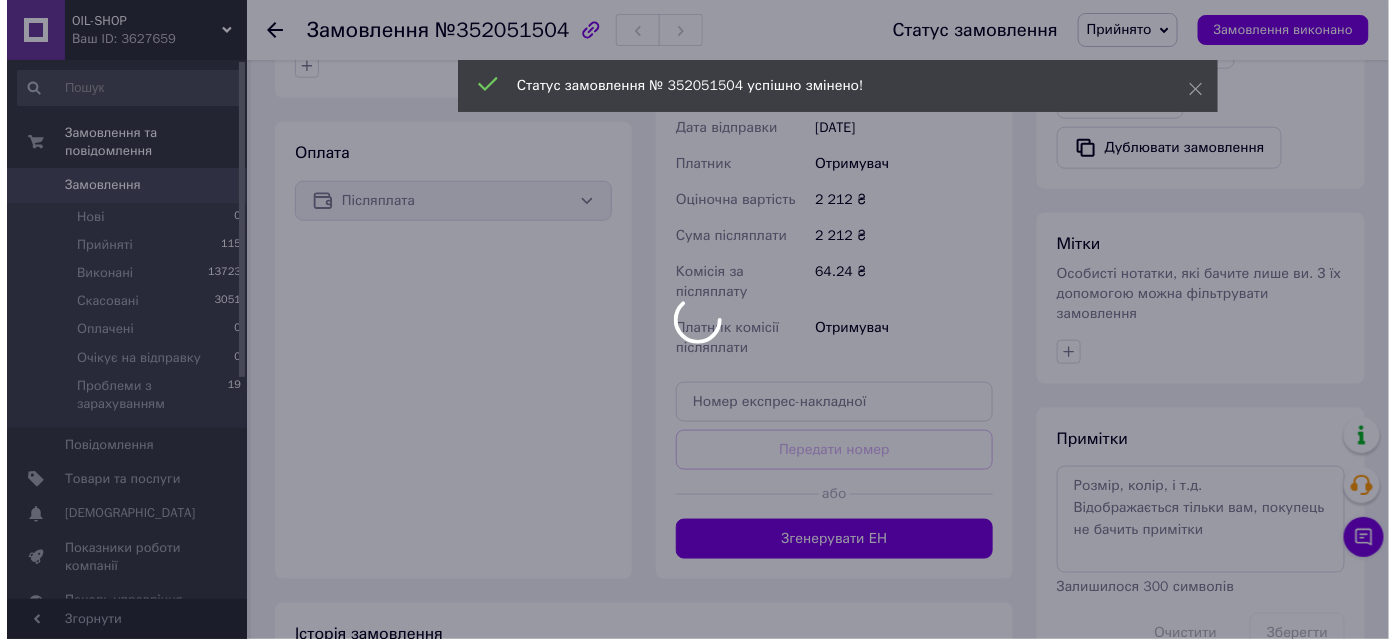 scroll, scrollTop: 611, scrollLeft: 0, axis: vertical 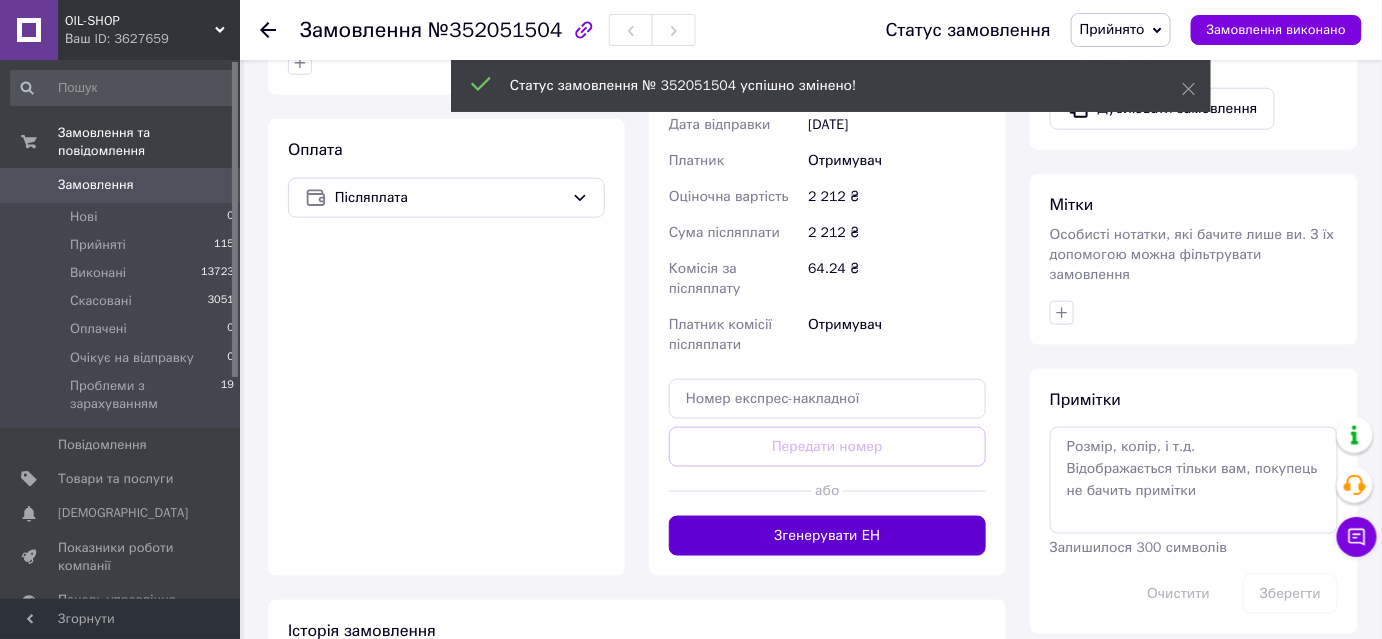click on "Згенерувати ЕН" at bounding box center (827, 536) 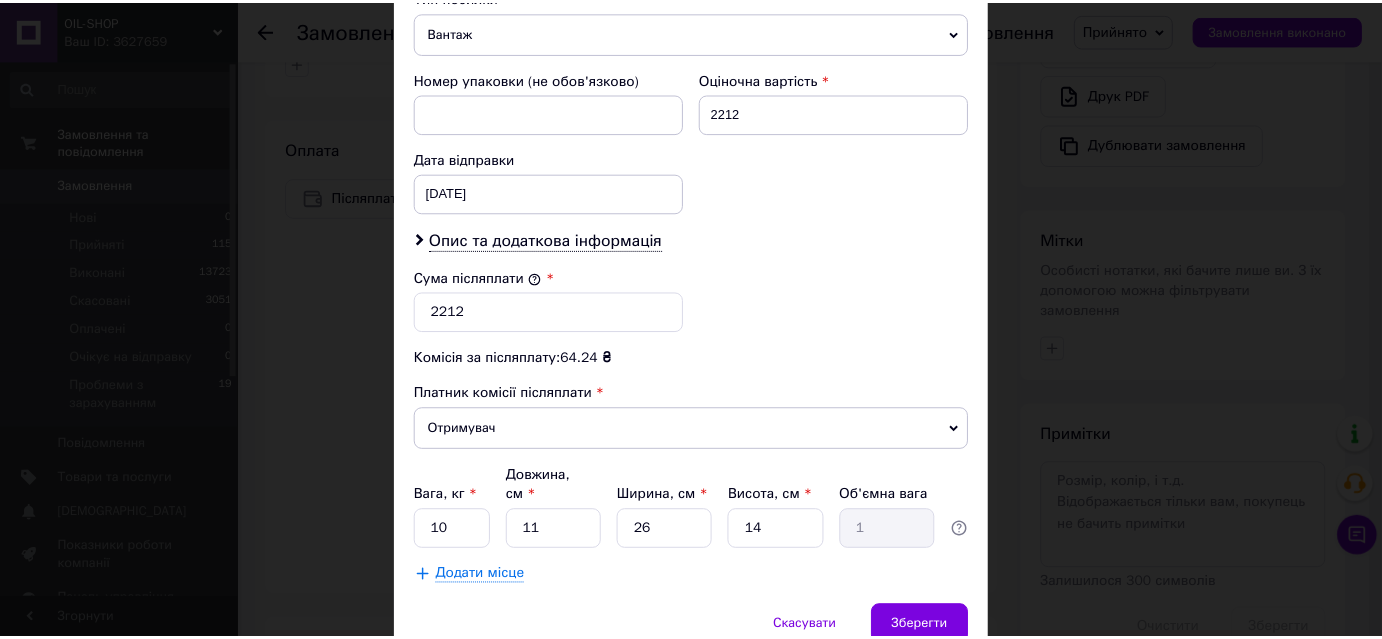 scroll, scrollTop: 787, scrollLeft: 0, axis: vertical 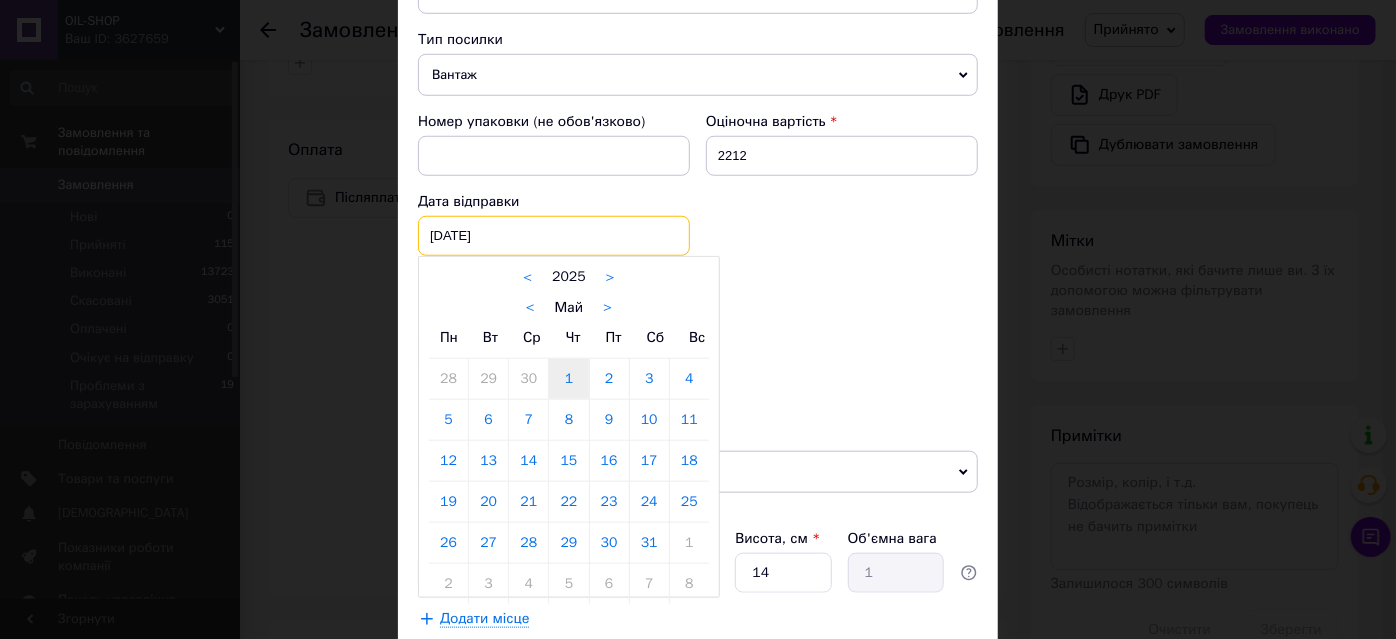 click on "01.05.2025 < 2025 > < Май > Пн Вт Ср Чт Пт Сб Вс 28 29 30 1 2 3 4 5 6 7 8 9 10 11 12 13 14 15 16 17 18 19 20 21 22 23 24 25 26 27 28 29 30 31 1 2 3 4 5 6 7 8" at bounding box center [554, 236] 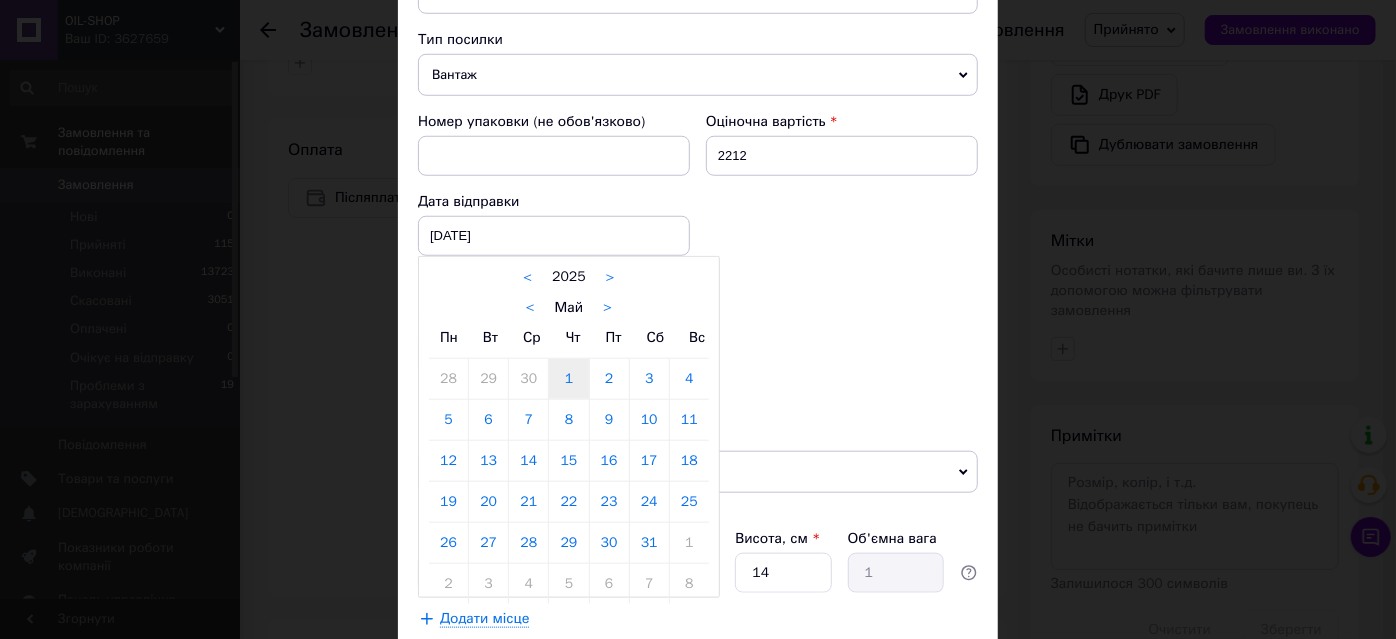 click on ">" at bounding box center (607, 308) 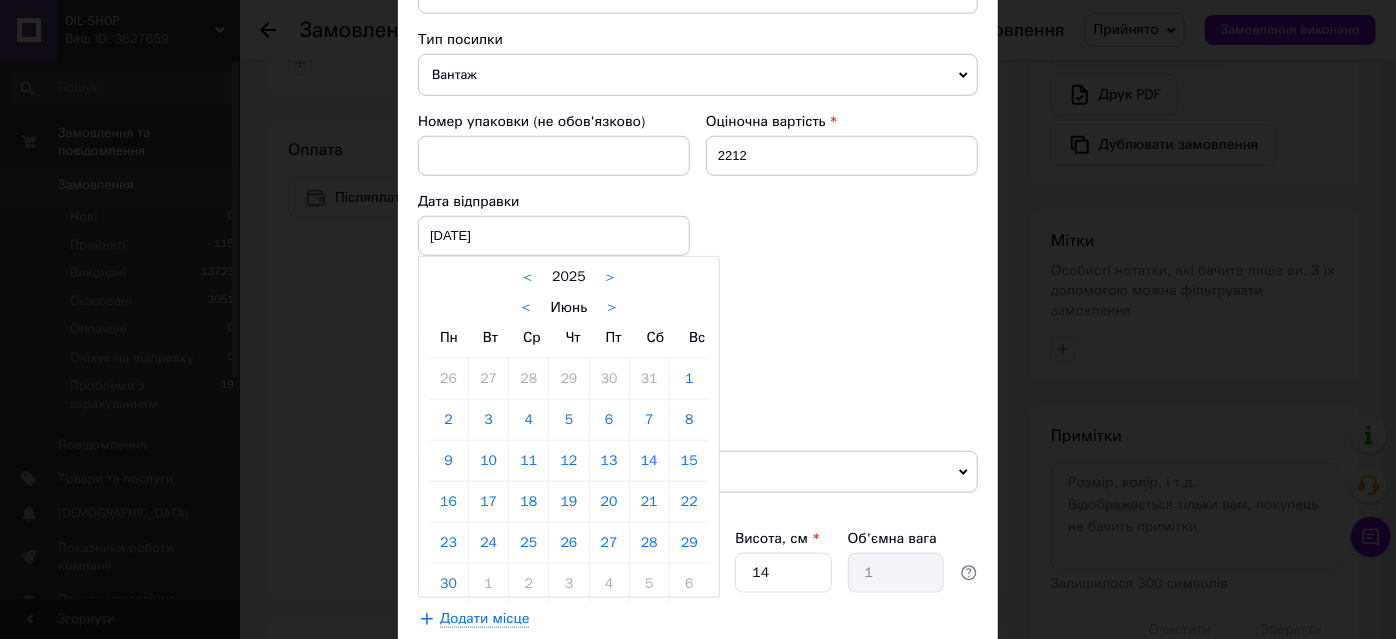 click on ">" at bounding box center [611, 308] 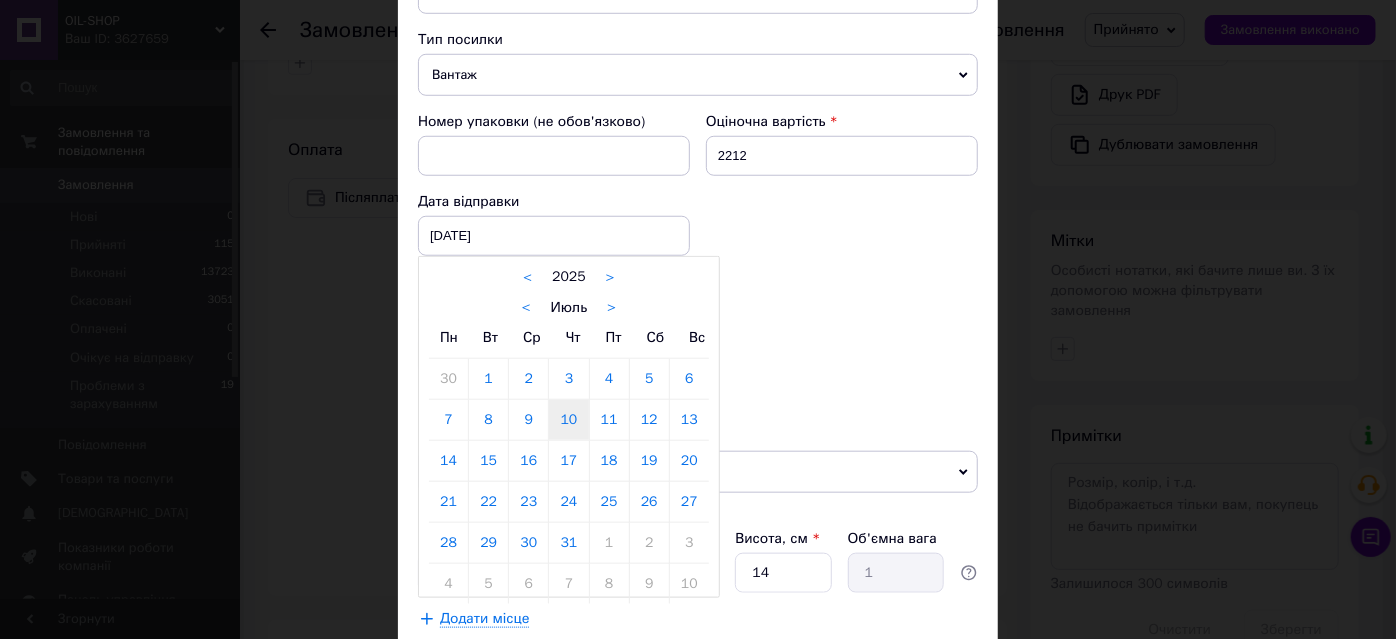 click on "10" at bounding box center [568, 420] 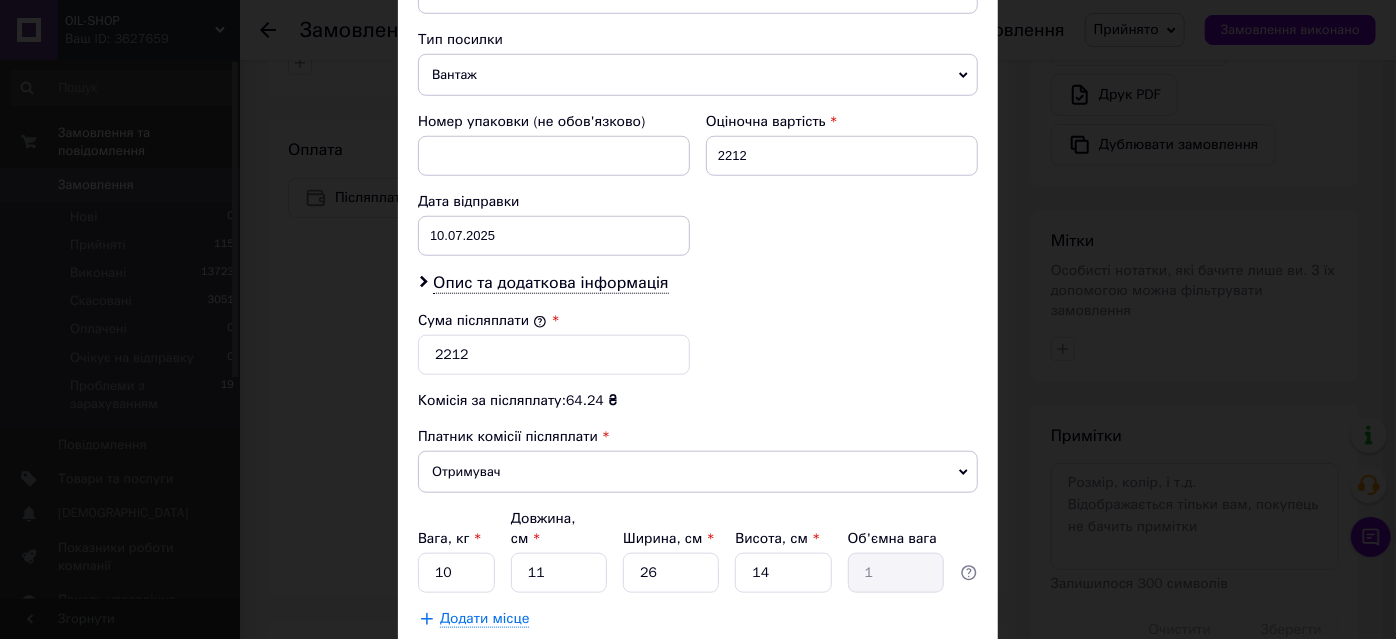 click on "Зберегти" at bounding box center [929, 669] 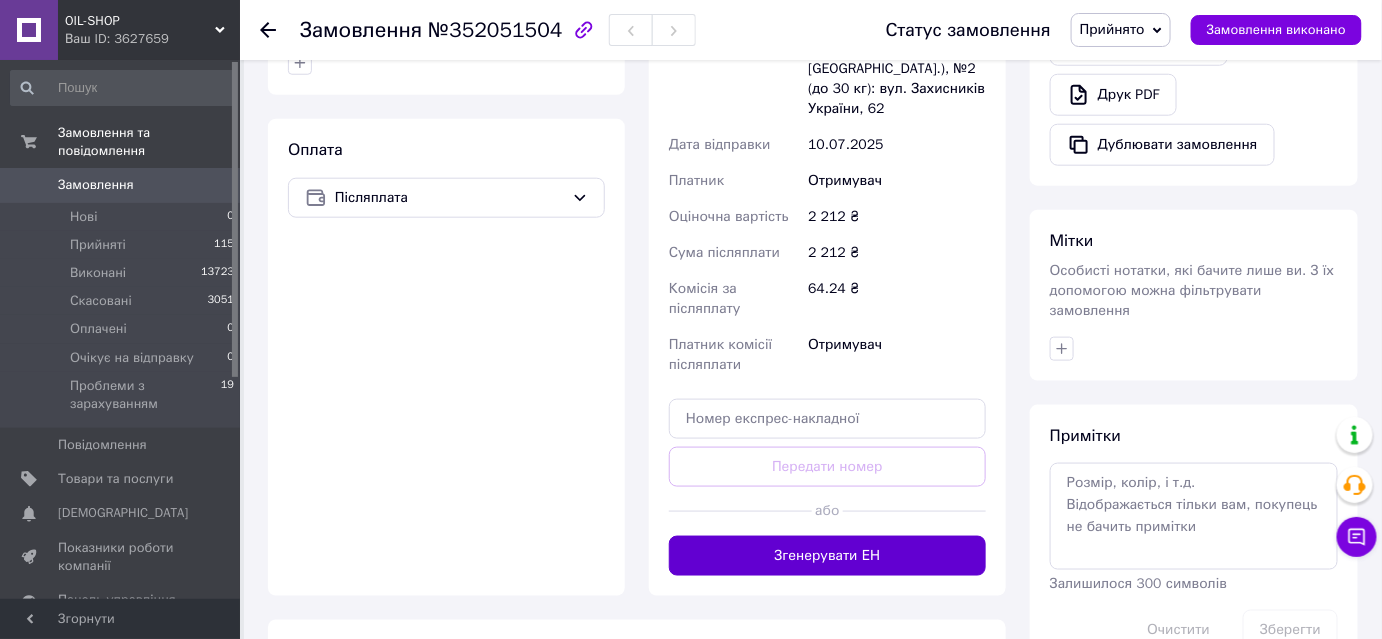 click on "Згенерувати ЕН" at bounding box center [827, 556] 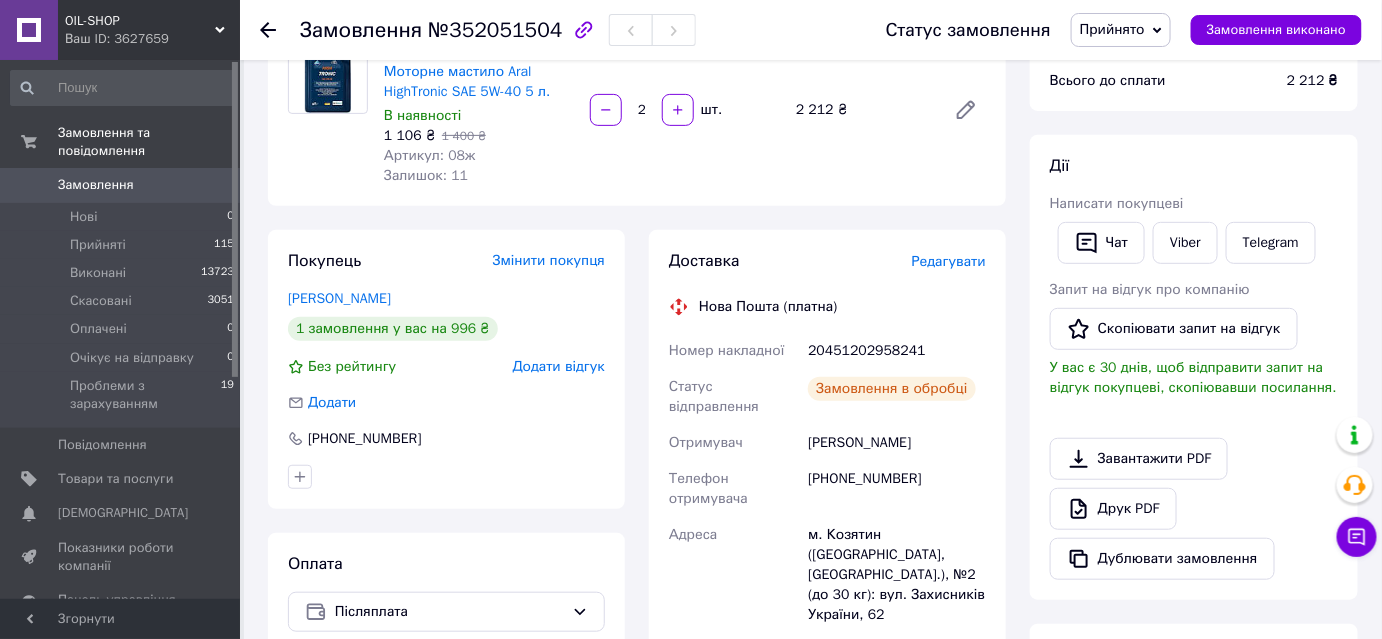 scroll, scrollTop: 157, scrollLeft: 0, axis: vertical 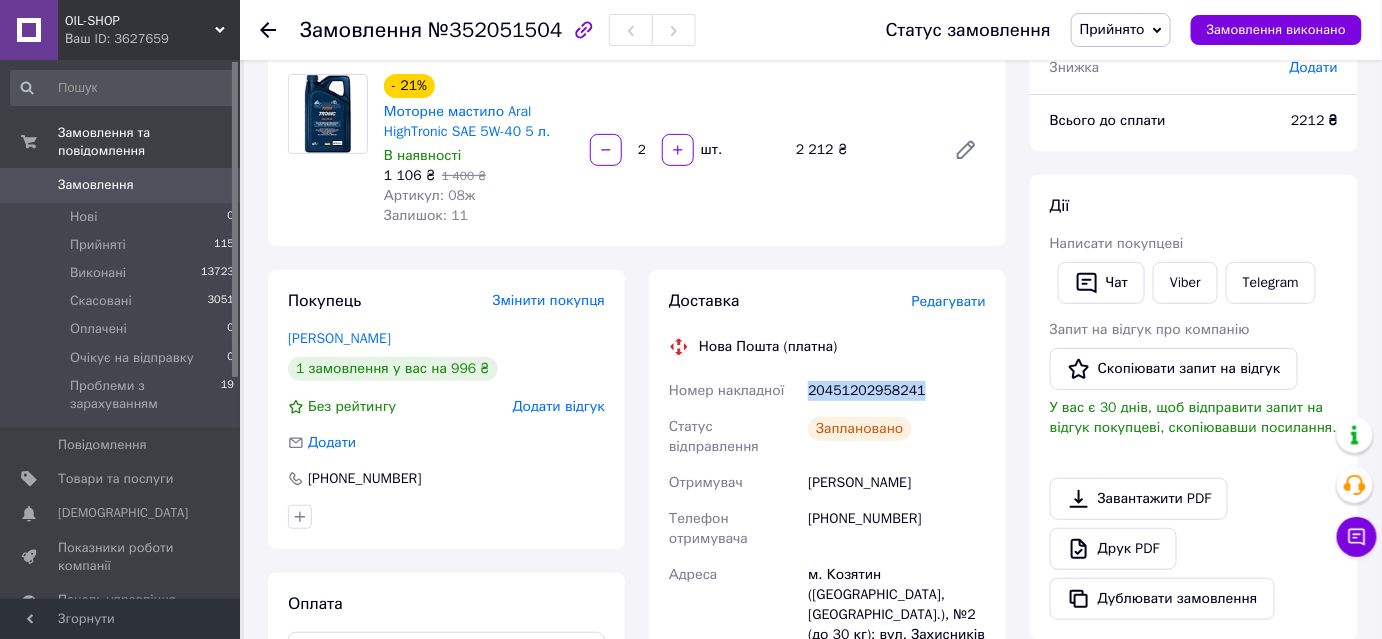 drag, startPoint x: 922, startPoint y: 391, endPoint x: 802, endPoint y: 400, distance: 120.33703 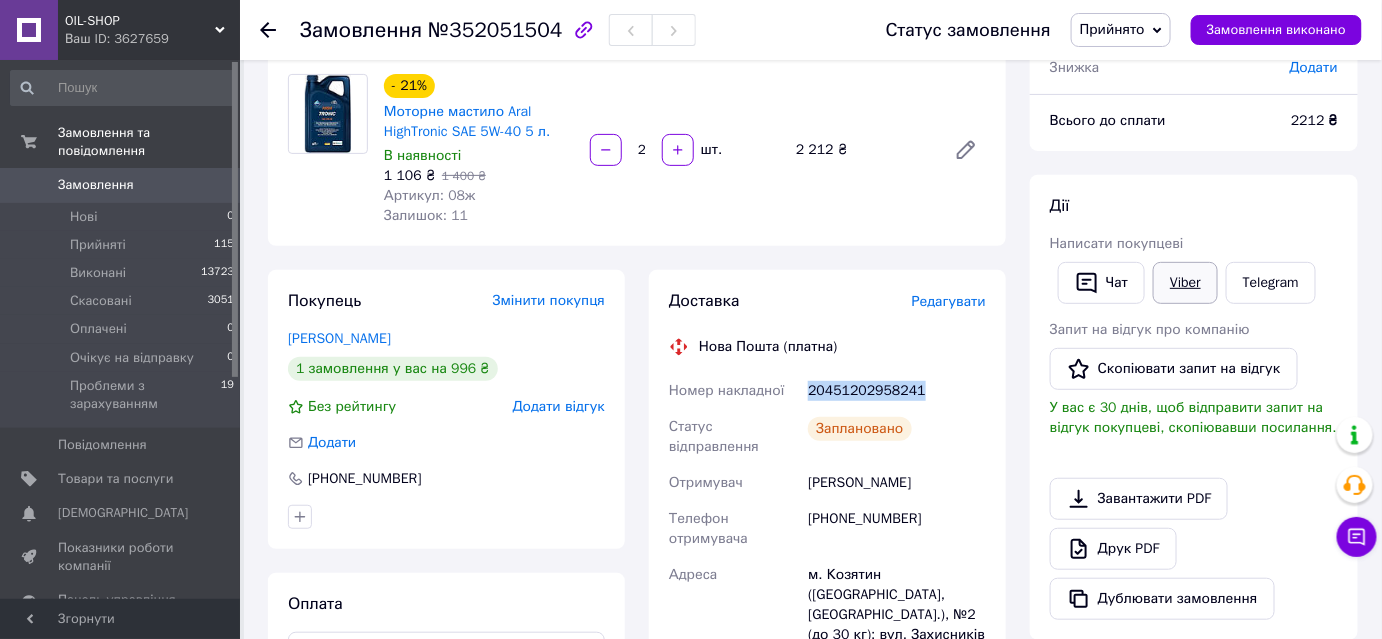 click on "Viber" at bounding box center [1185, 283] 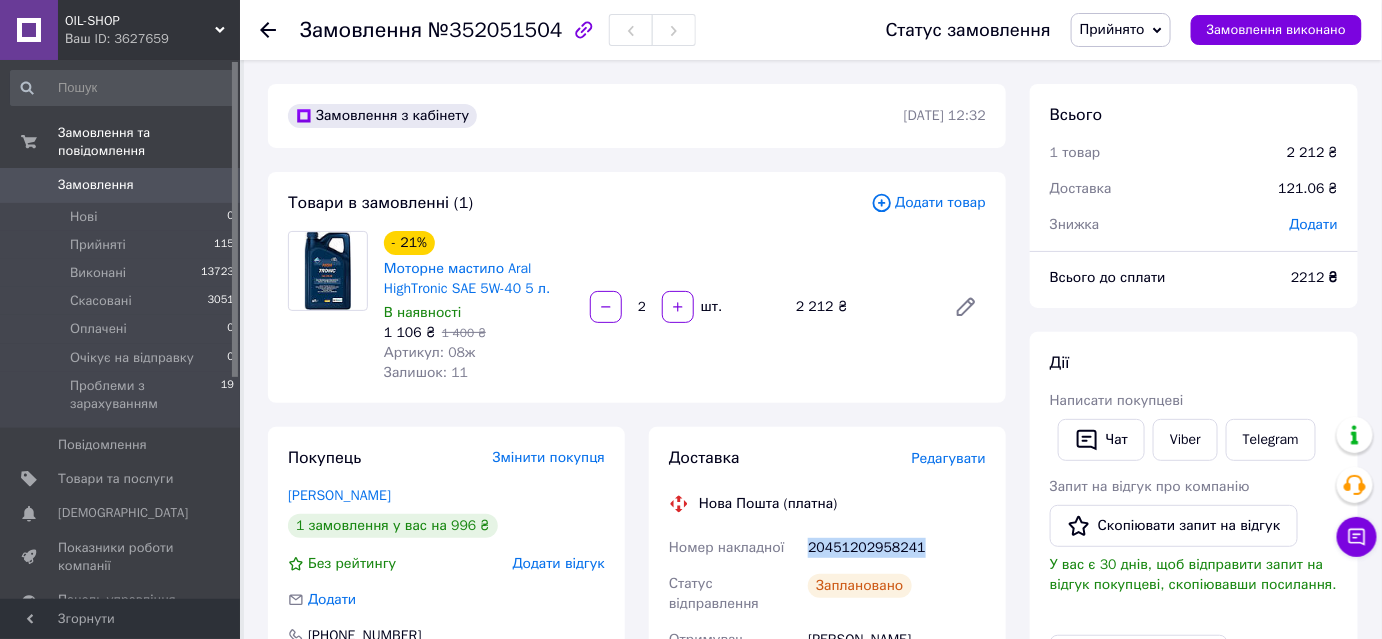 scroll, scrollTop: 0, scrollLeft: 0, axis: both 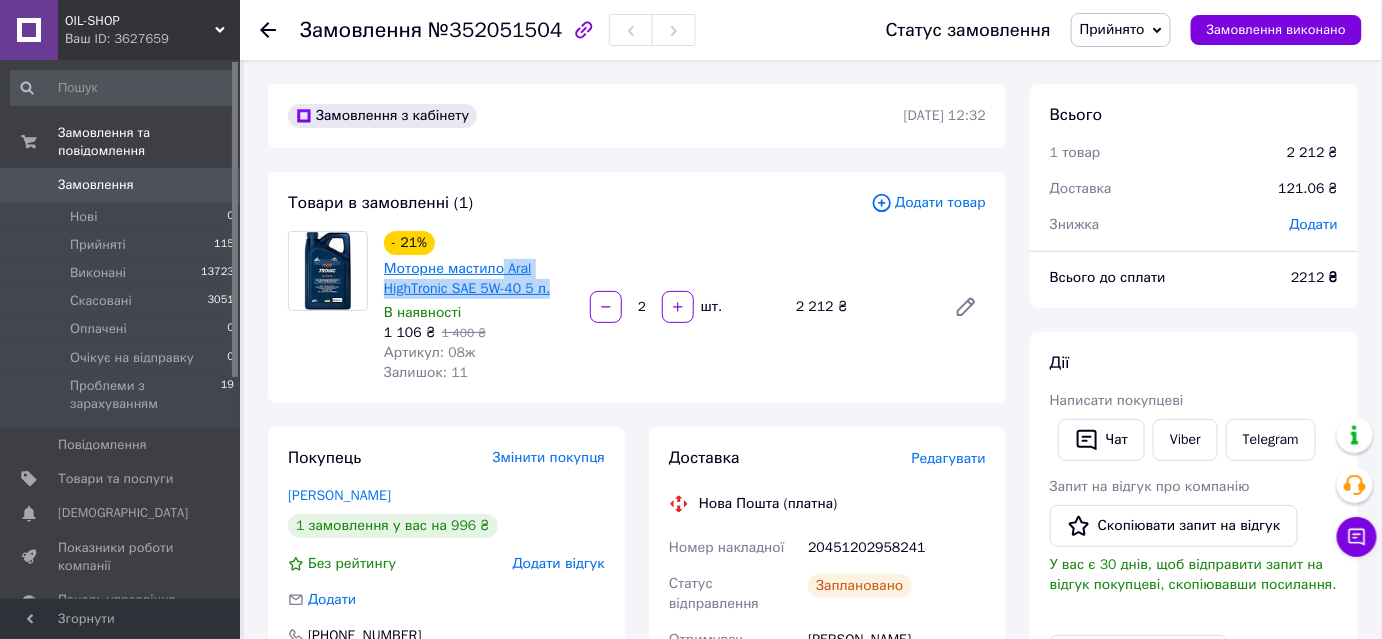 drag, startPoint x: 551, startPoint y: 292, endPoint x: 498, endPoint y: 259, distance: 62.433964 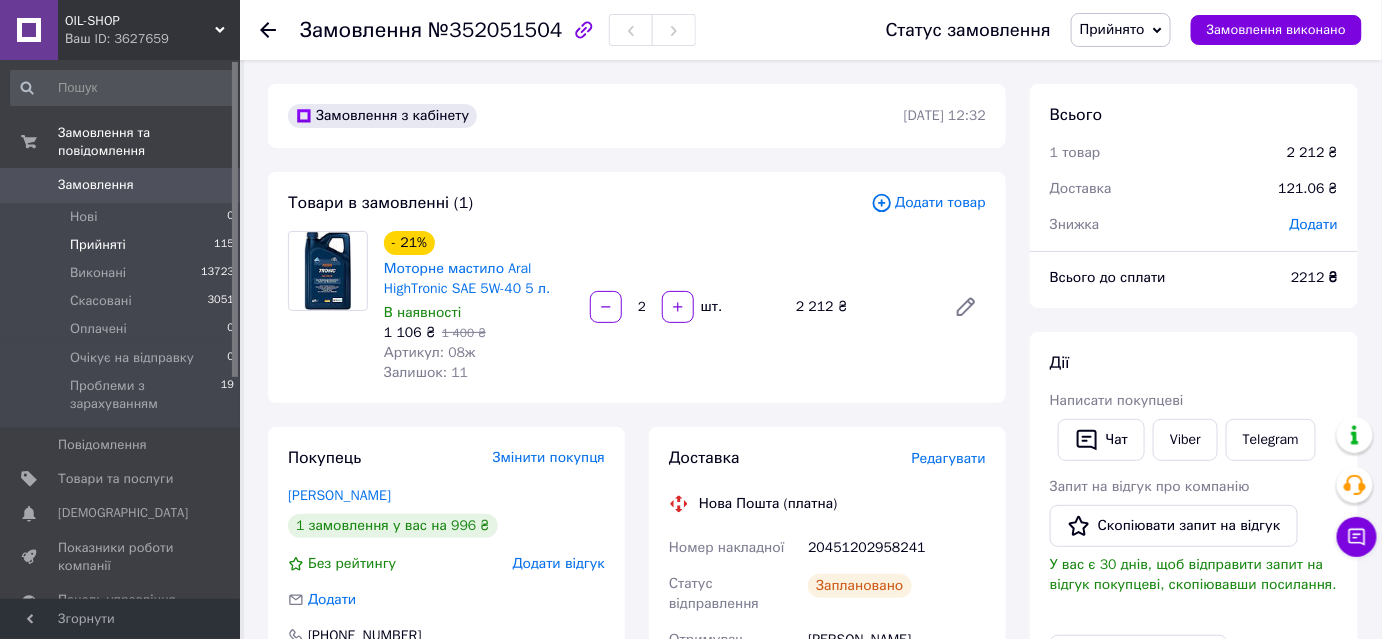 click on "Прийняті 115" at bounding box center (123, 245) 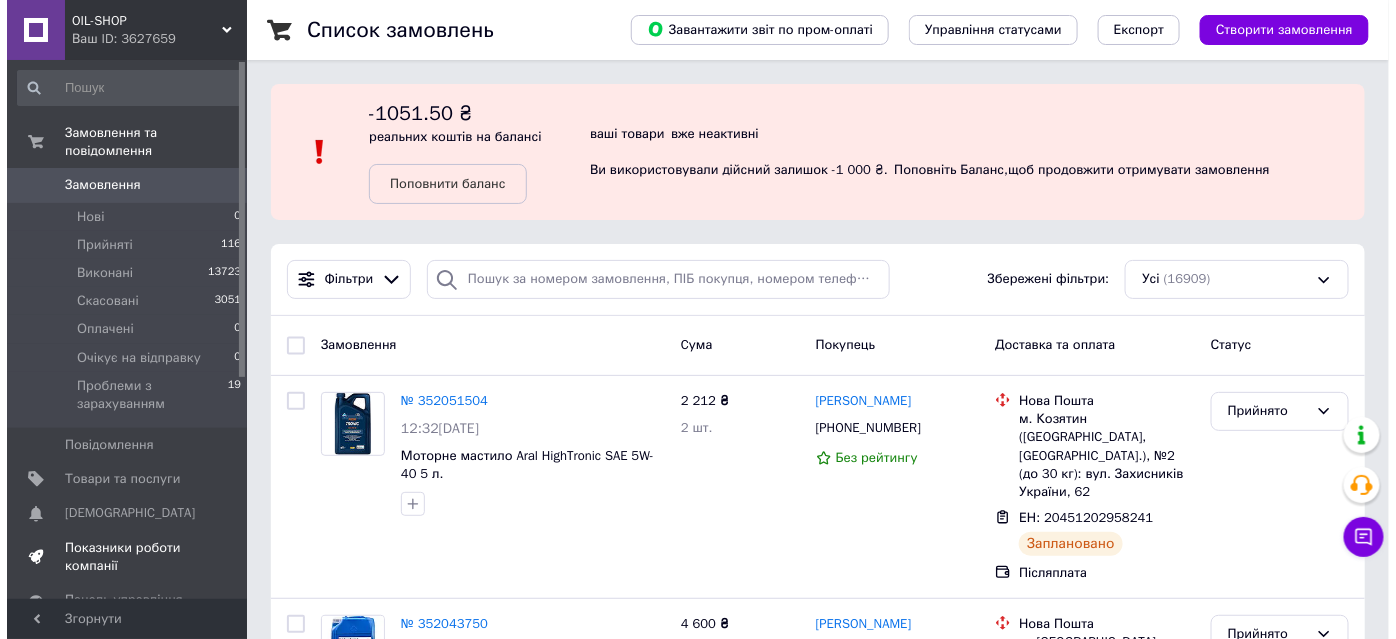 scroll, scrollTop: 181, scrollLeft: 0, axis: vertical 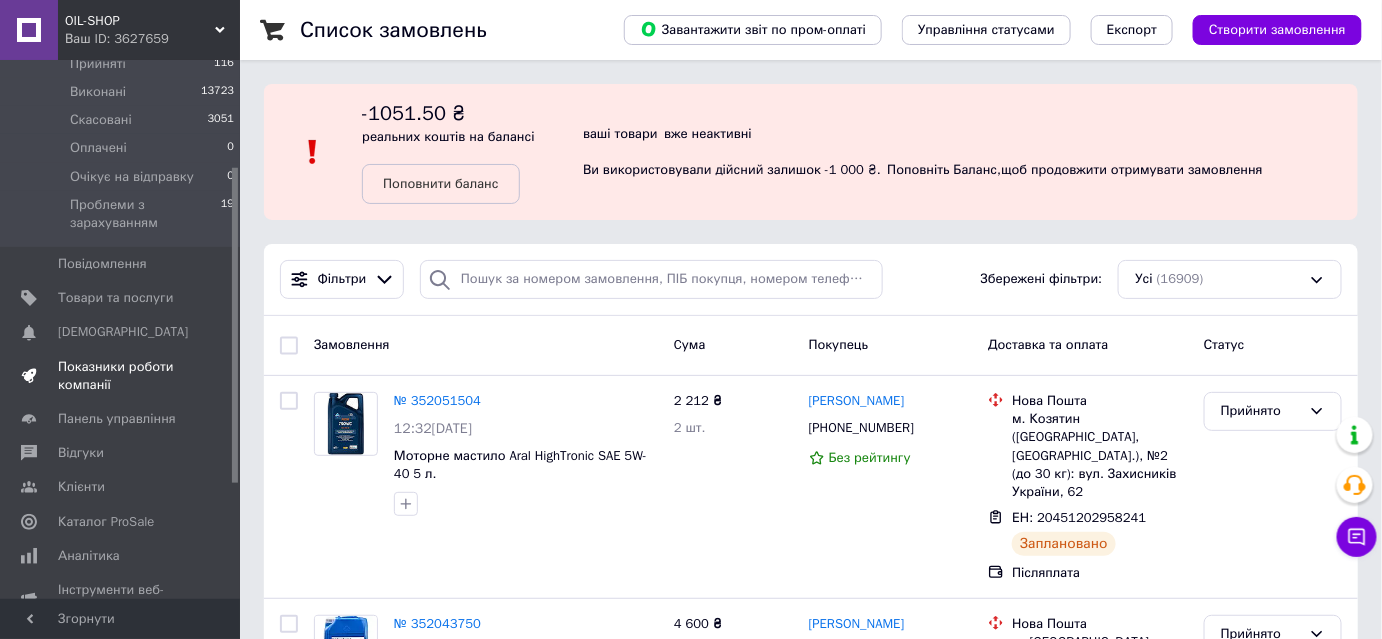 click on "Показники роботи компанії" at bounding box center (121, 376) 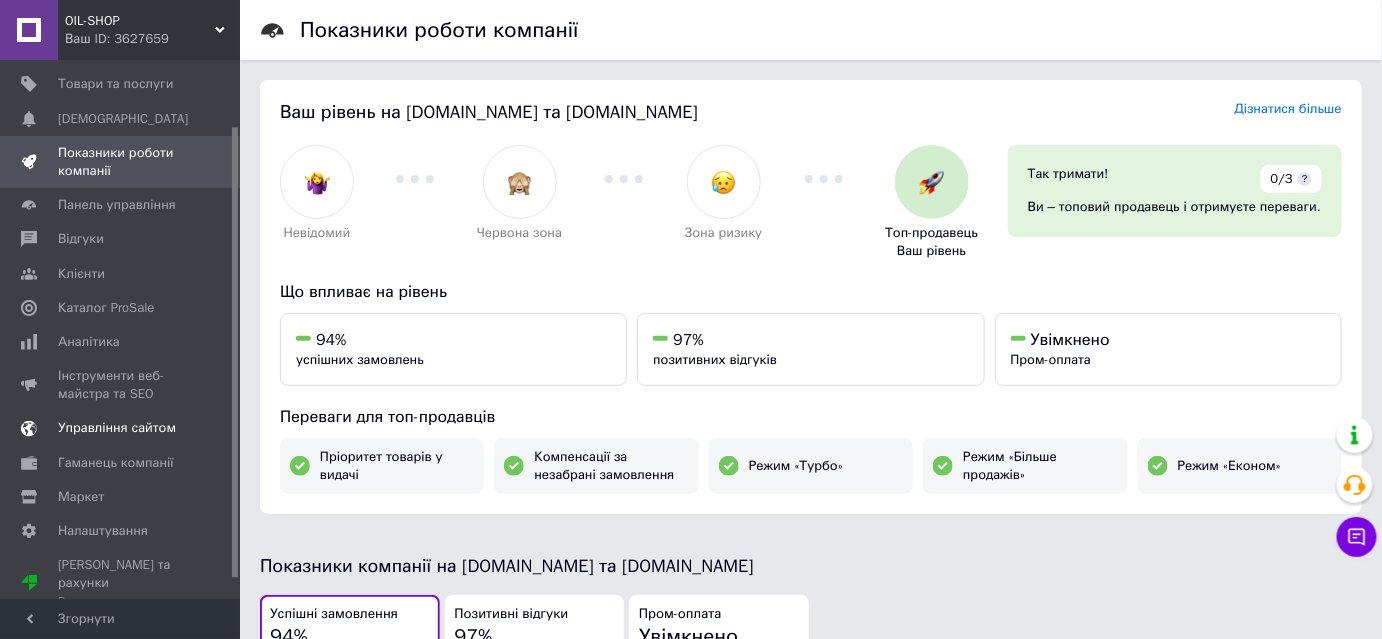 scroll, scrollTop: 0, scrollLeft: 0, axis: both 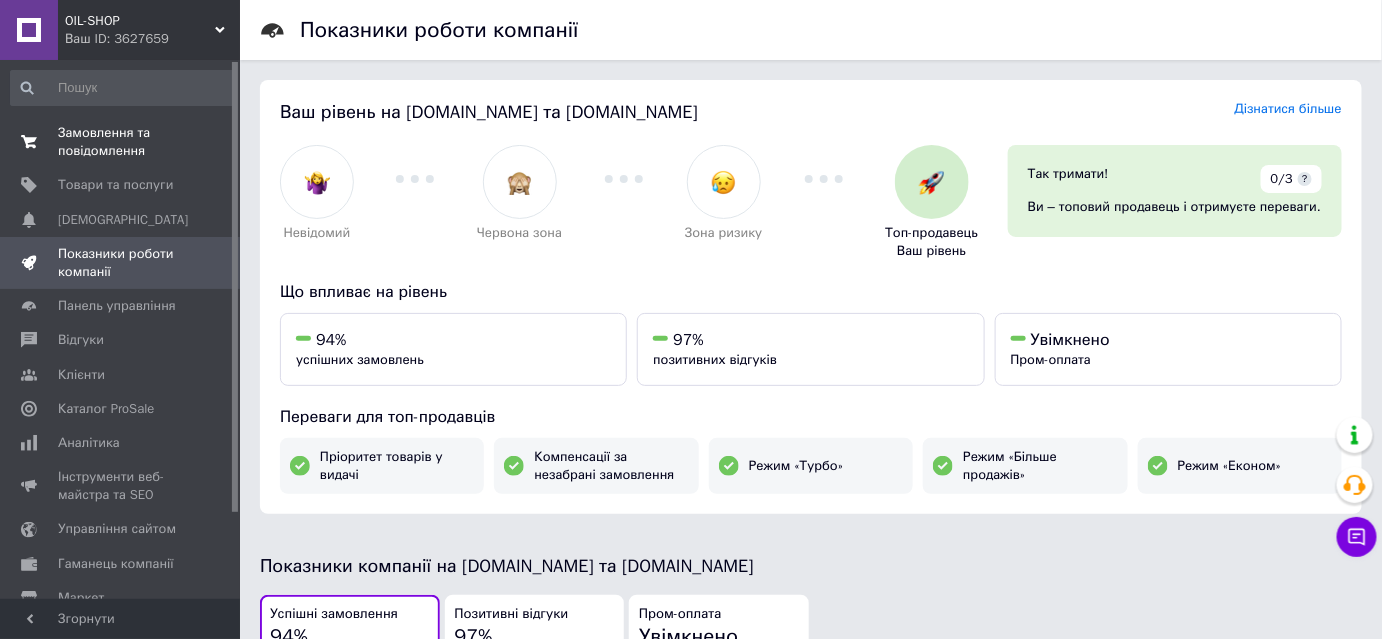 click on "Замовлення та повідомлення" at bounding box center (121, 142) 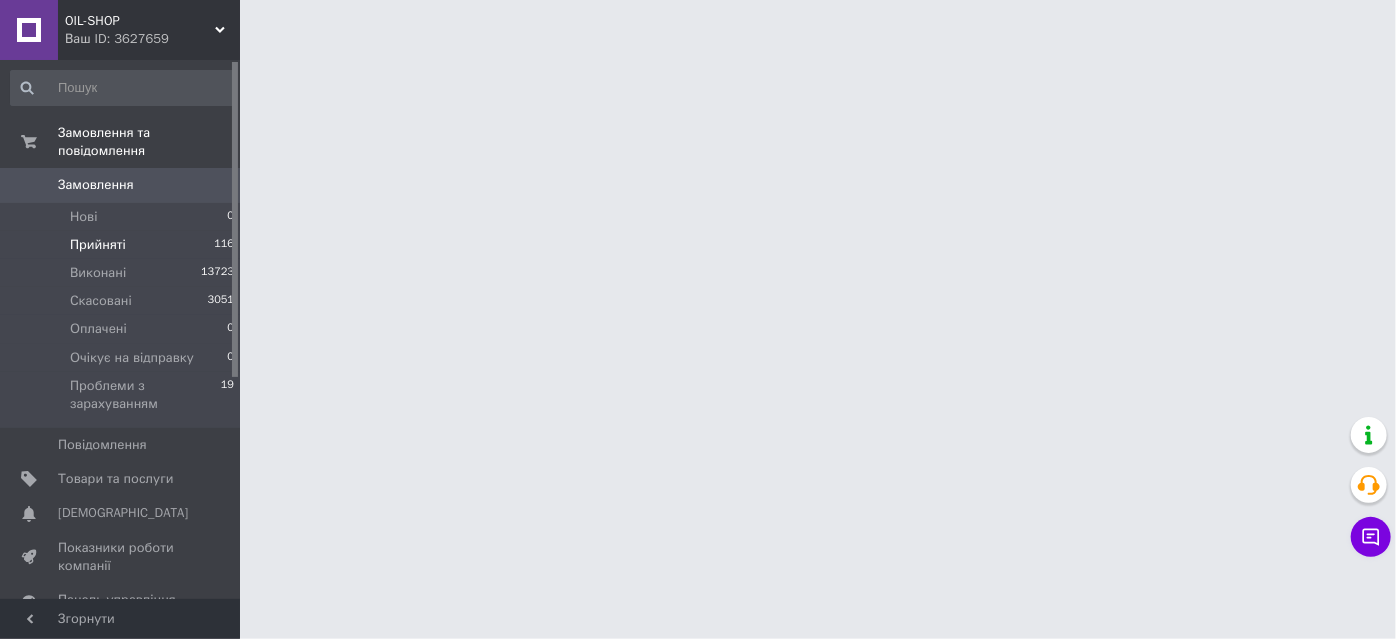 click on "Прийняті 116" at bounding box center [123, 245] 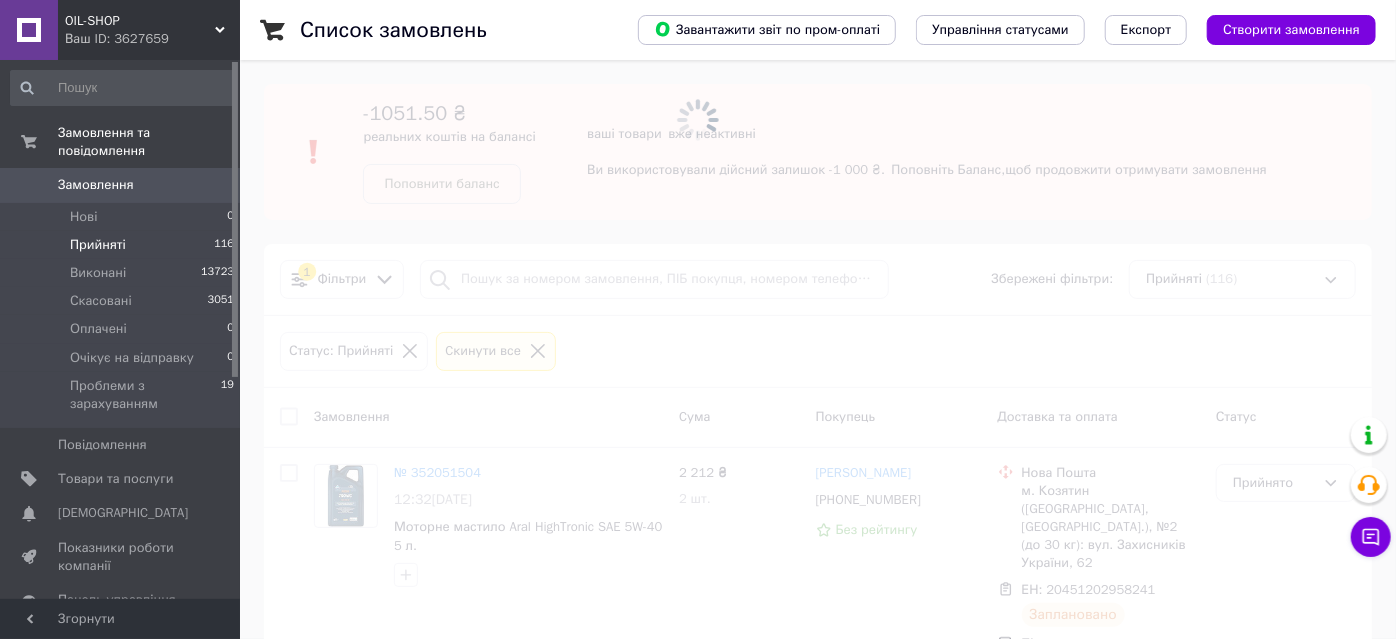 click on "Прийняті" at bounding box center (98, 245) 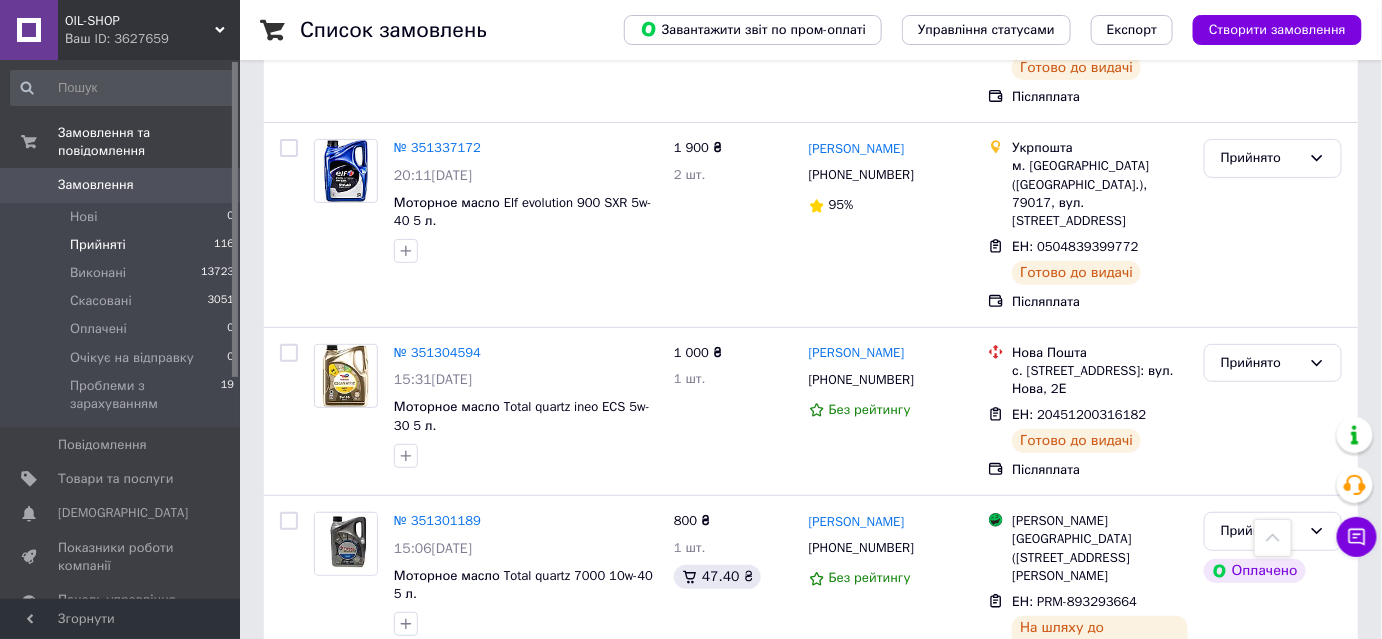 scroll, scrollTop: 18660, scrollLeft: 0, axis: vertical 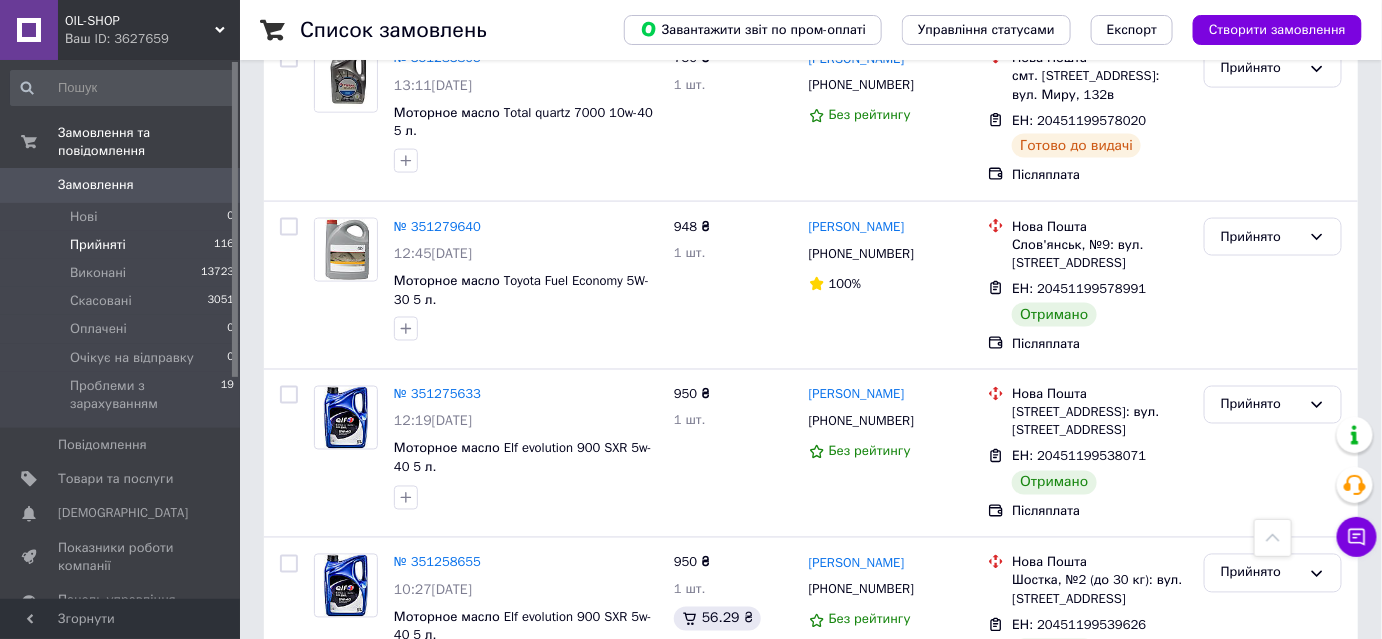 click on "2" at bounding box center [327, 1790] 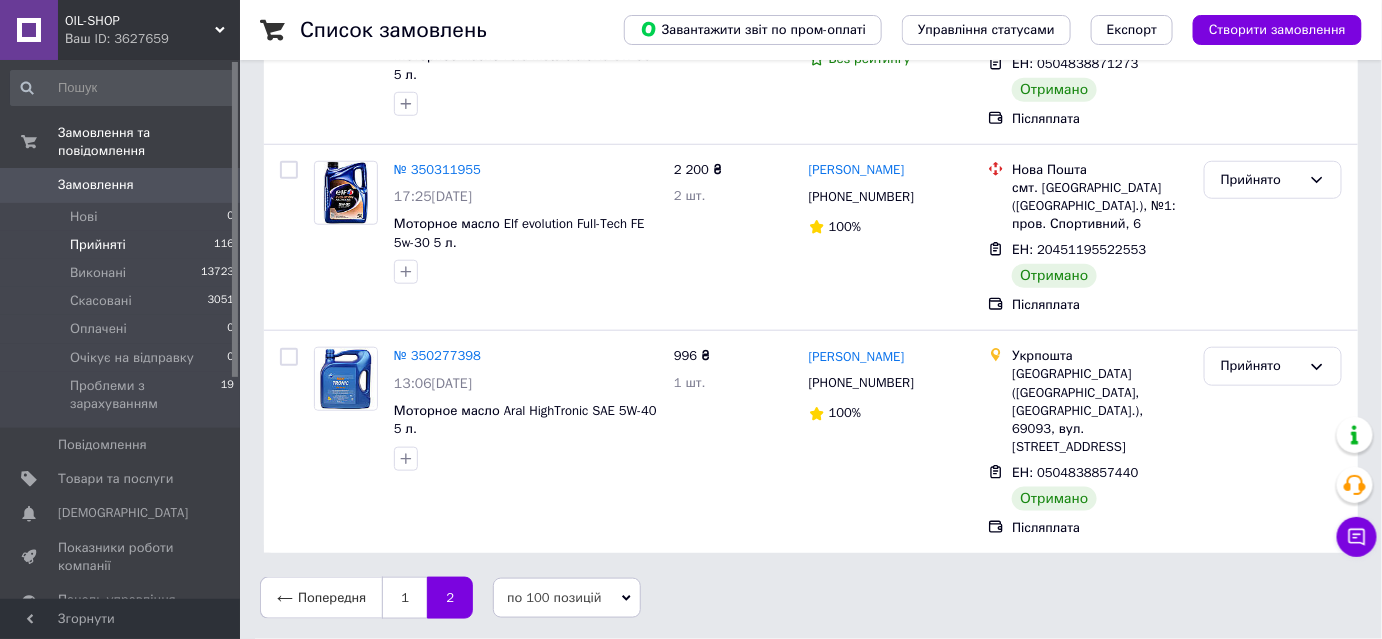 scroll, scrollTop: 0, scrollLeft: 0, axis: both 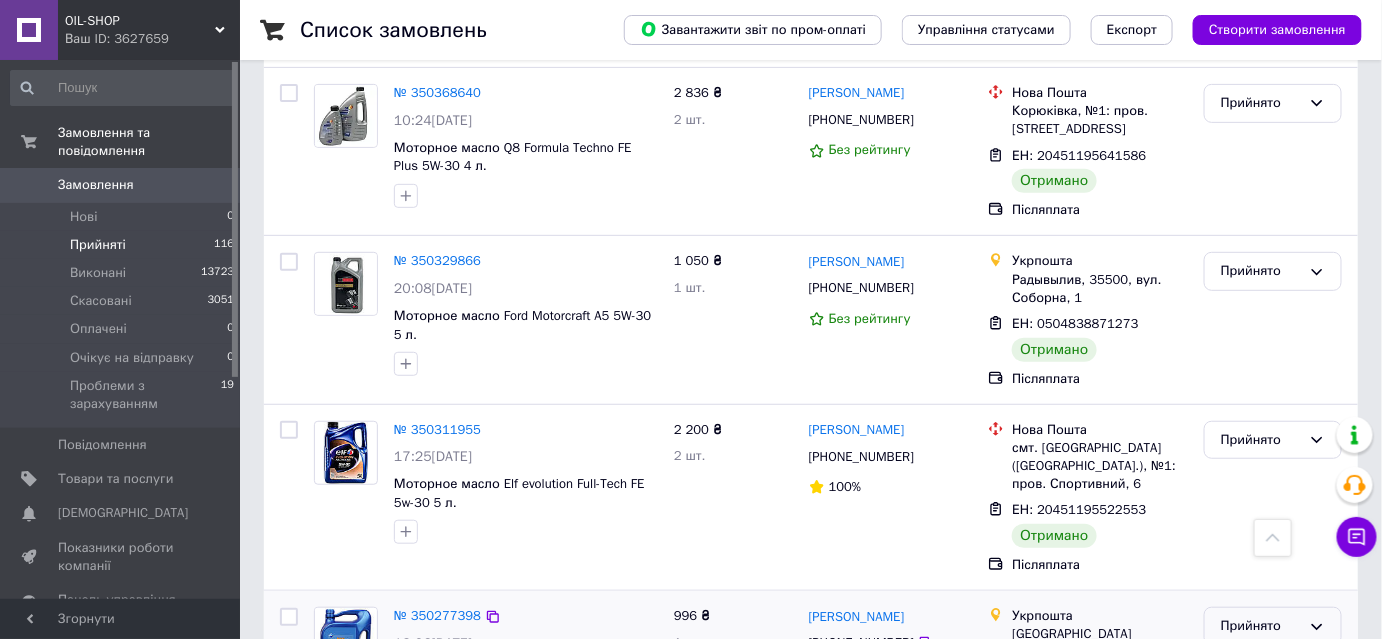 click on "Прийнято" at bounding box center (1261, 626) 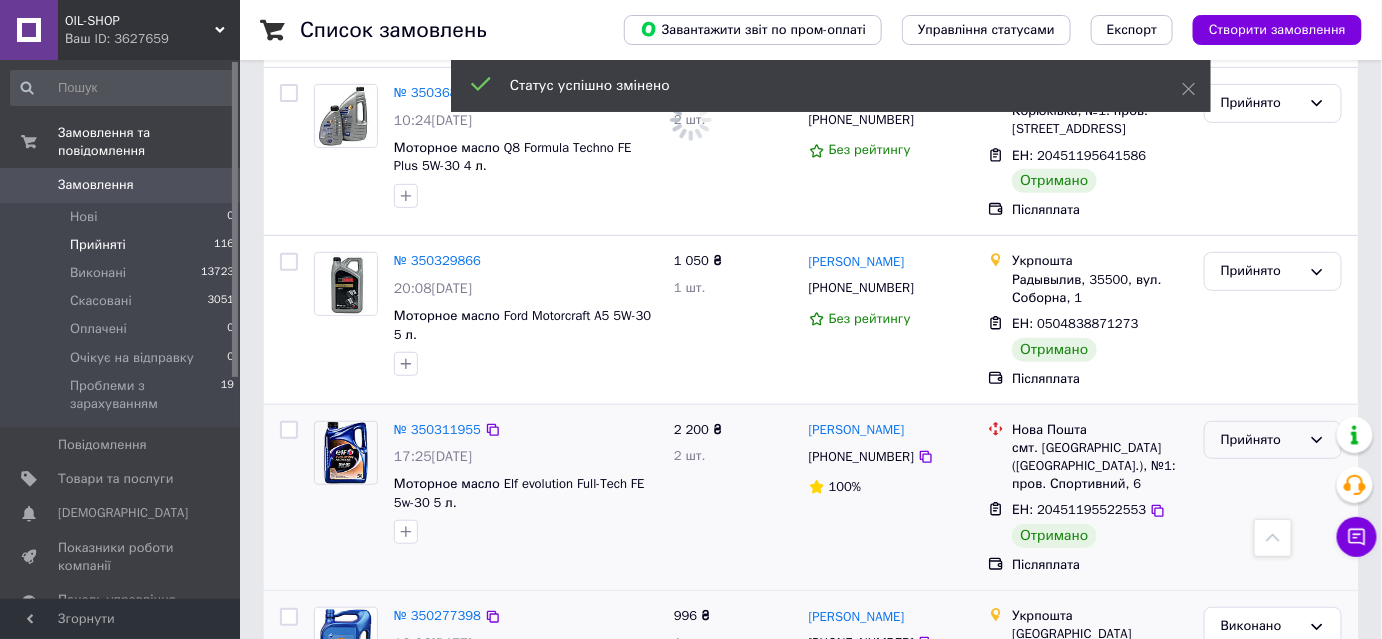 click on "Прийнято" at bounding box center [1273, 440] 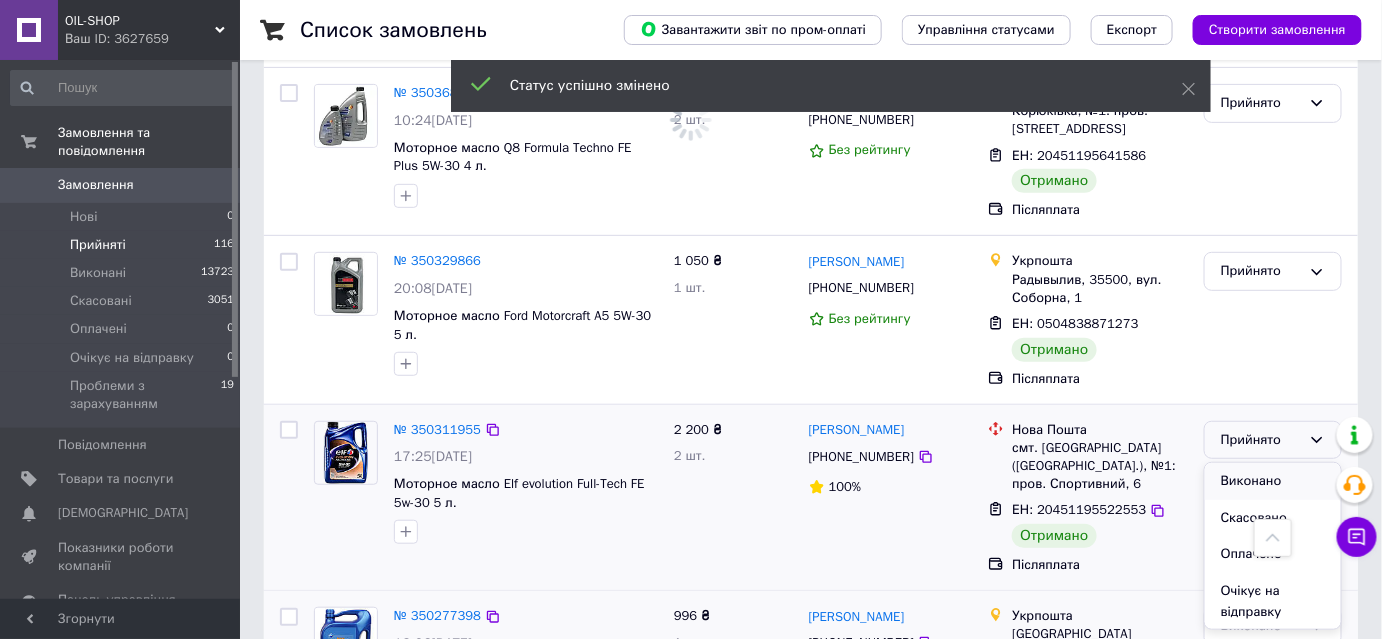 click on "Виконано" at bounding box center (1273, 481) 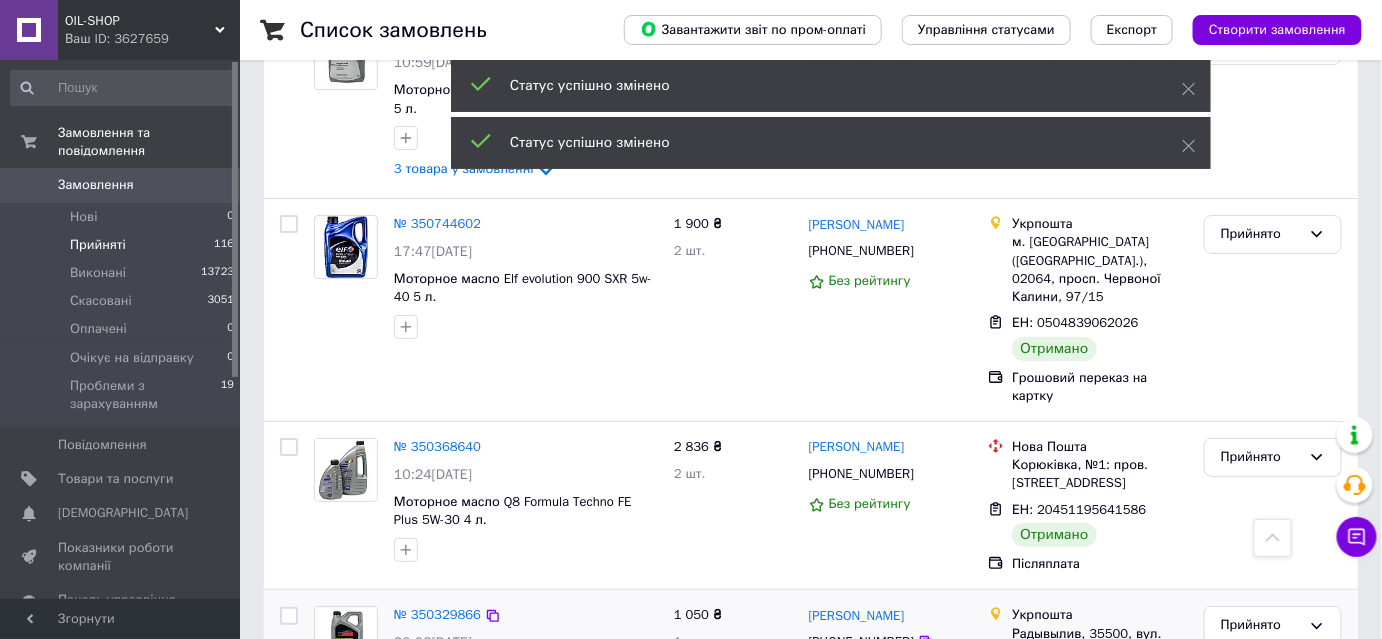 scroll, scrollTop: 2386, scrollLeft: 0, axis: vertical 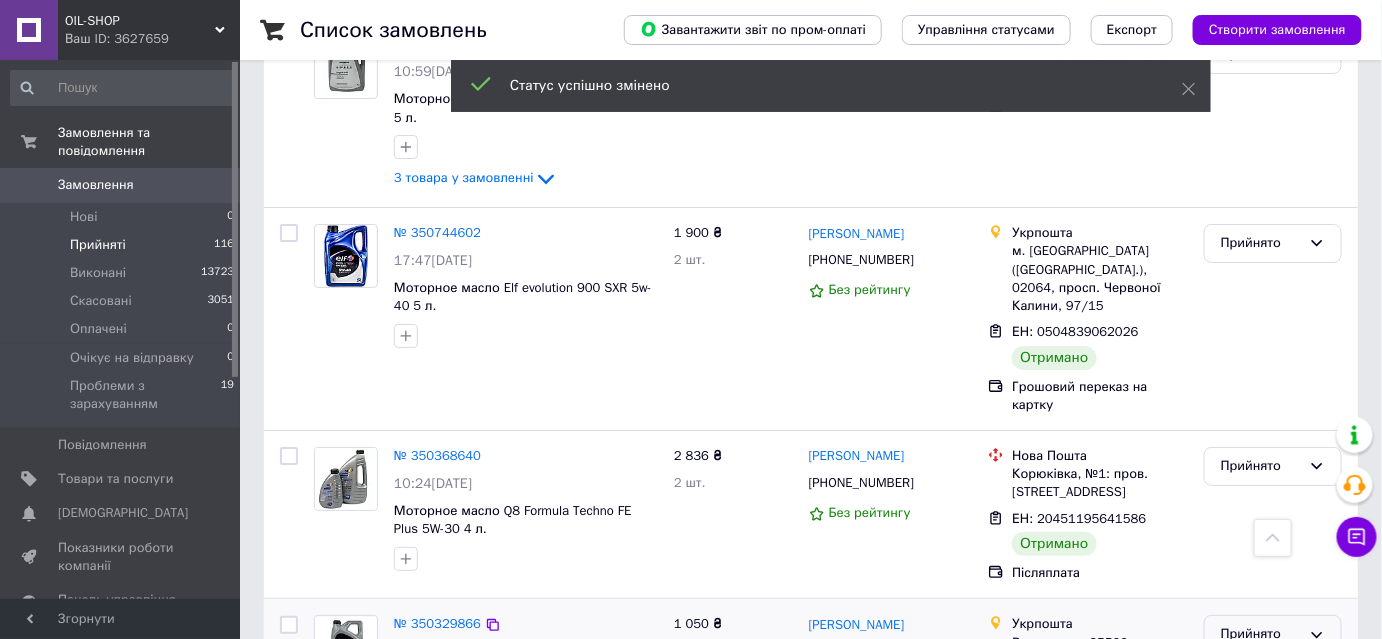 click on "Прийнято" at bounding box center (1261, 634) 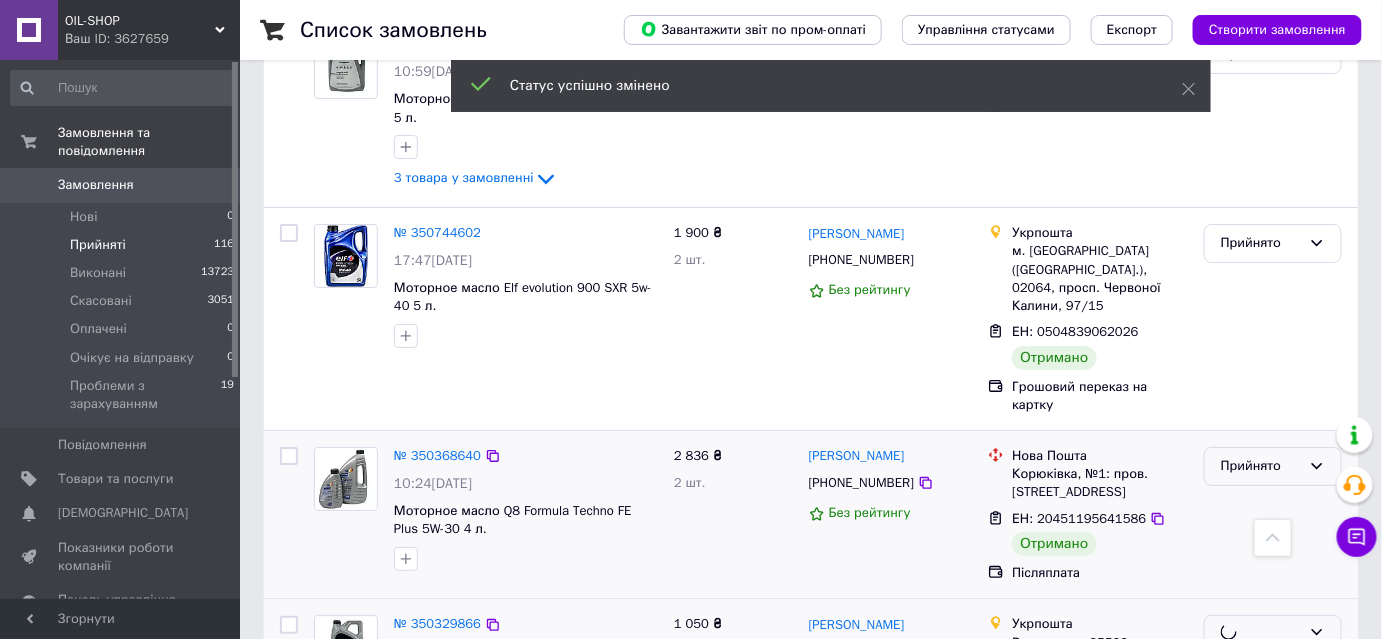 click on "Прийнято" at bounding box center (1261, 466) 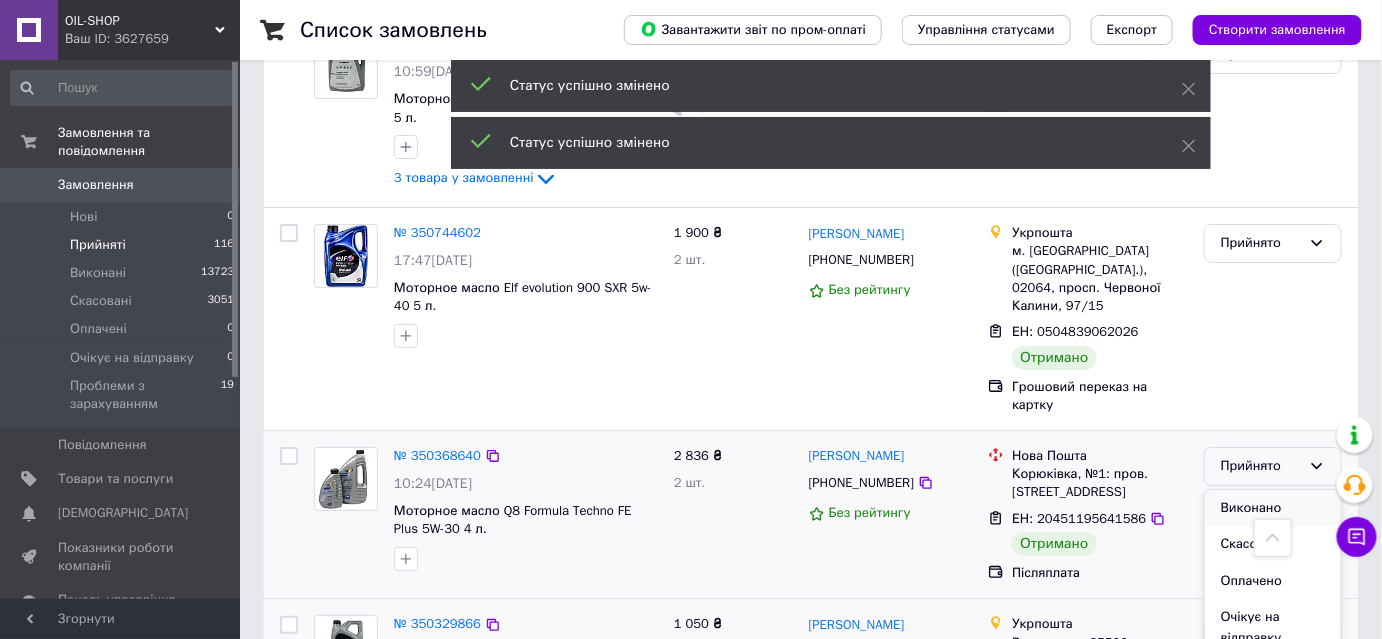 click on "Виконано" at bounding box center (1273, 508) 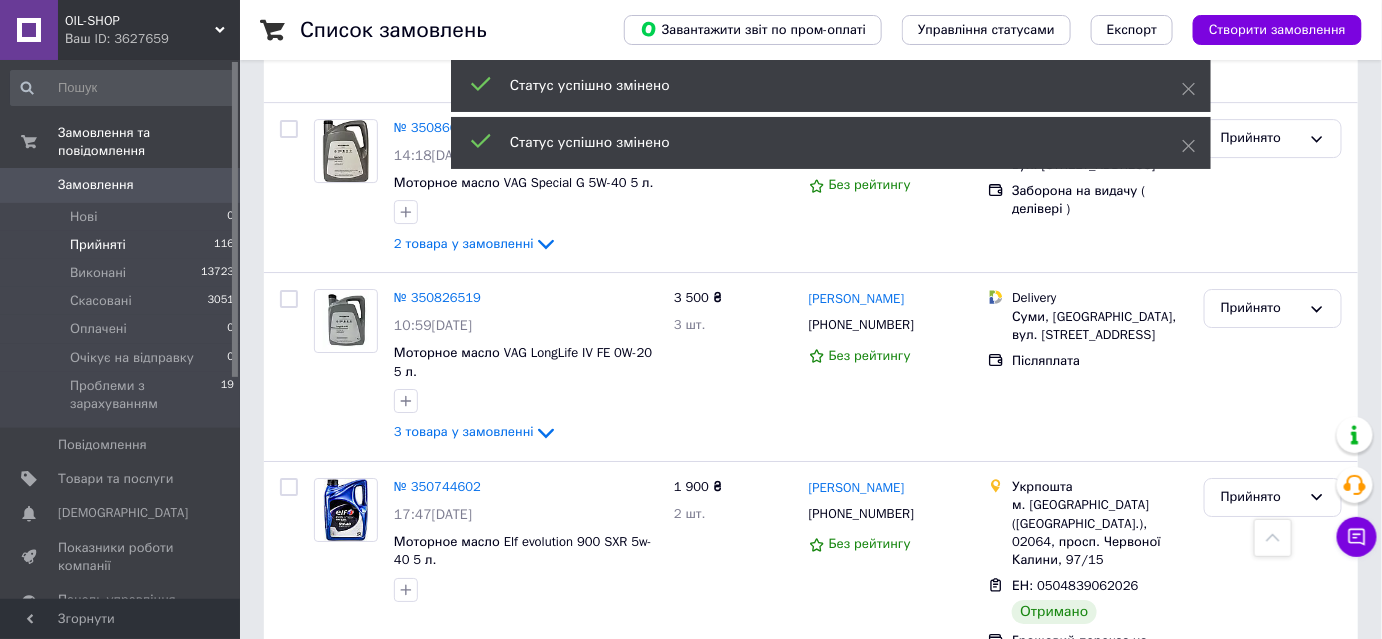 scroll, scrollTop: 2022, scrollLeft: 0, axis: vertical 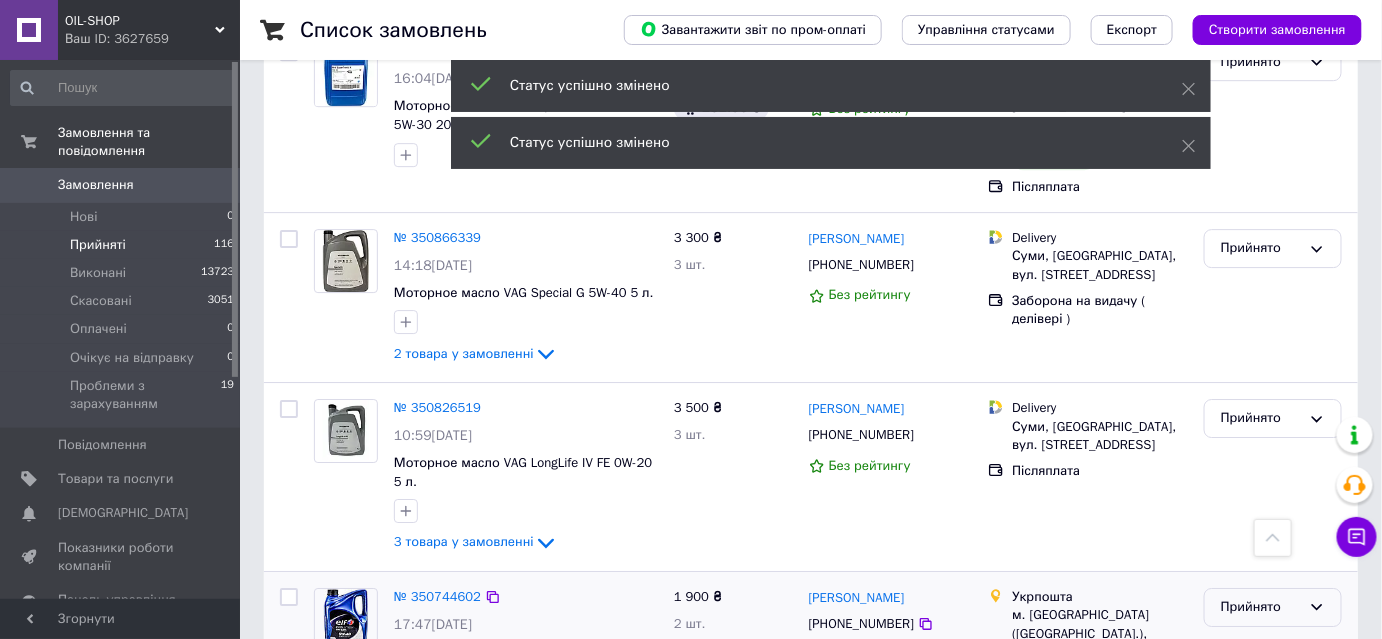 click on "Прийнято" at bounding box center (1273, 607) 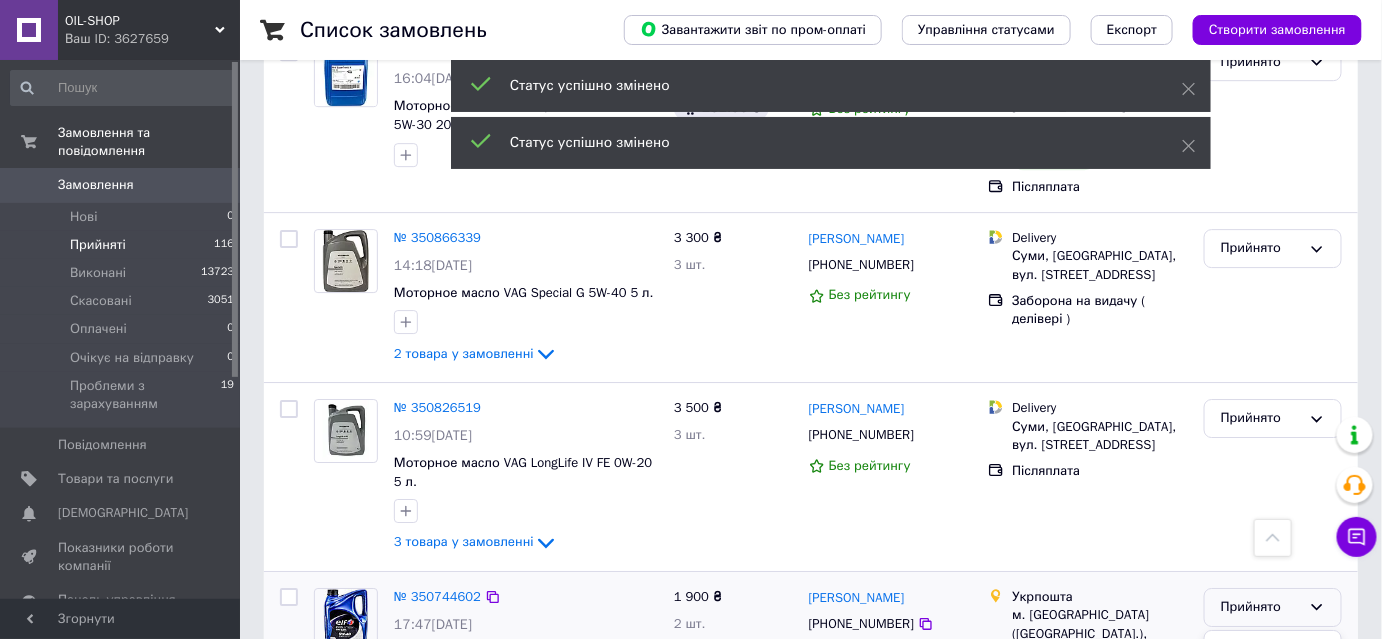 drag, startPoint x: 1230, startPoint y: 463, endPoint x: 1232, endPoint y: 436, distance: 27.073973 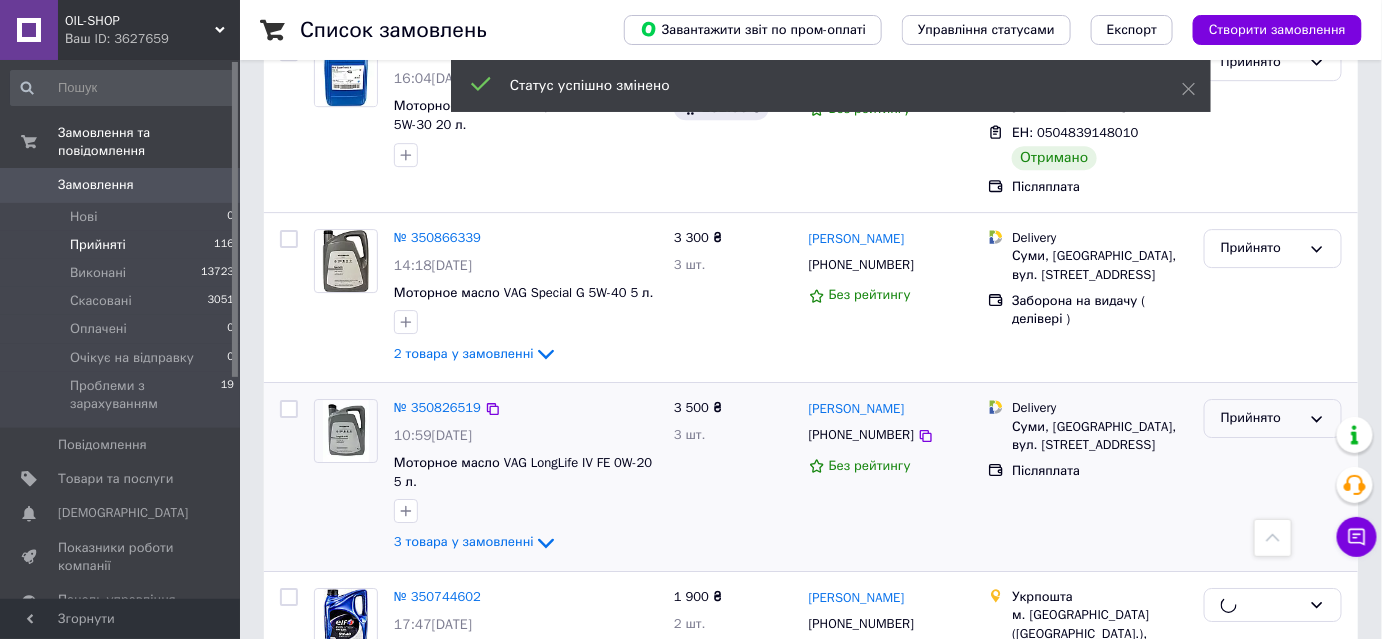 click on "Прийнято" at bounding box center [1261, 418] 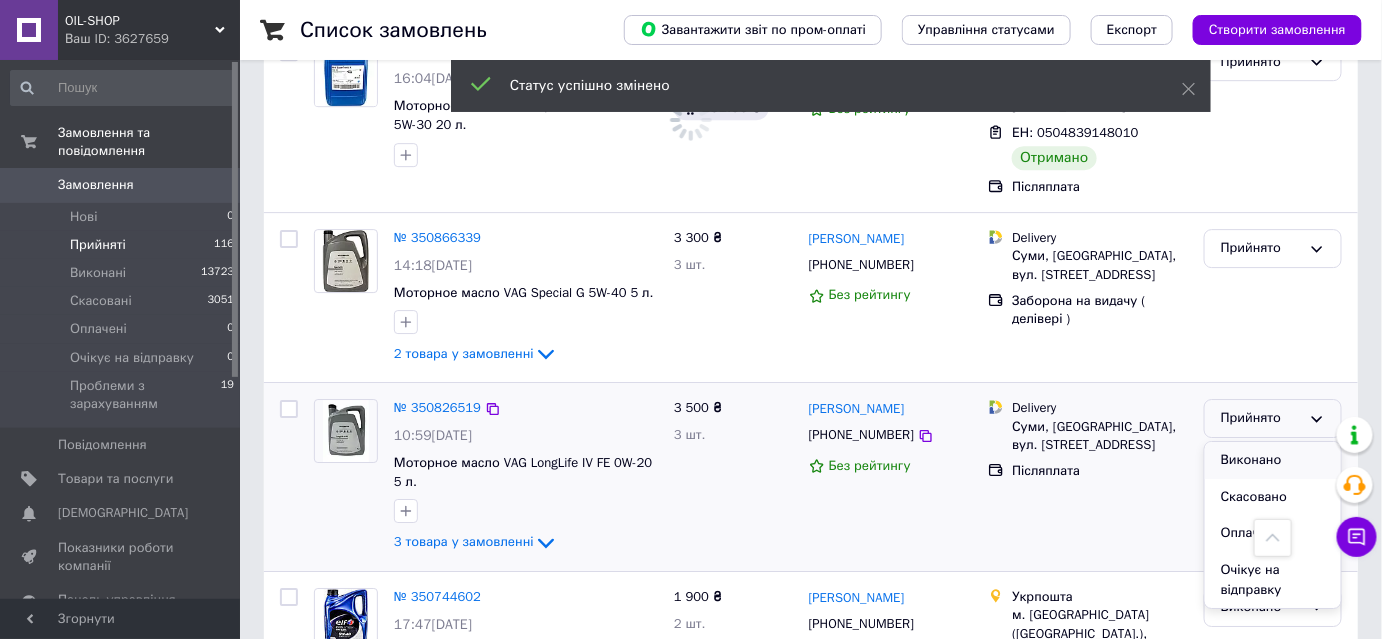 click on "Виконано" at bounding box center (1273, 460) 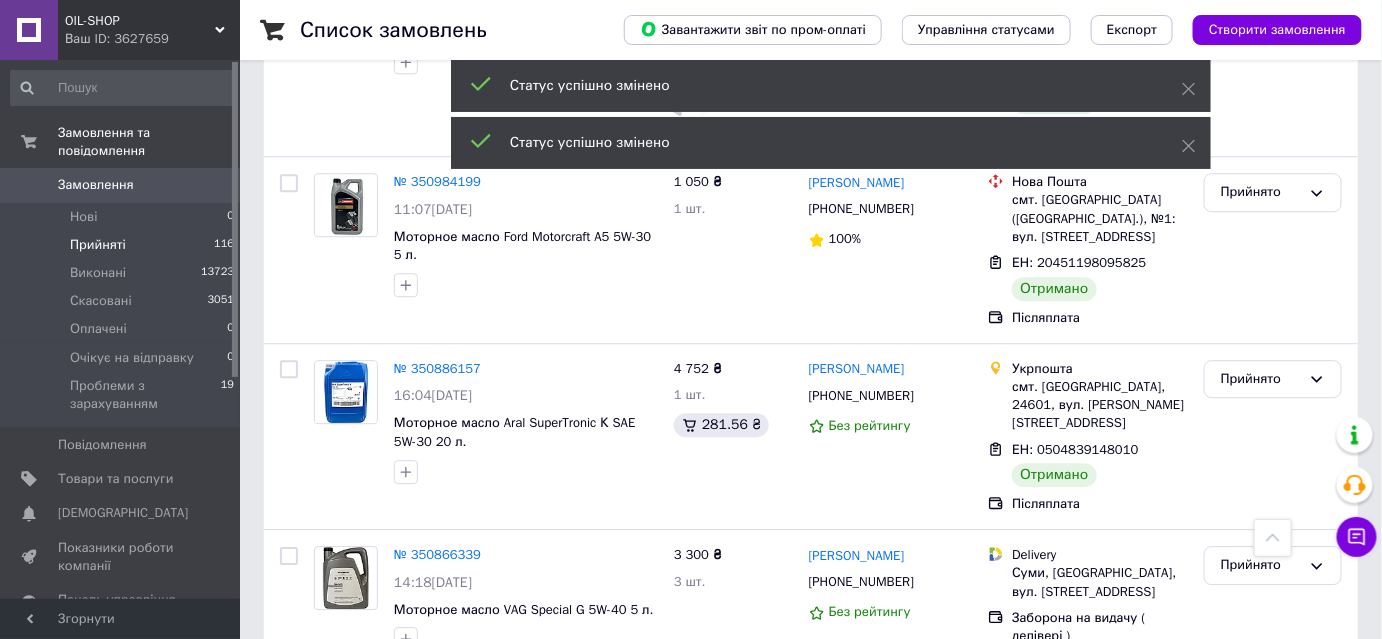 scroll, scrollTop: 1658, scrollLeft: 0, axis: vertical 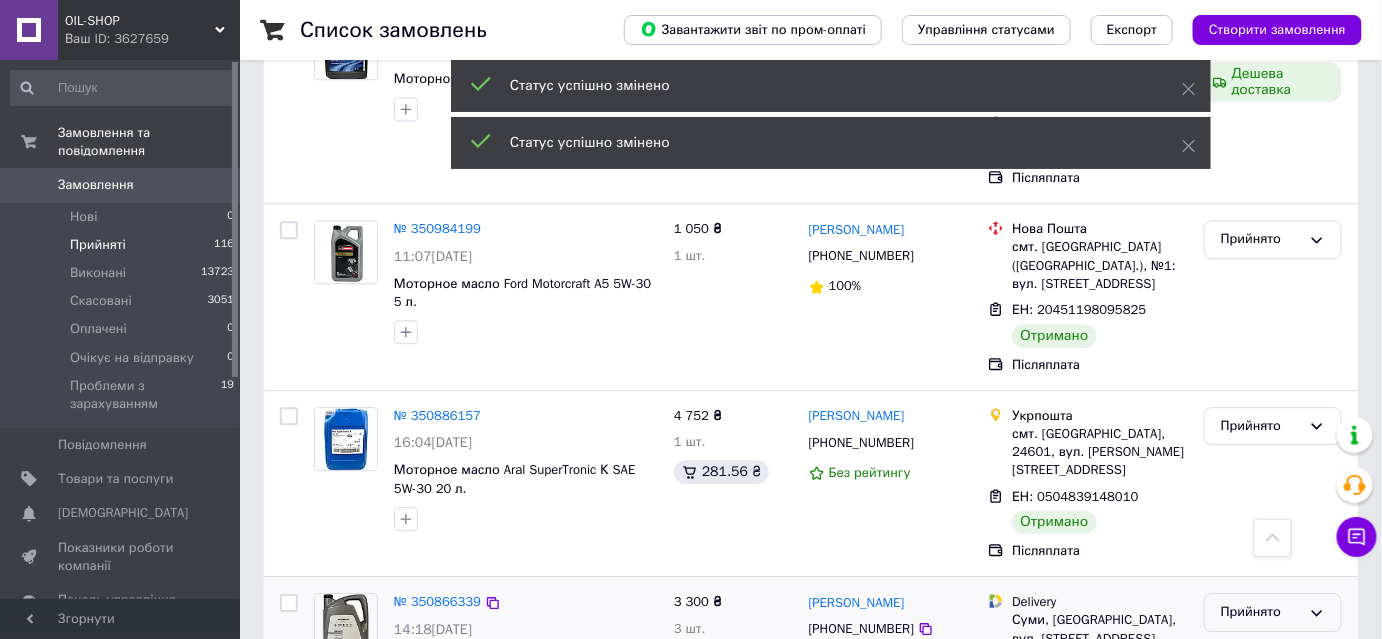 click on "Прийнято" at bounding box center [1273, 612] 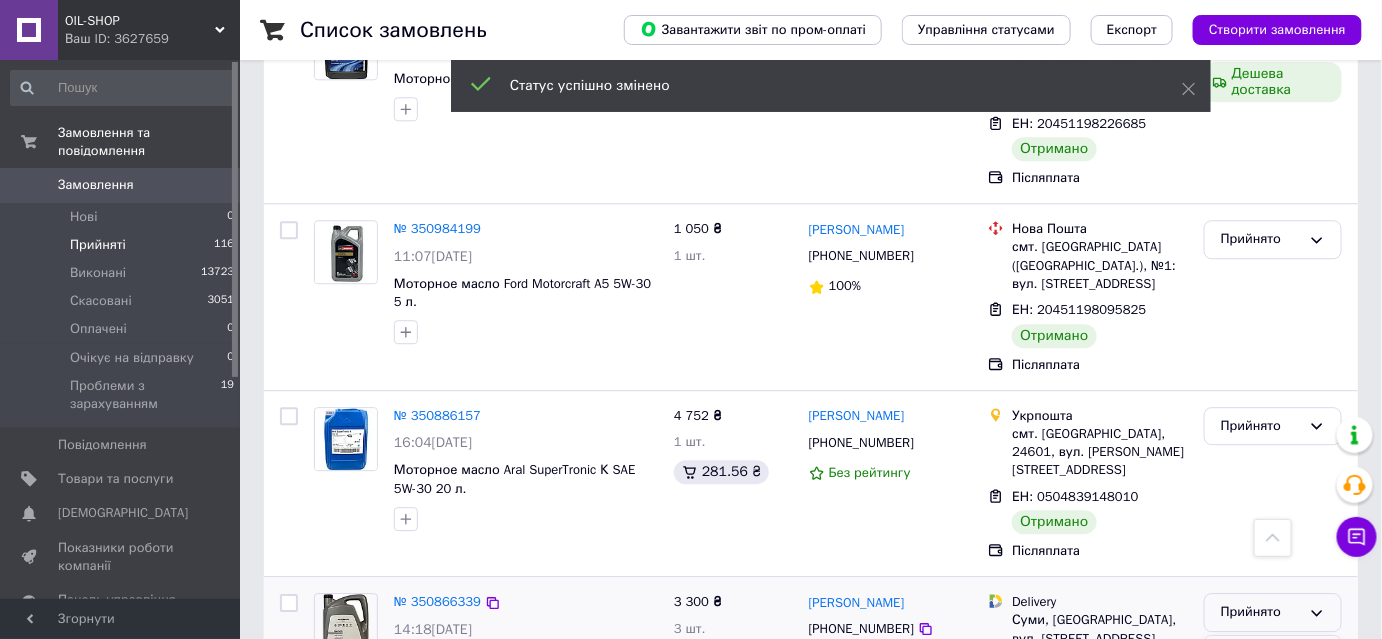 click on "Виконано" at bounding box center (1273, 654) 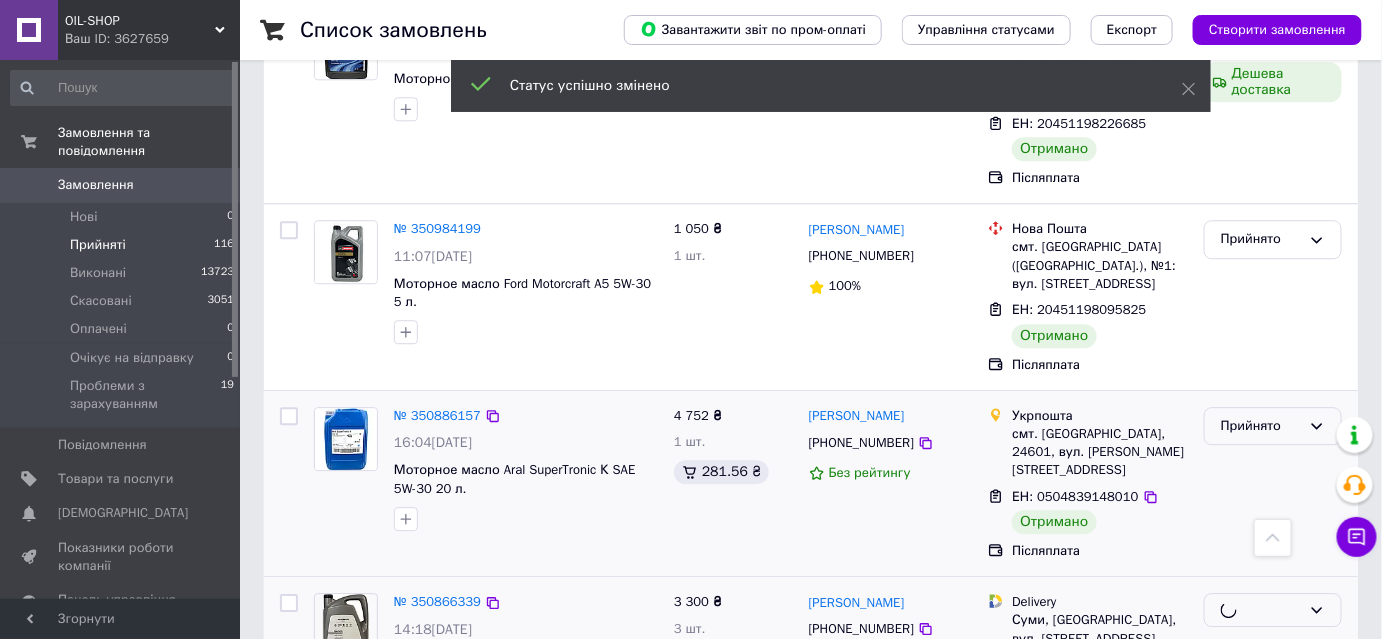 click on "Прийнято" at bounding box center [1261, 426] 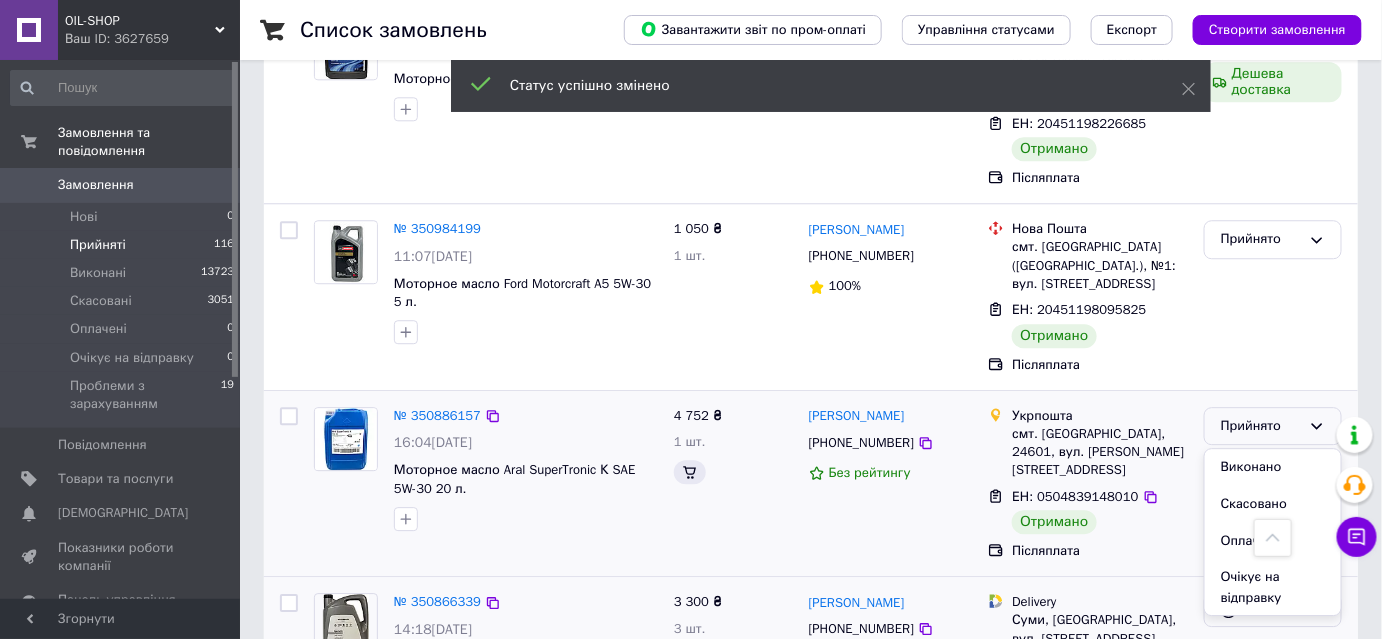 click on "Виконано" at bounding box center [1273, 467] 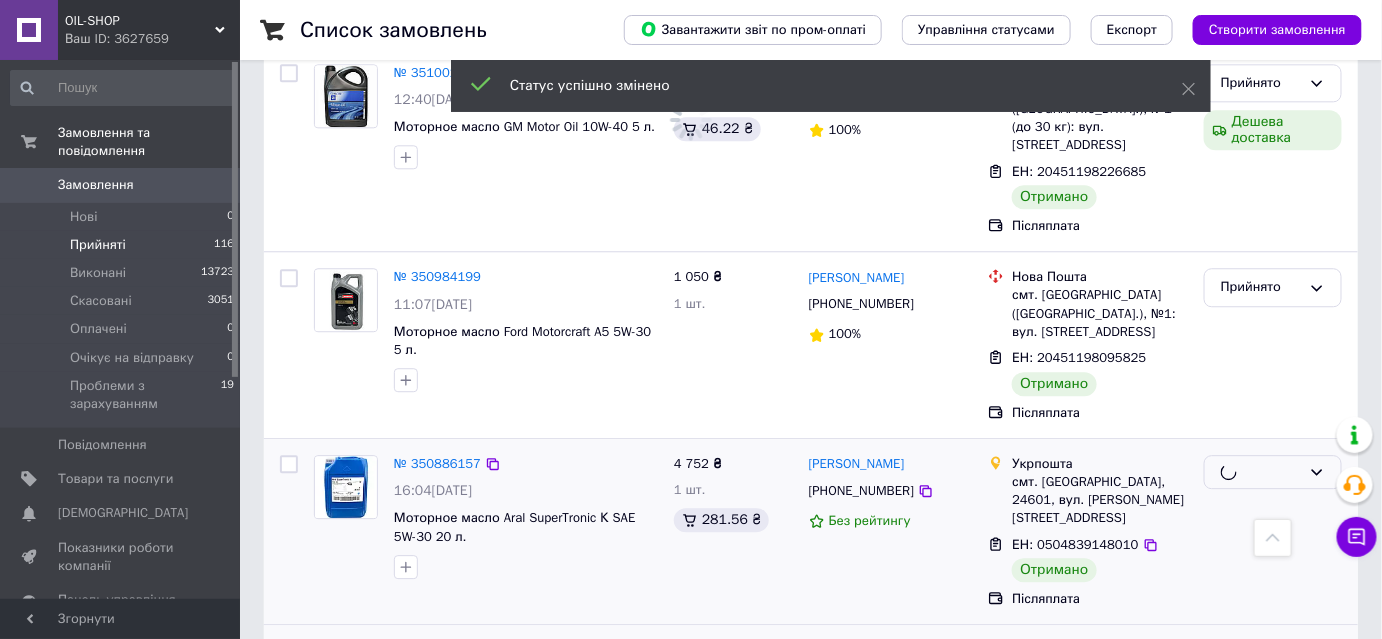 scroll, scrollTop: 1477, scrollLeft: 0, axis: vertical 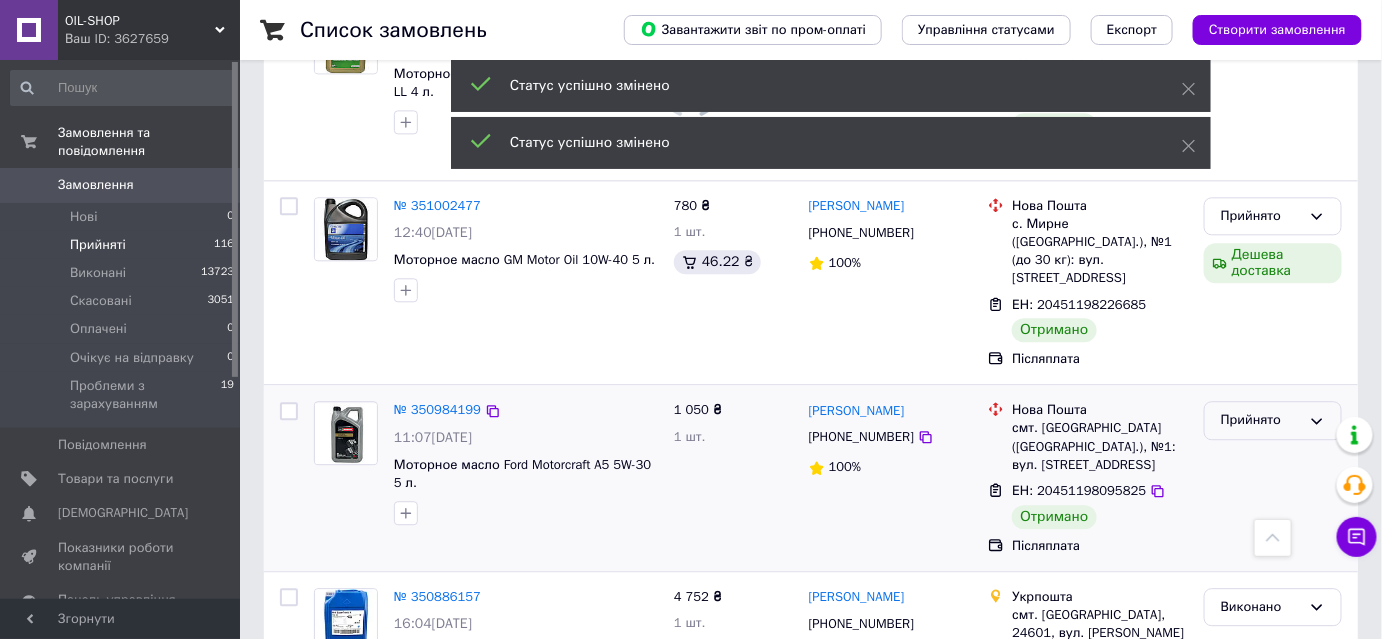 click on "Прийнято" at bounding box center (1261, 420) 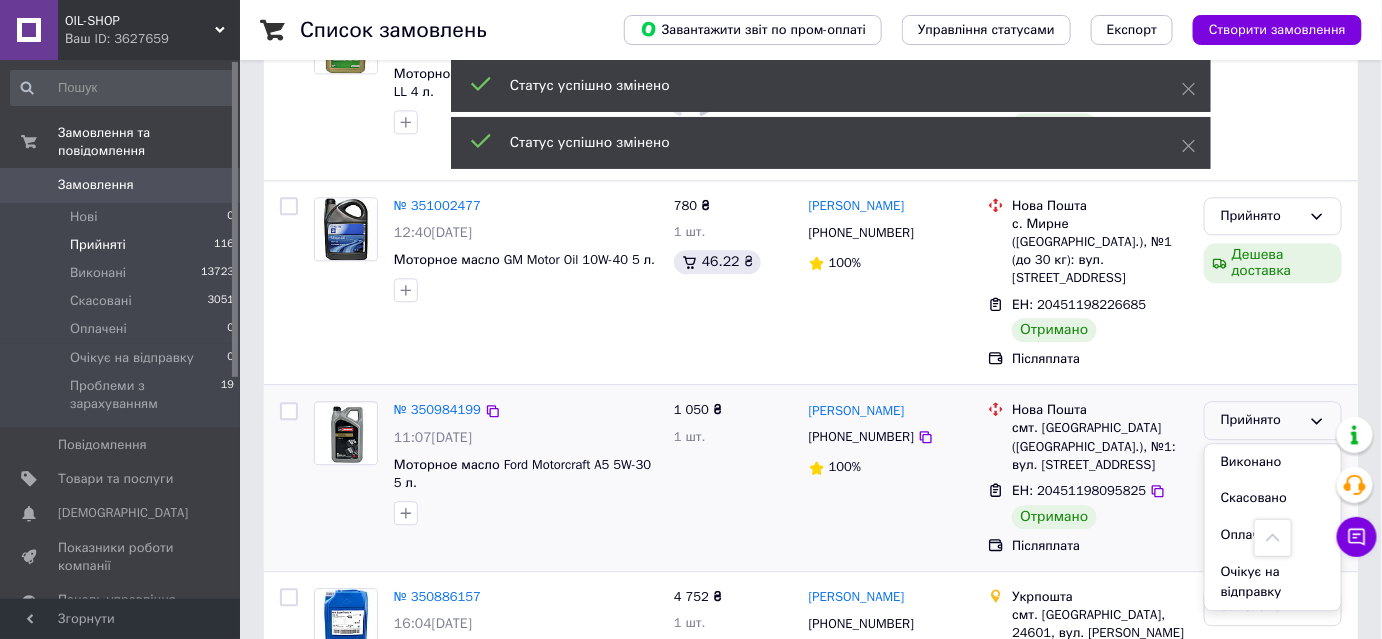 click on "Виконано" at bounding box center (1273, 462) 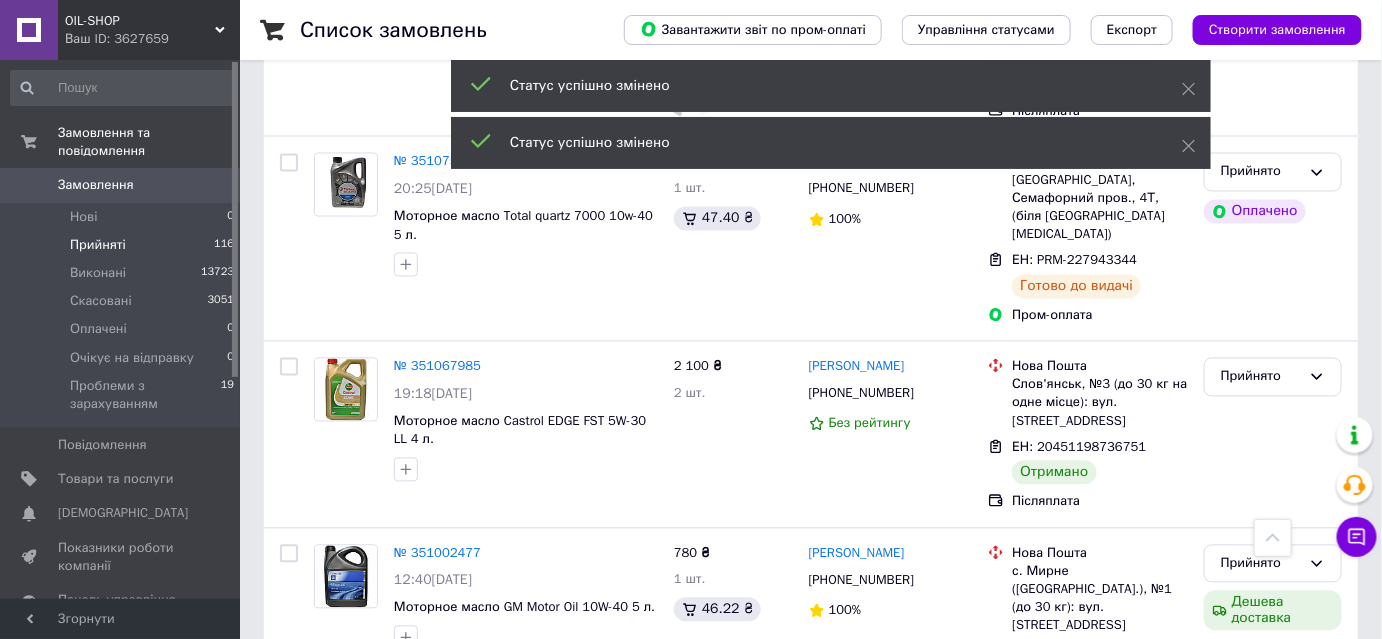 scroll, scrollTop: 1113, scrollLeft: 0, axis: vertical 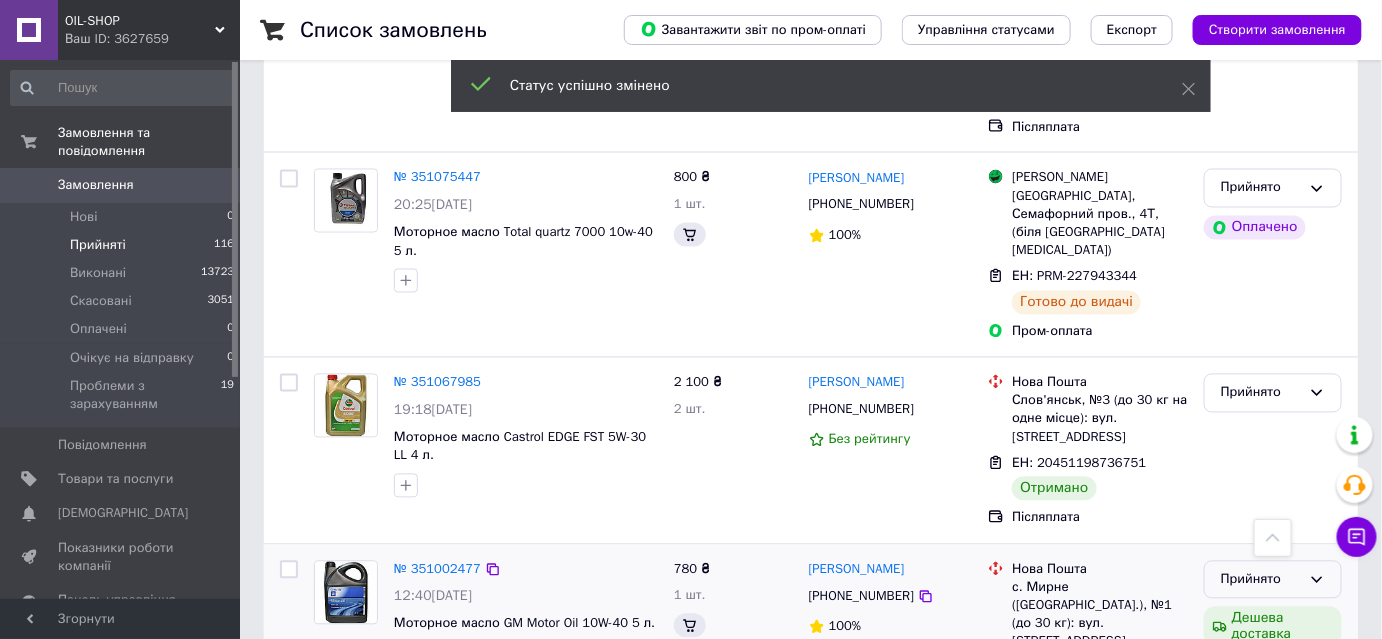 click on "Прийнято" at bounding box center [1261, 580] 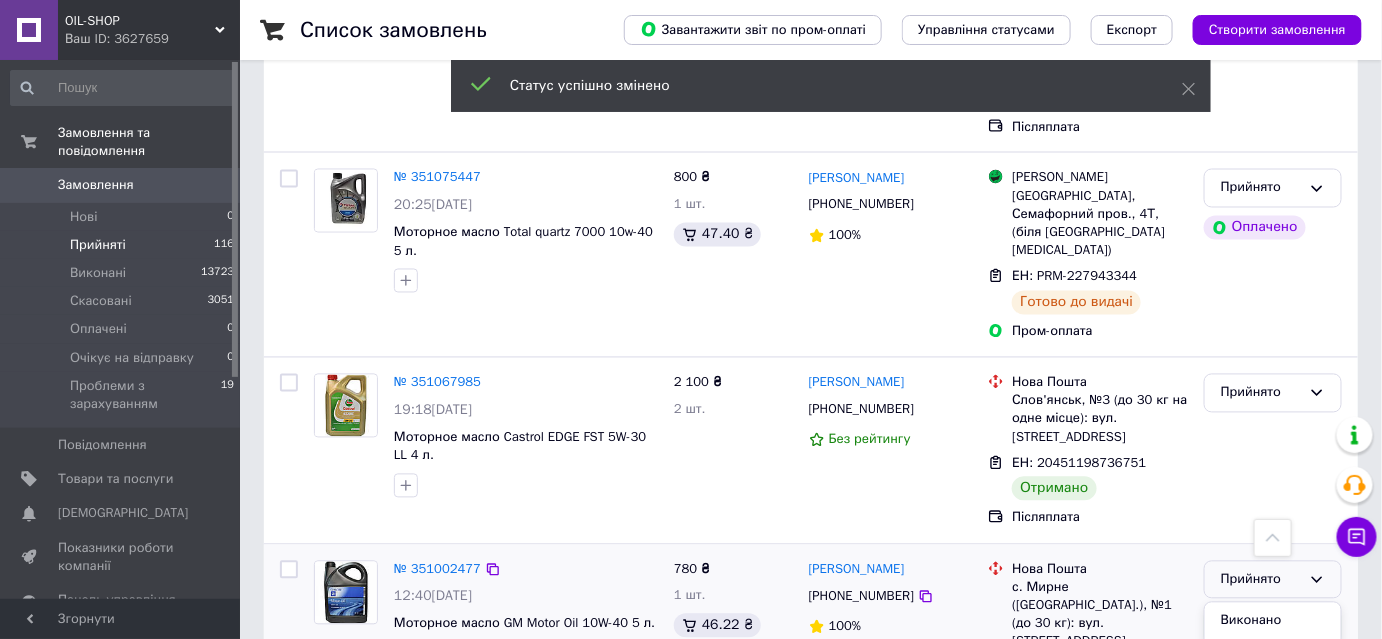 drag, startPoint x: 1232, startPoint y: 466, endPoint x: 1231, endPoint y: 450, distance: 16.03122 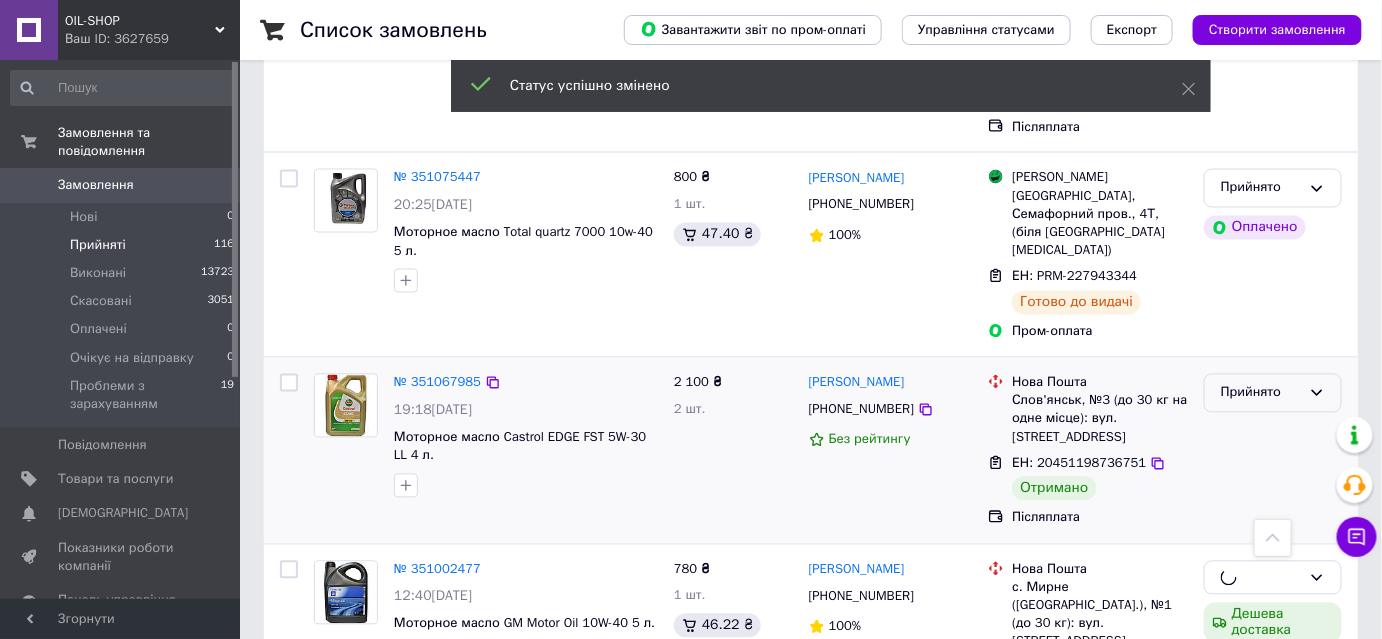 click on "Прийнято" at bounding box center (1261, 393) 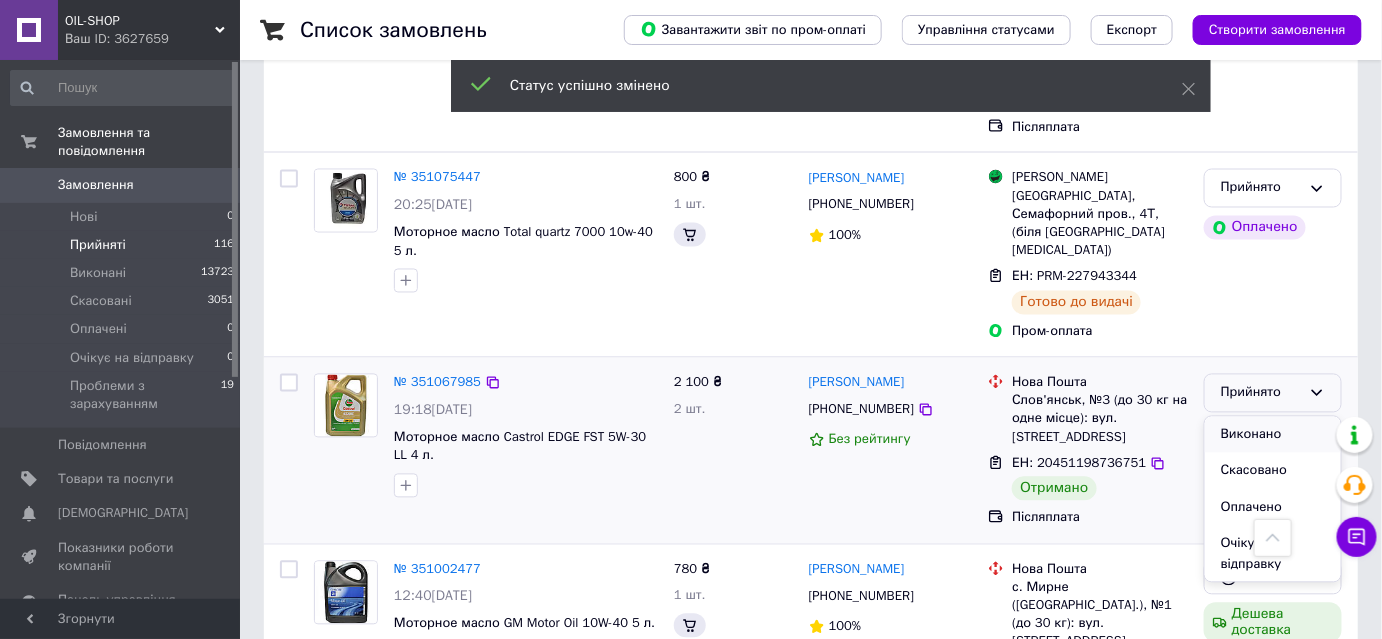 click on "Виконано" at bounding box center (1273, 435) 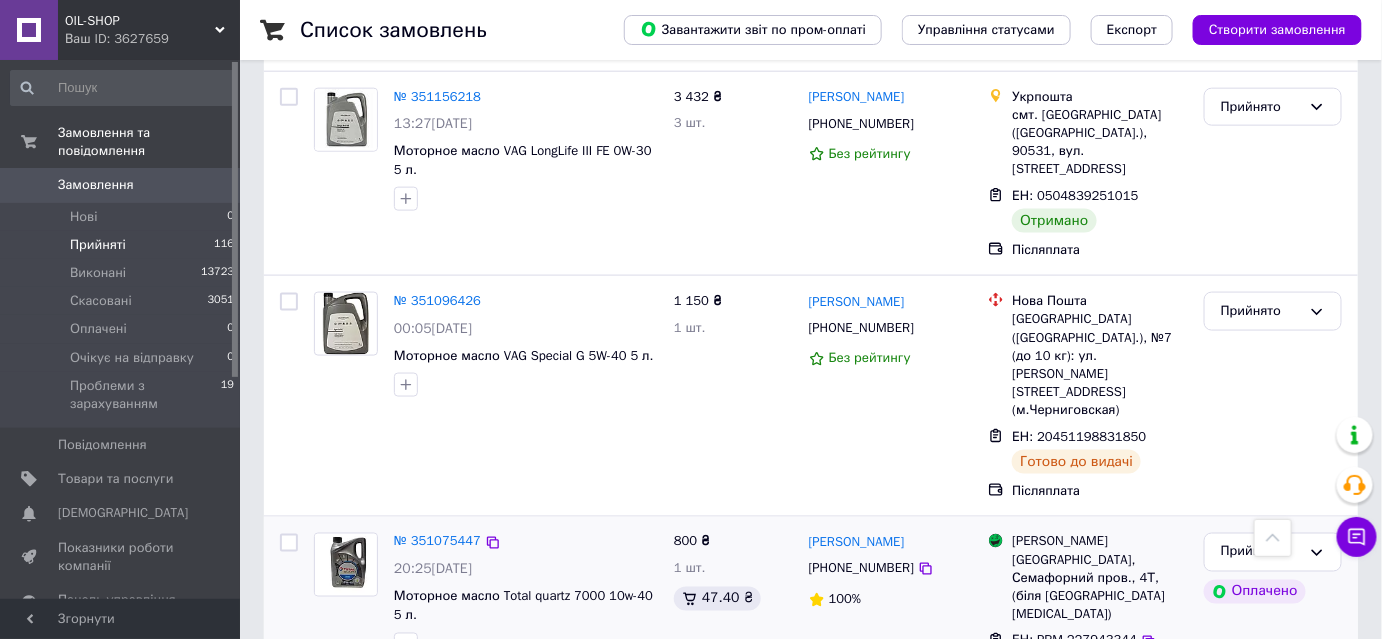 scroll, scrollTop: 658, scrollLeft: 0, axis: vertical 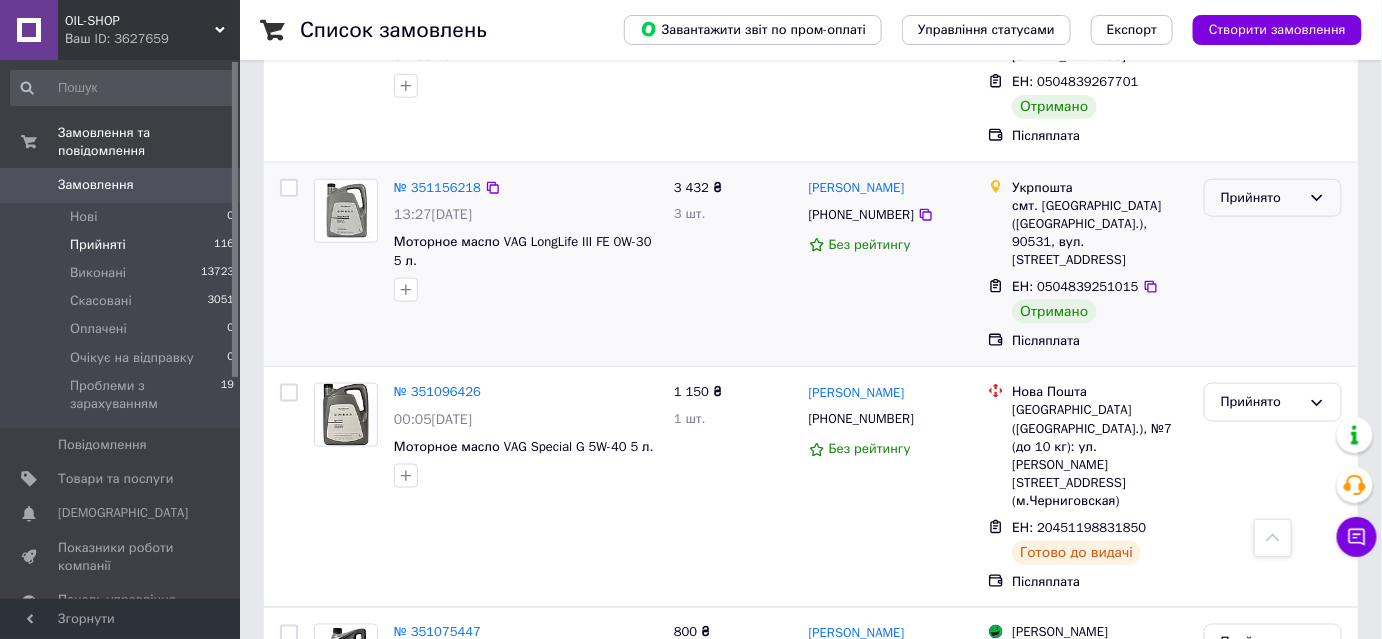 click on "Прийнято" at bounding box center (1261, 198) 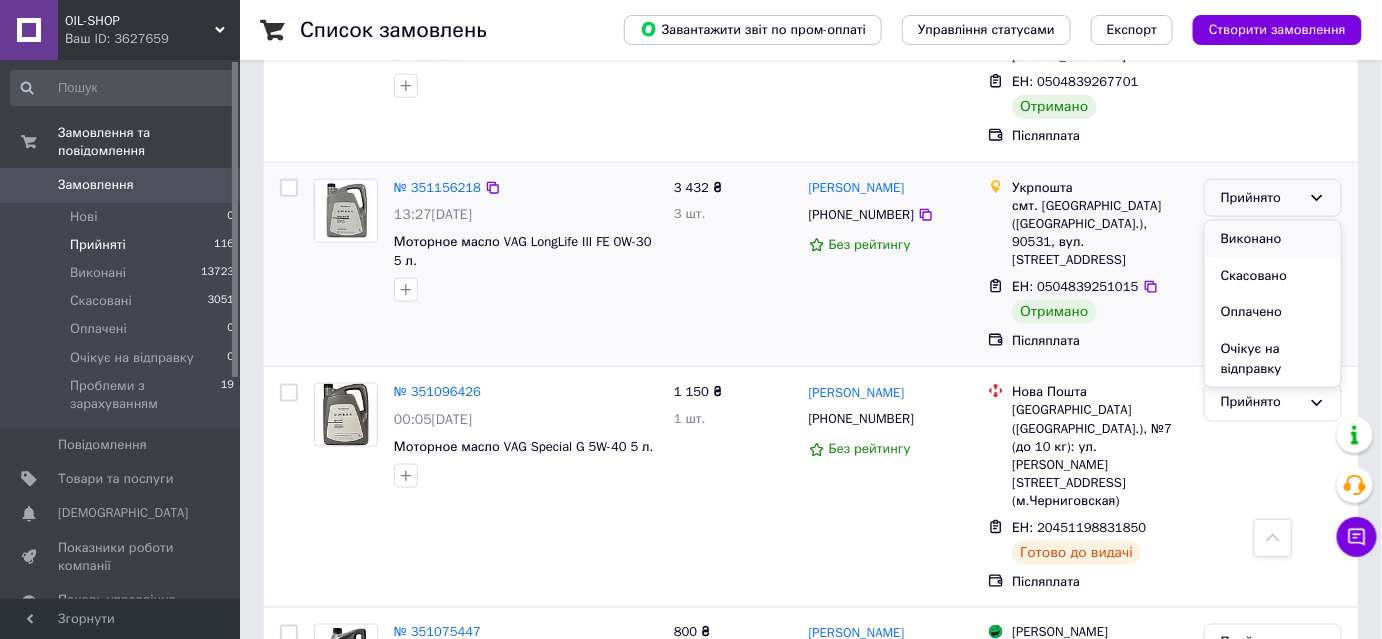 click on "Виконано" at bounding box center [1273, 239] 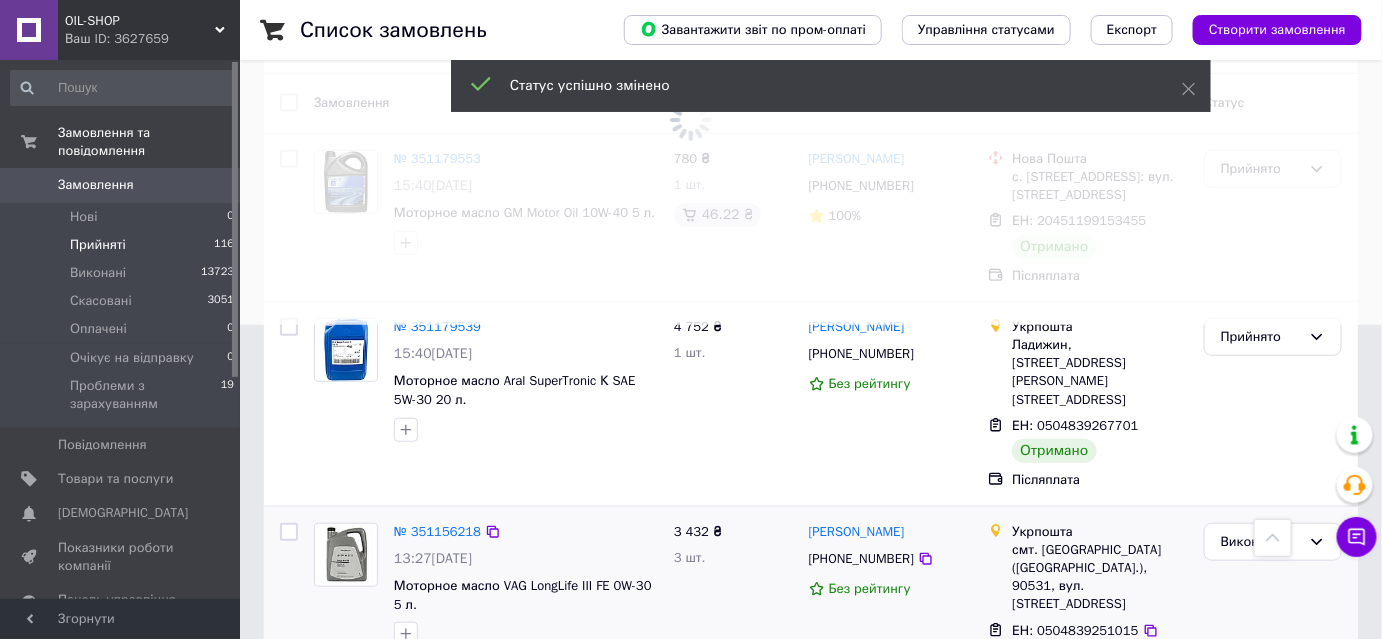 scroll, scrollTop: 295, scrollLeft: 0, axis: vertical 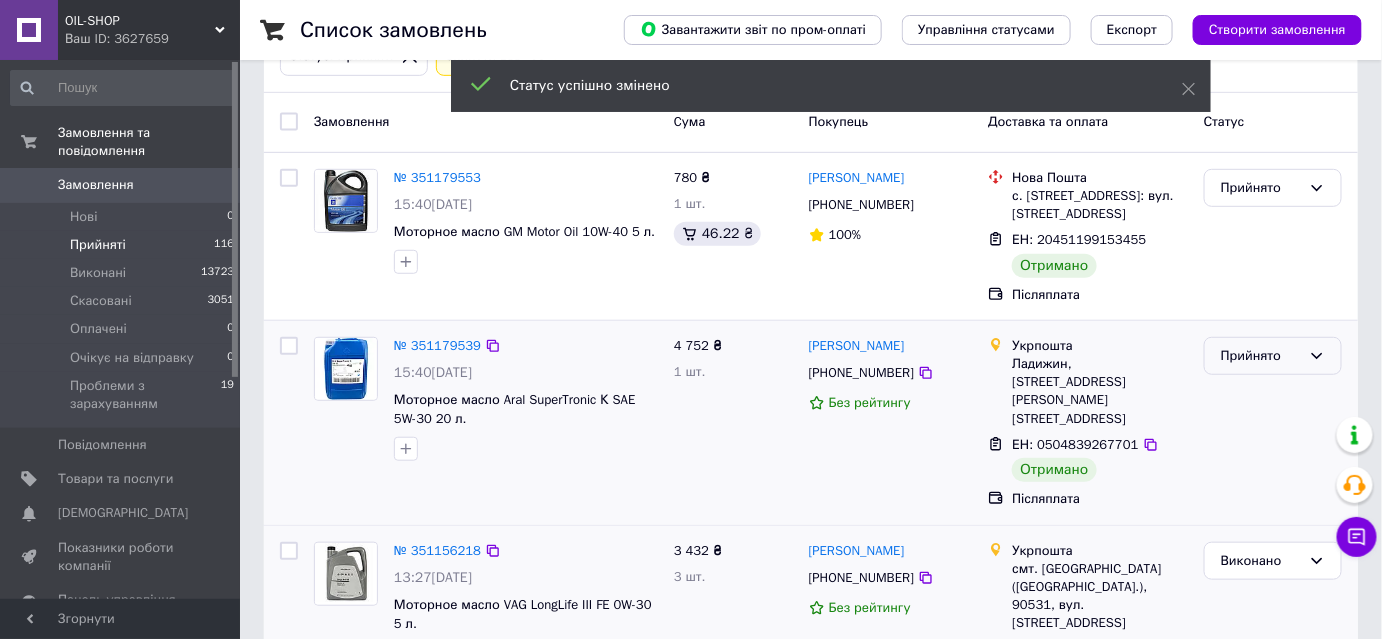 click on "Прийнято" at bounding box center [1261, 356] 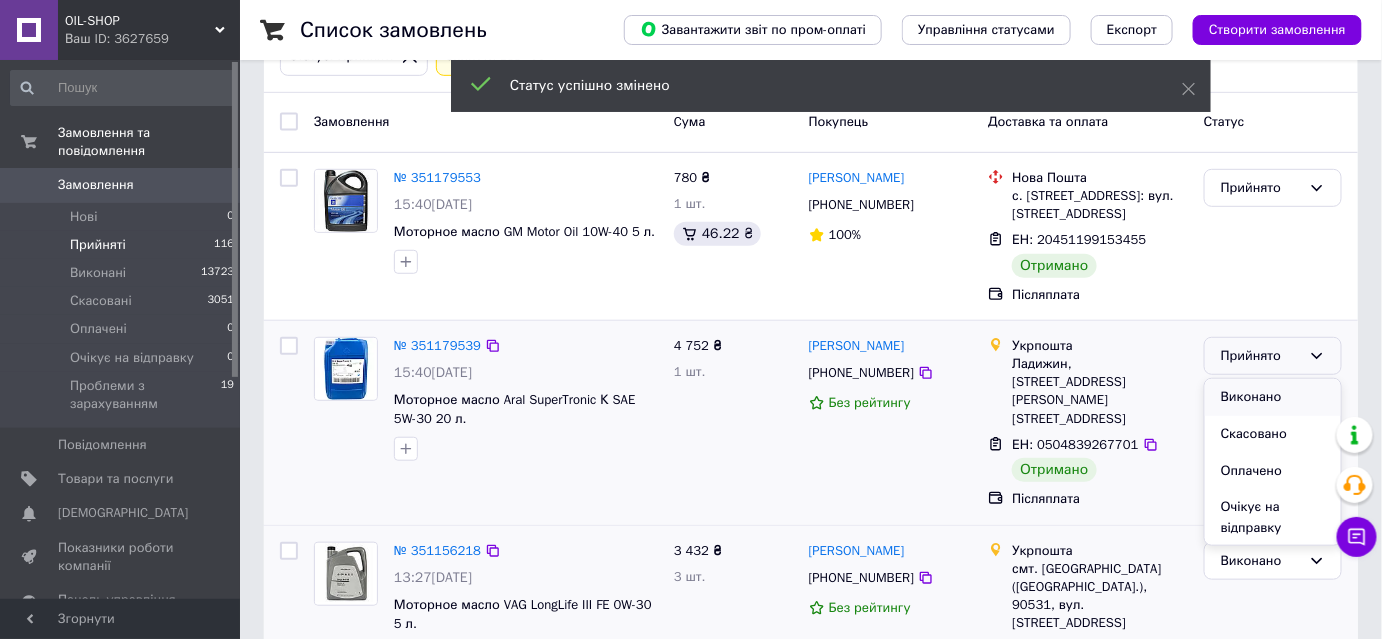 click on "Виконано" at bounding box center [1273, 397] 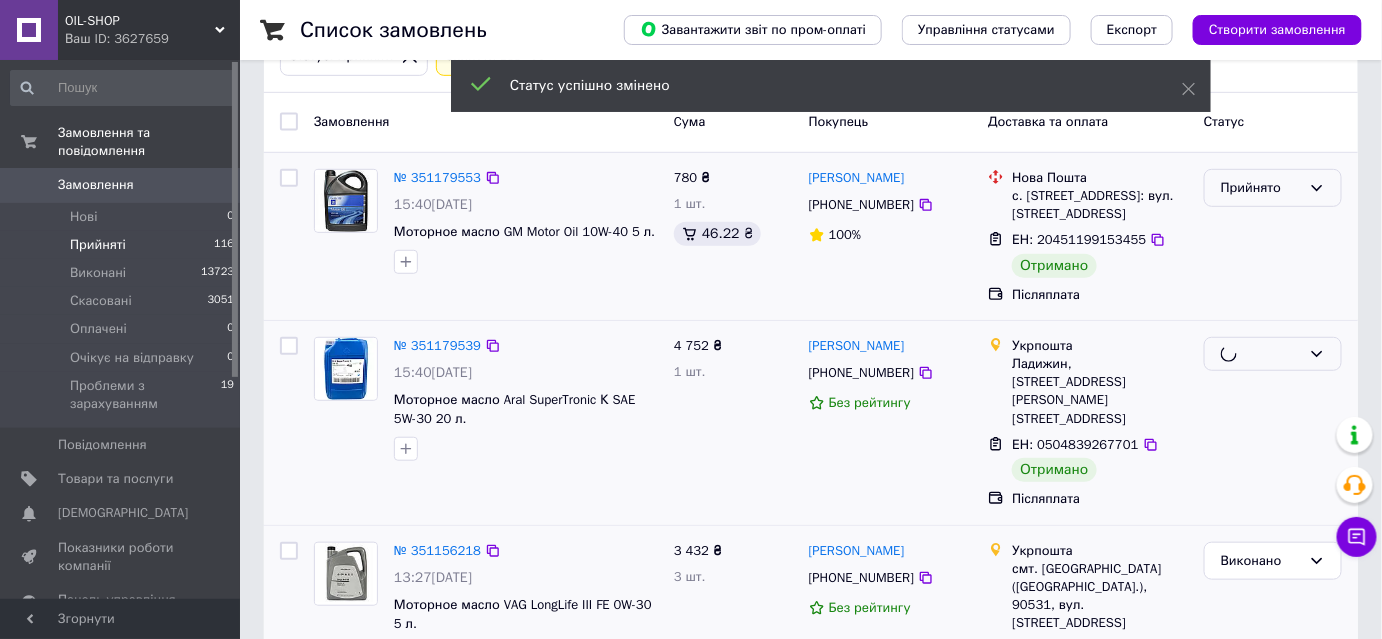 click on "Прийнято" at bounding box center [1261, 188] 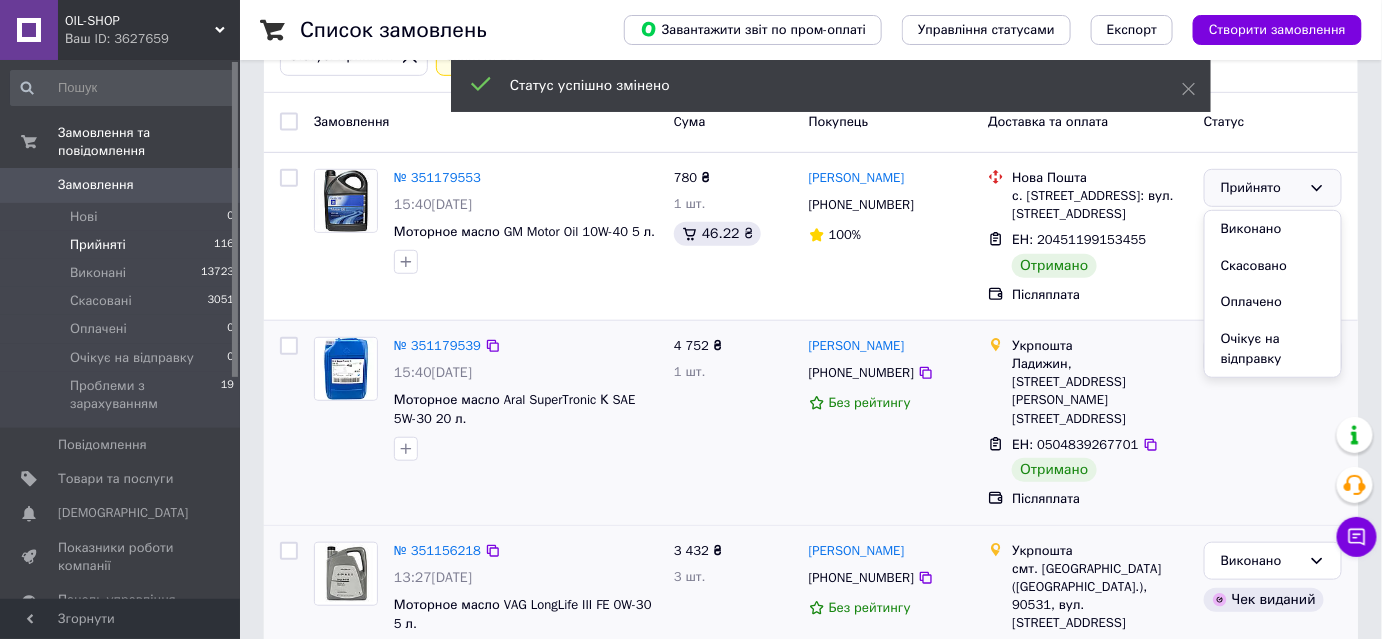 click on "Виконано" at bounding box center [1273, 229] 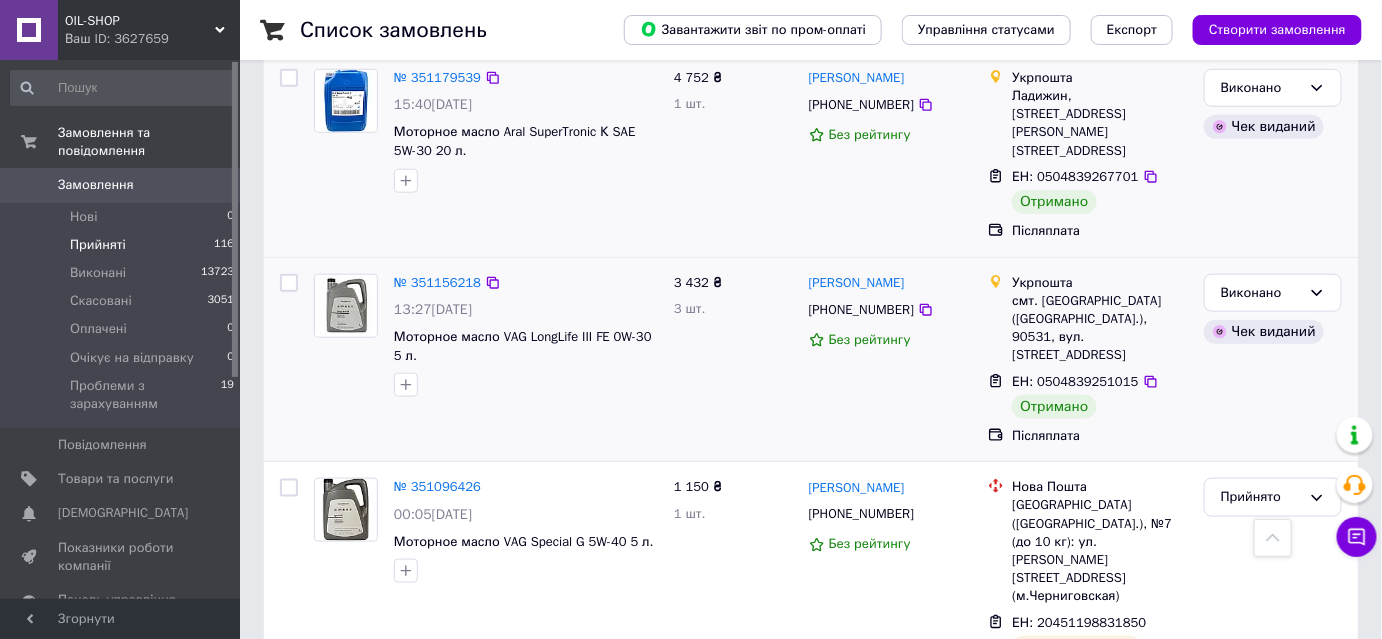 scroll, scrollTop: 769, scrollLeft: 0, axis: vertical 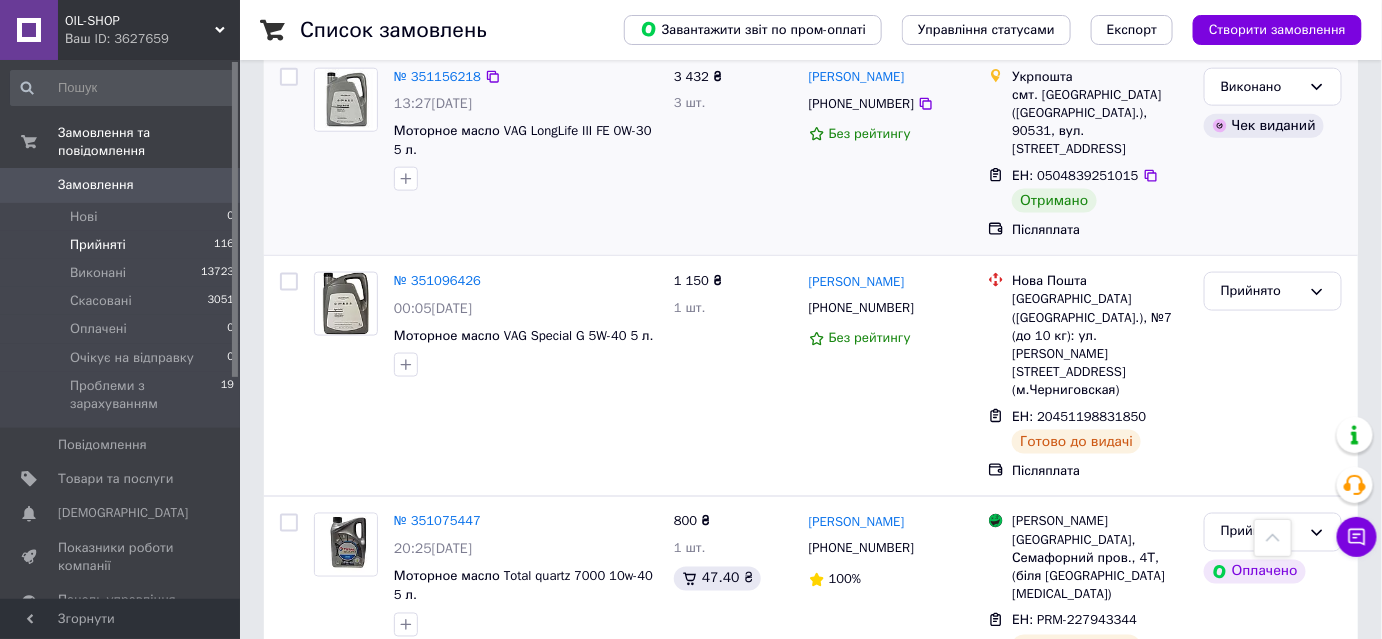 click on "1" at bounding box center [404, 746] 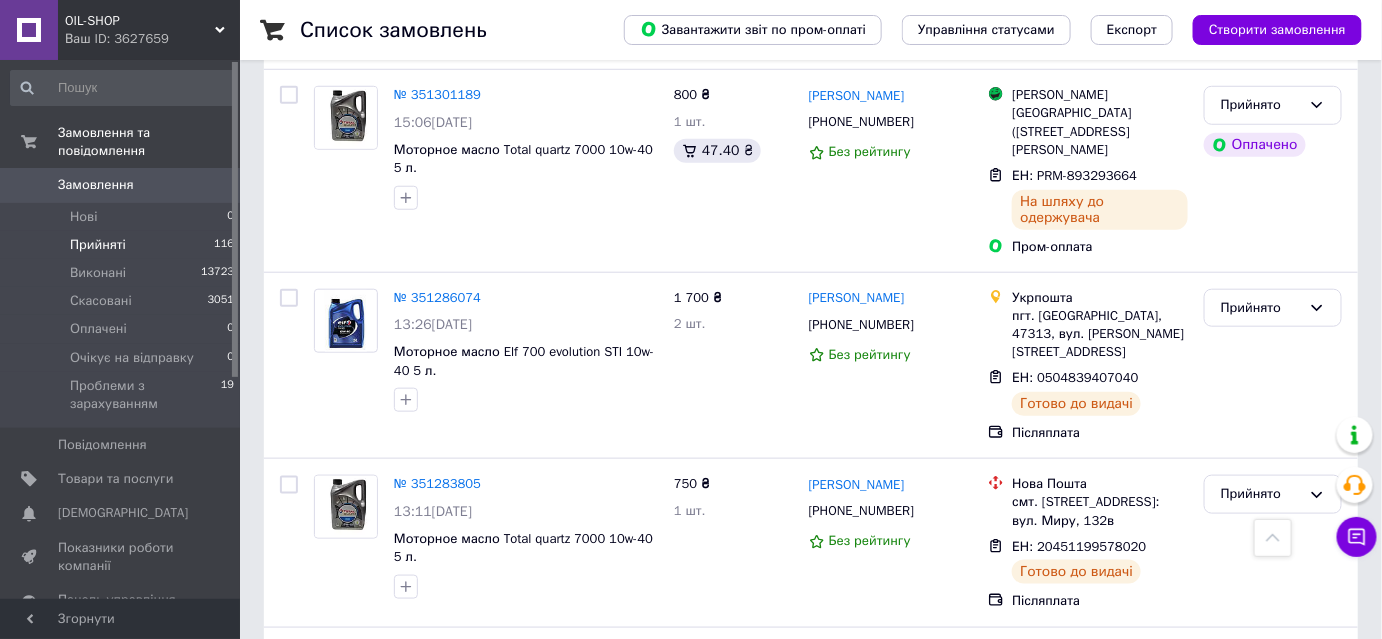 scroll, scrollTop: 18205, scrollLeft: 0, axis: vertical 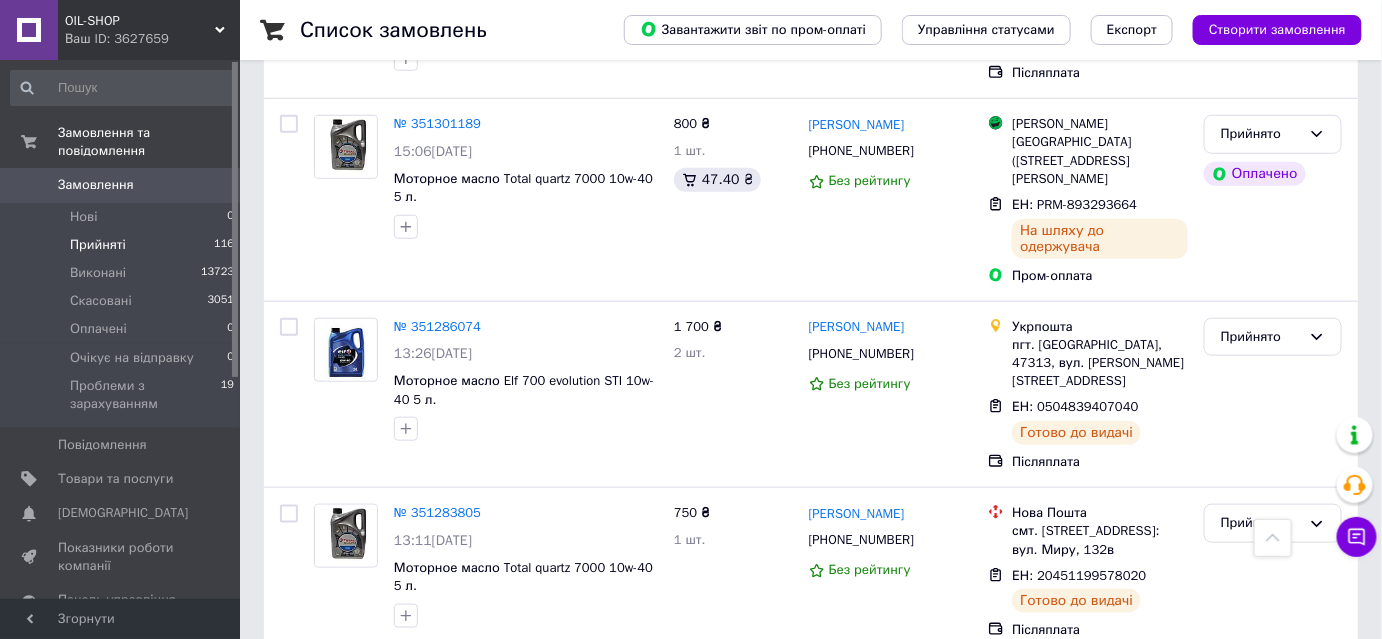 click on "Прийнято" at bounding box center (1261, 1588) 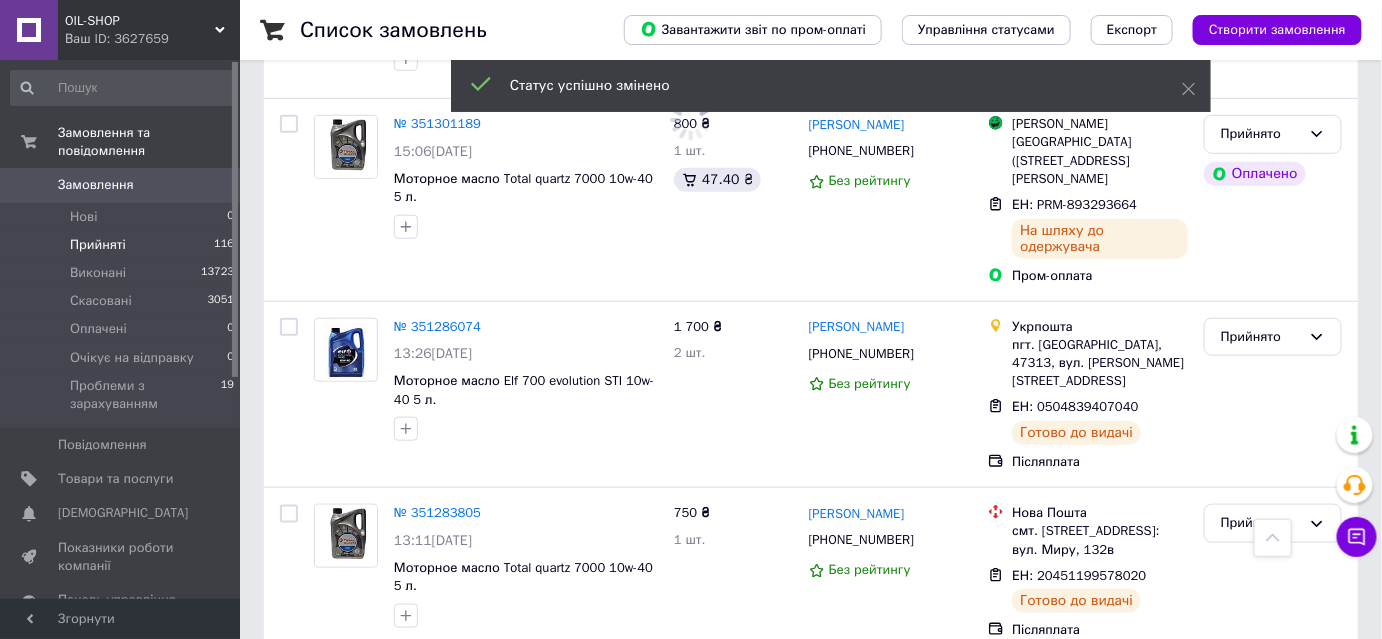 click on "Прийнято" at bounding box center [1261, 1197] 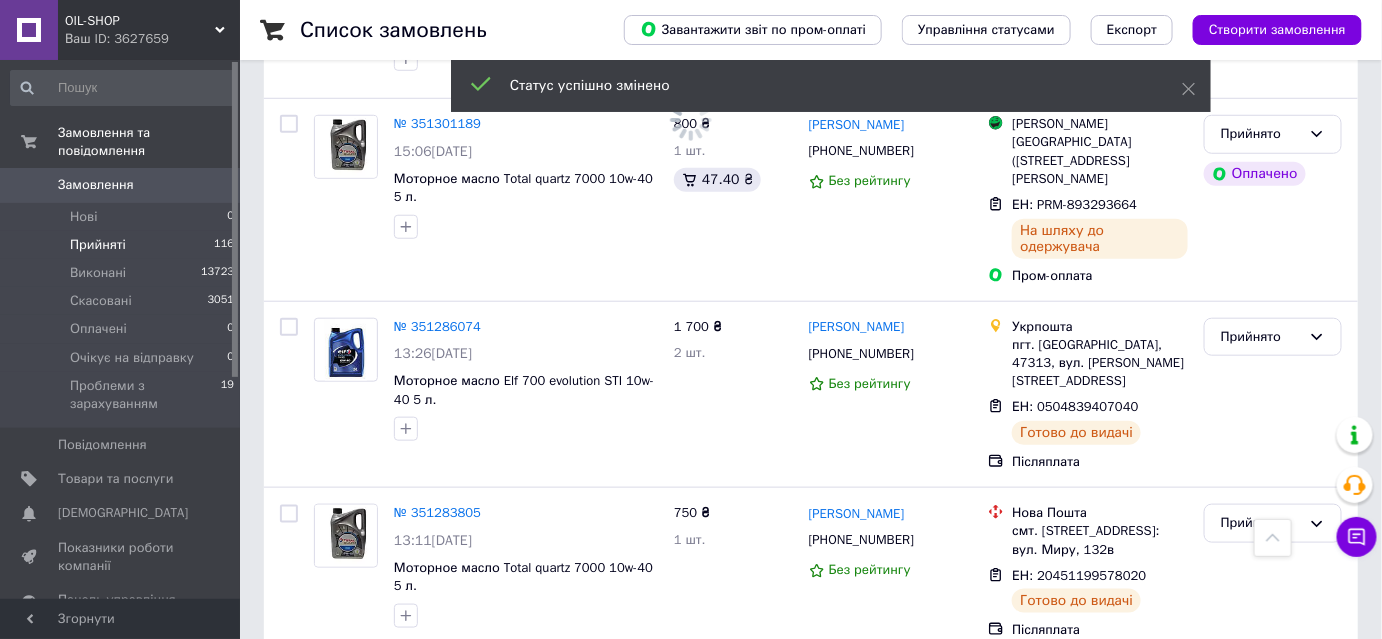 click on "Виконано" at bounding box center [1273, 1238] 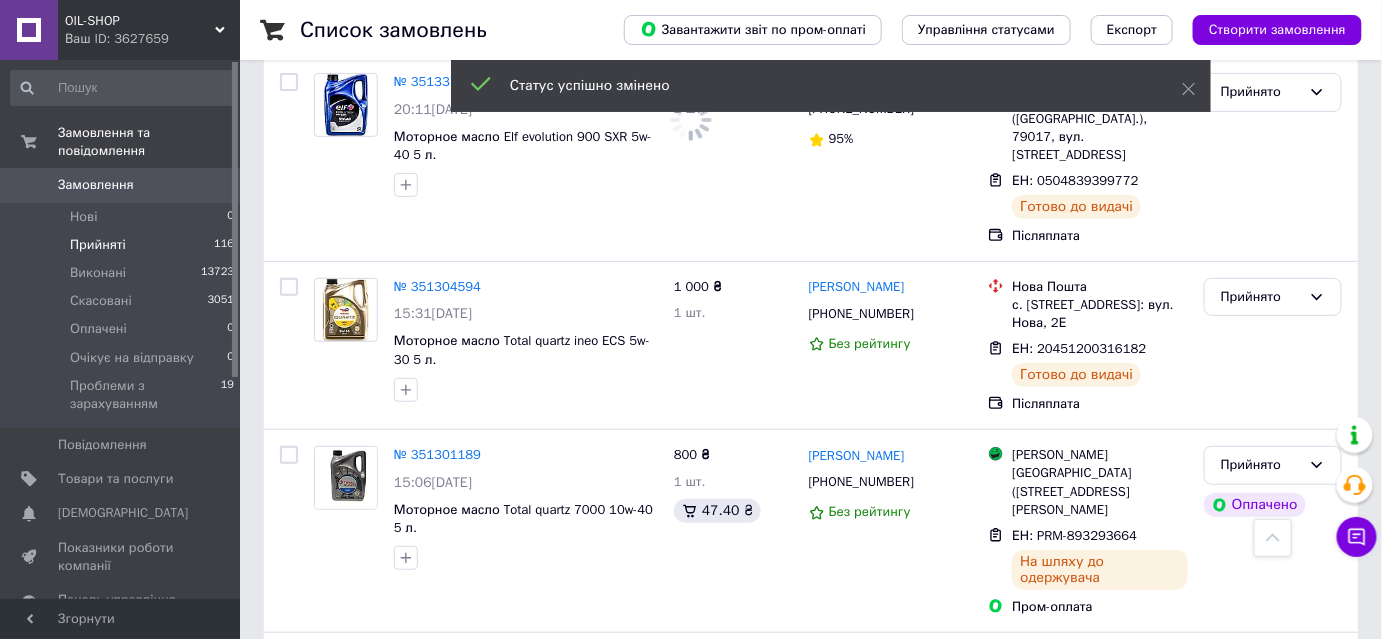 scroll, scrollTop: 17842, scrollLeft: 0, axis: vertical 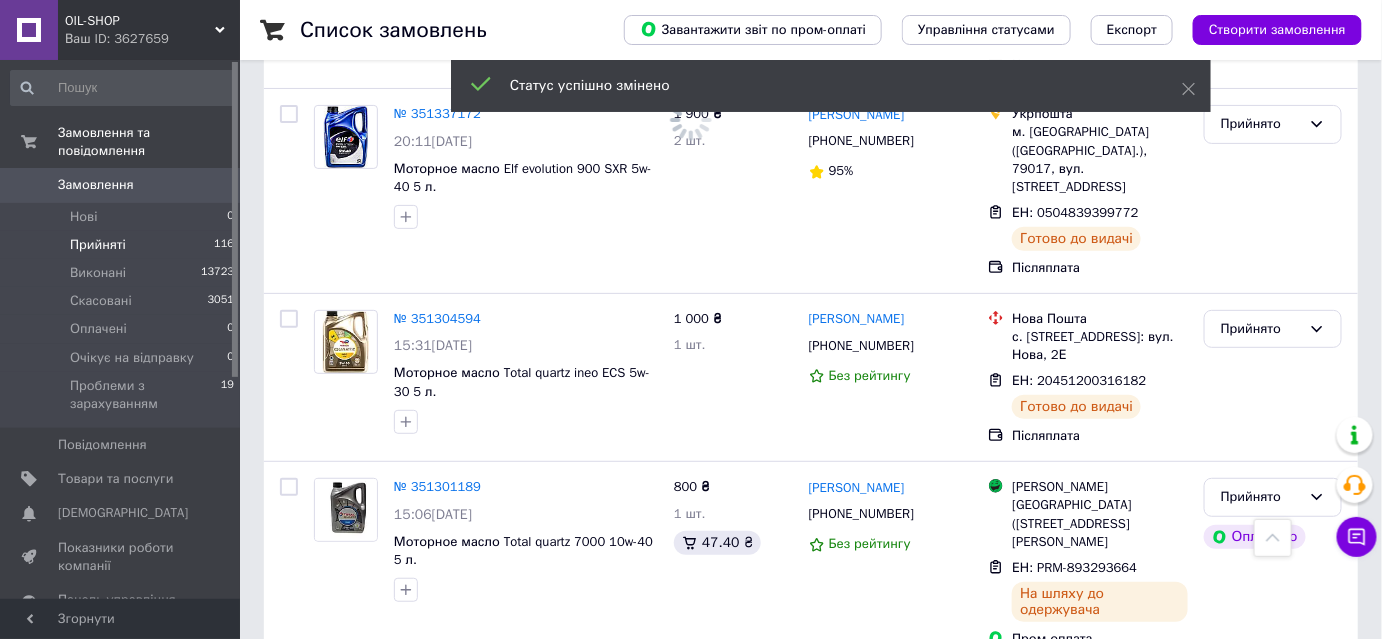 drag, startPoint x: 1231, startPoint y: 278, endPoint x: 1248, endPoint y: 250, distance: 32.75668 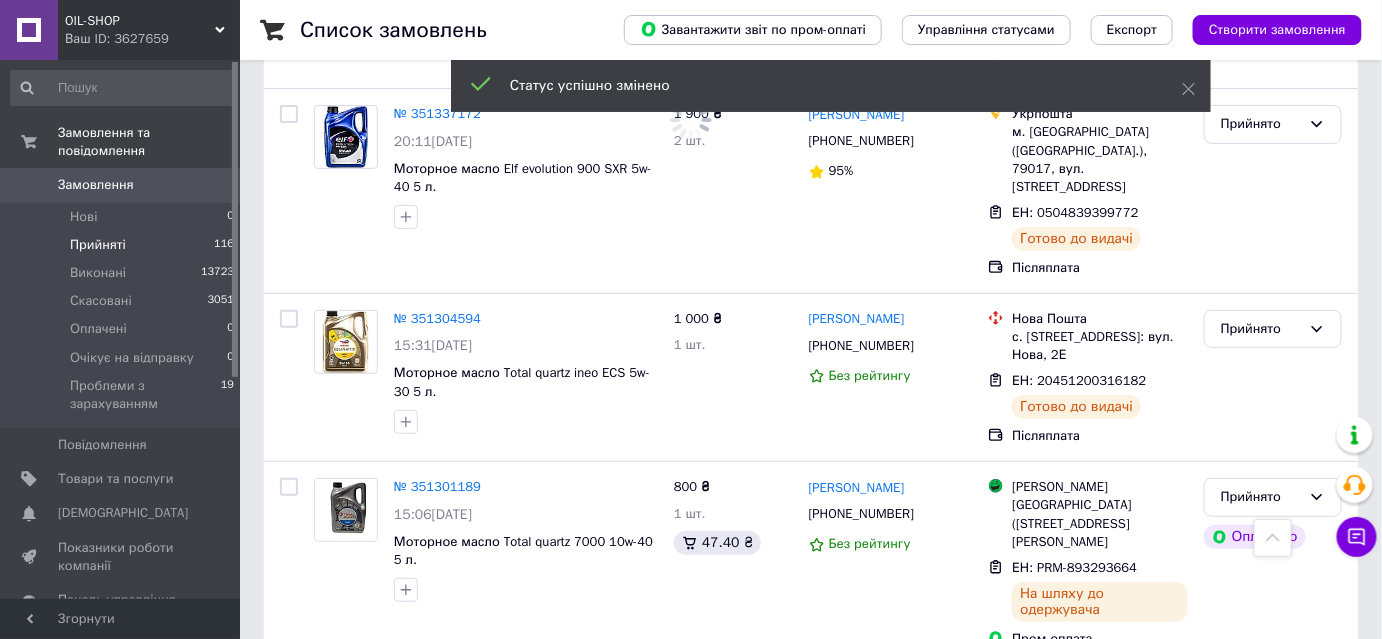 click on "Прийнято" at bounding box center [1261, 1391] 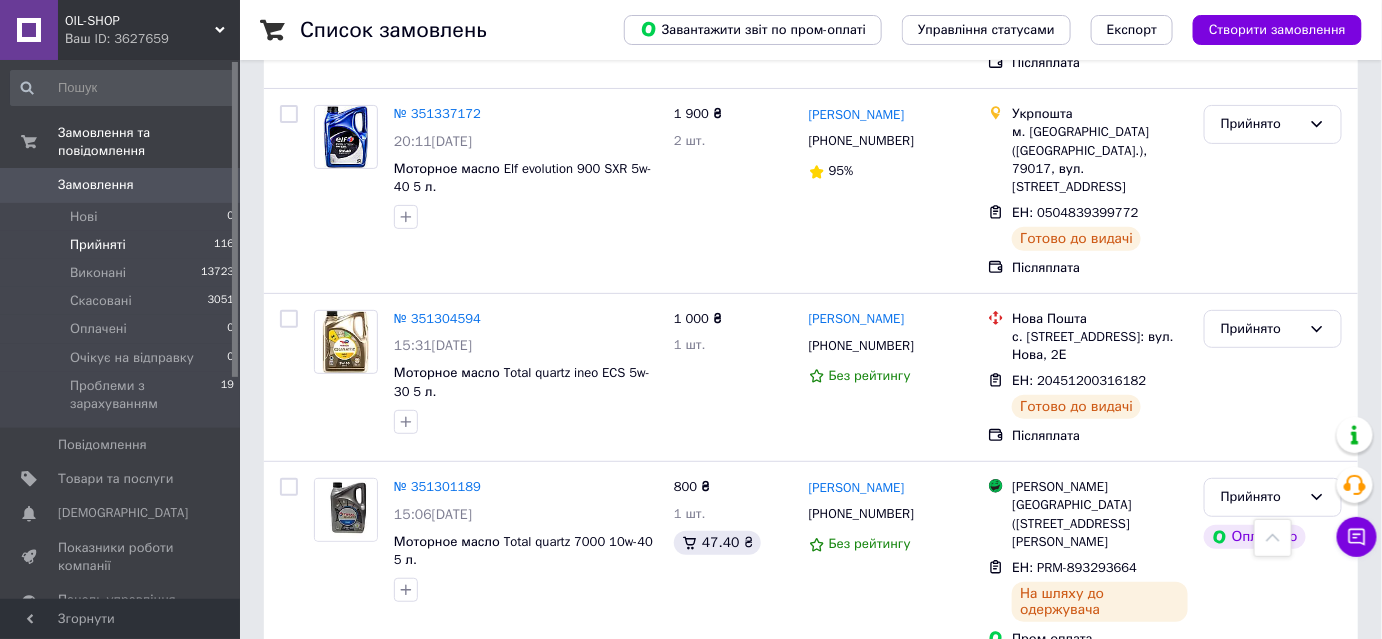 click on "Прийнято" at bounding box center (1261, 1223) 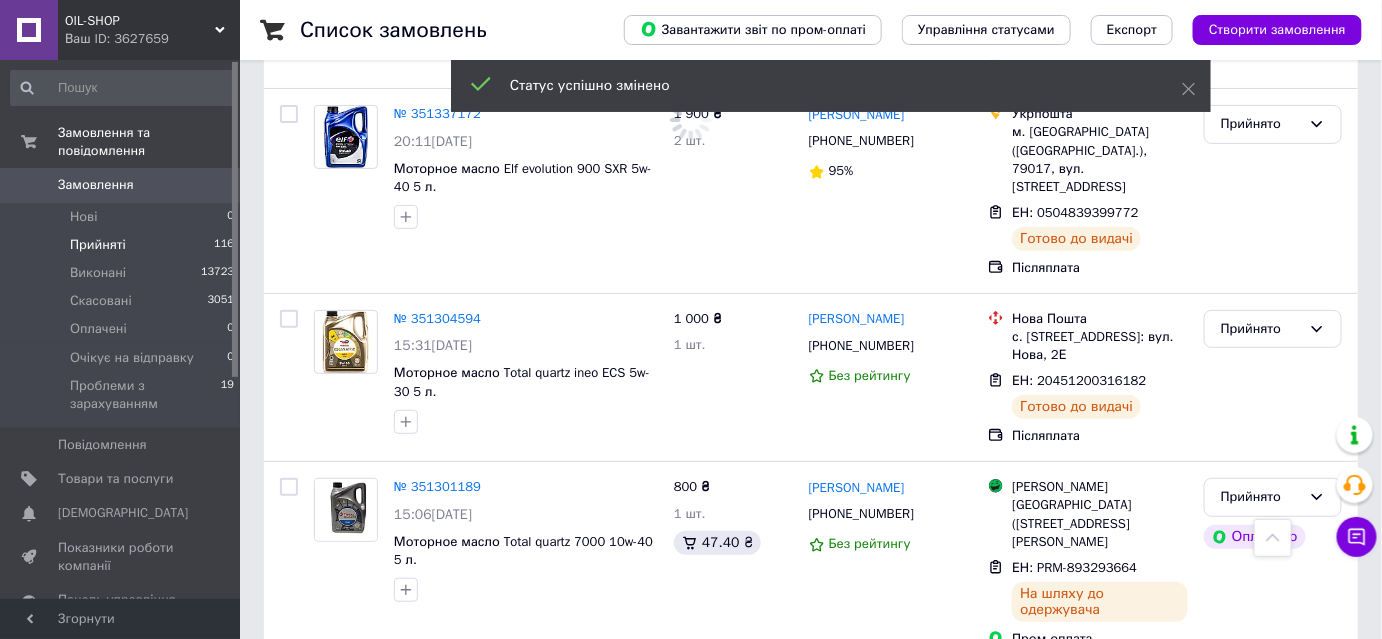 click on "Виконано" at bounding box center [1273, 1264] 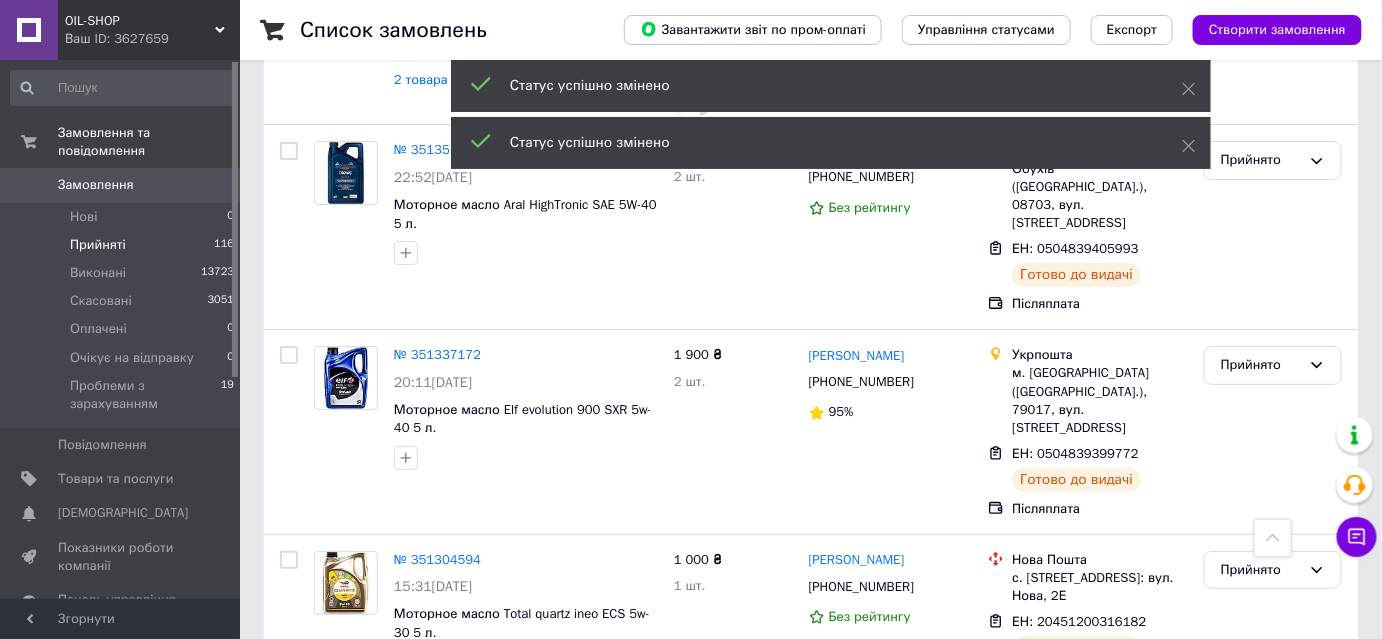 scroll, scrollTop: 17569, scrollLeft: 0, axis: vertical 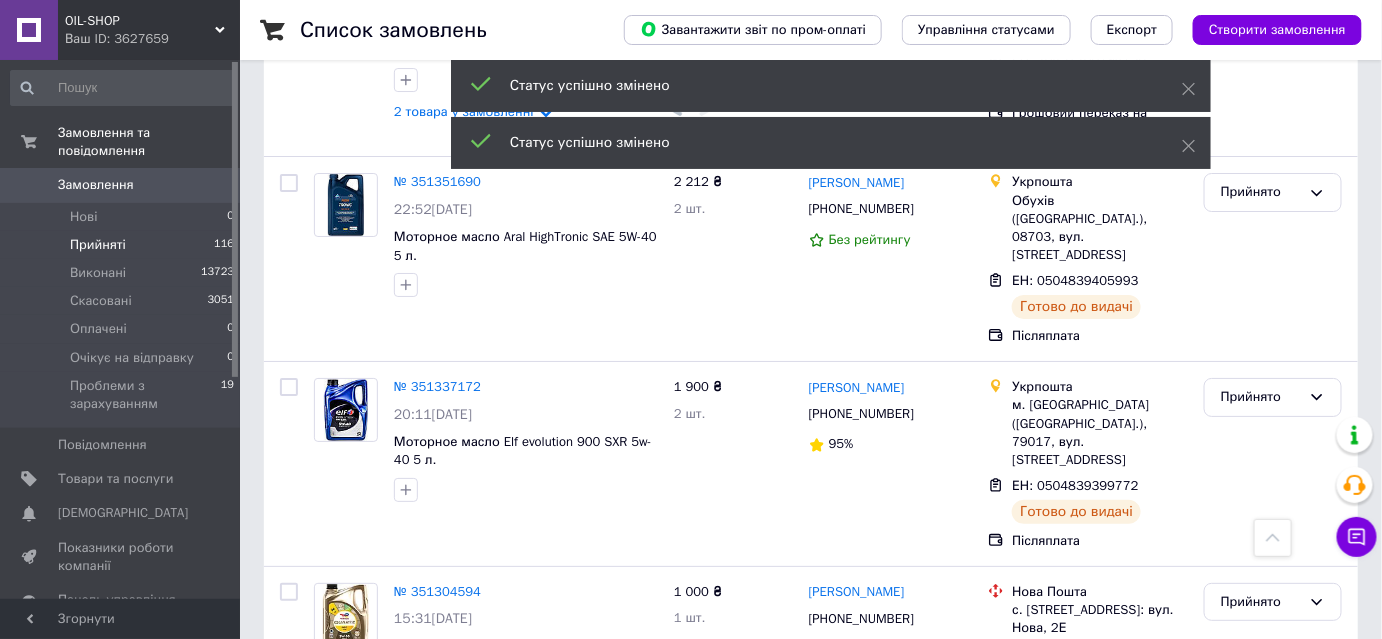 click on "Прийнято" at bounding box center [1261, 1328] 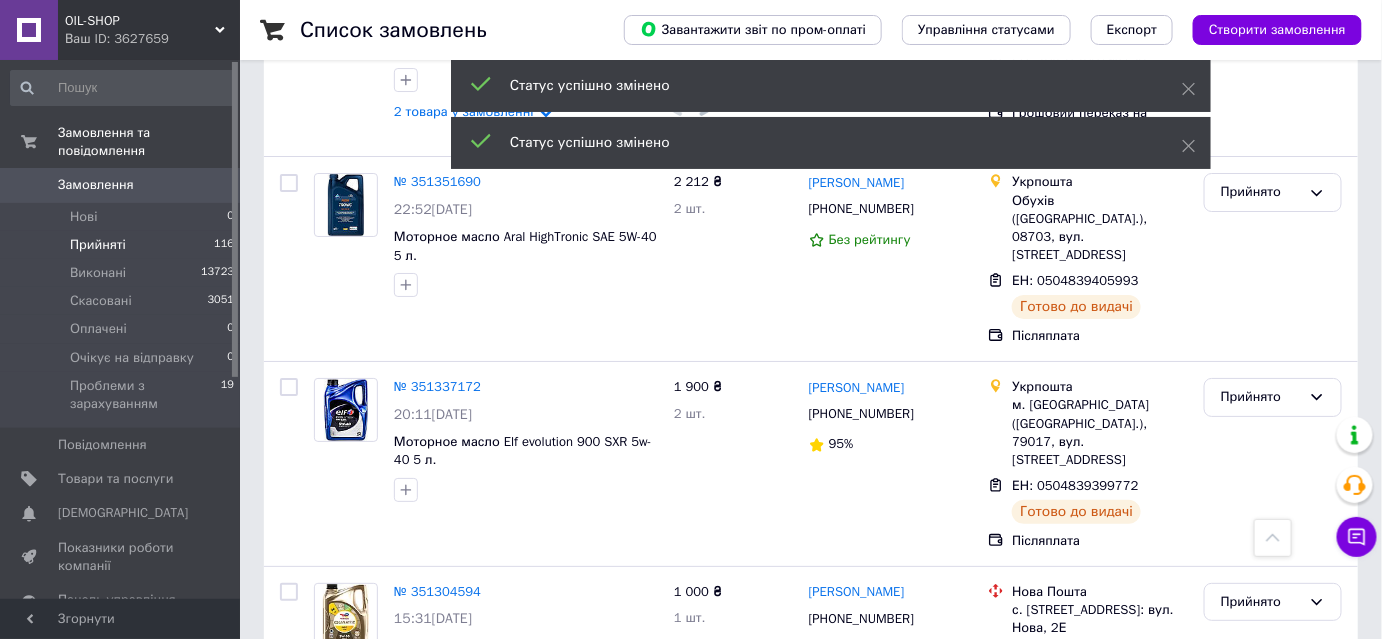 click on "Виконано" at bounding box center (1273, 1369) 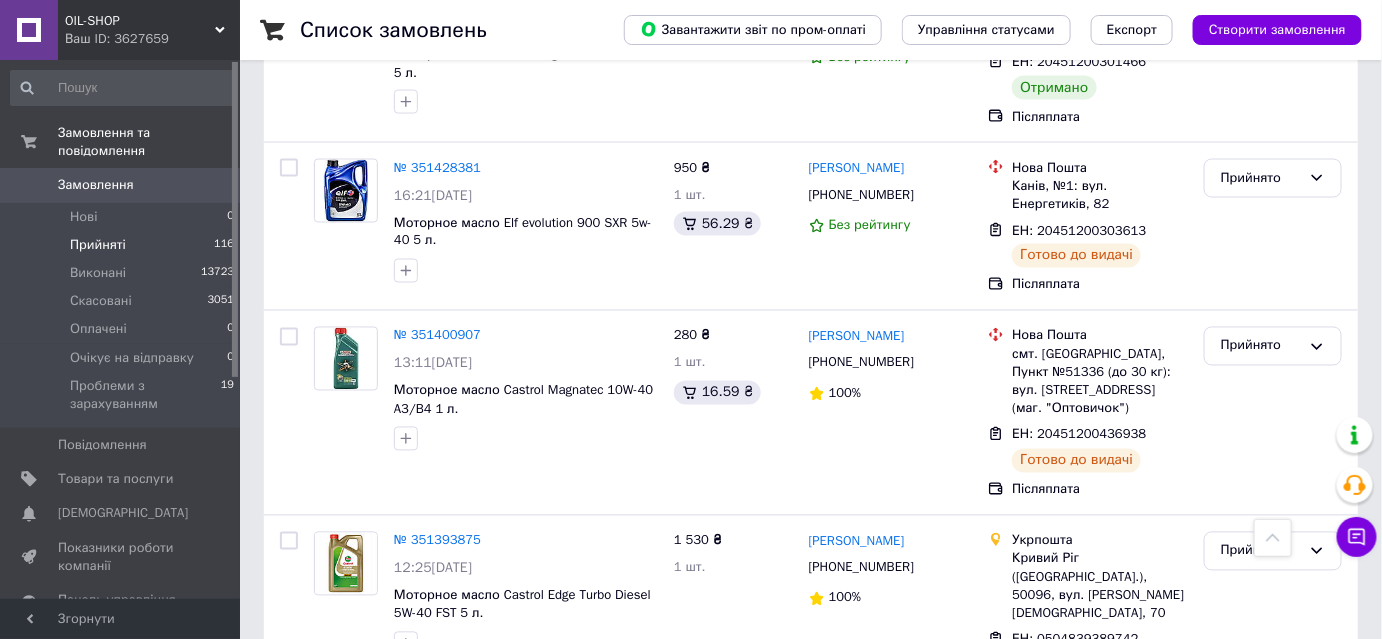 scroll, scrollTop: 16114, scrollLeft: 0, axis: vertical 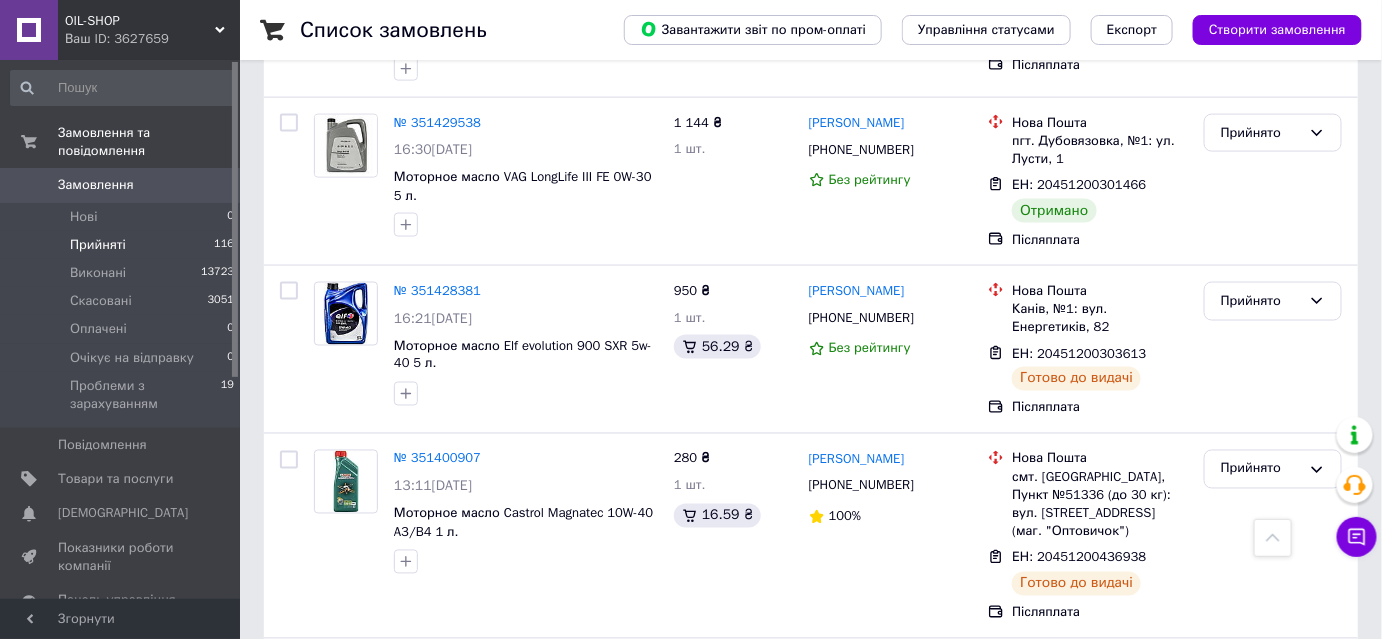 click on "Прийнято" at bounding box center [1261, 1238] 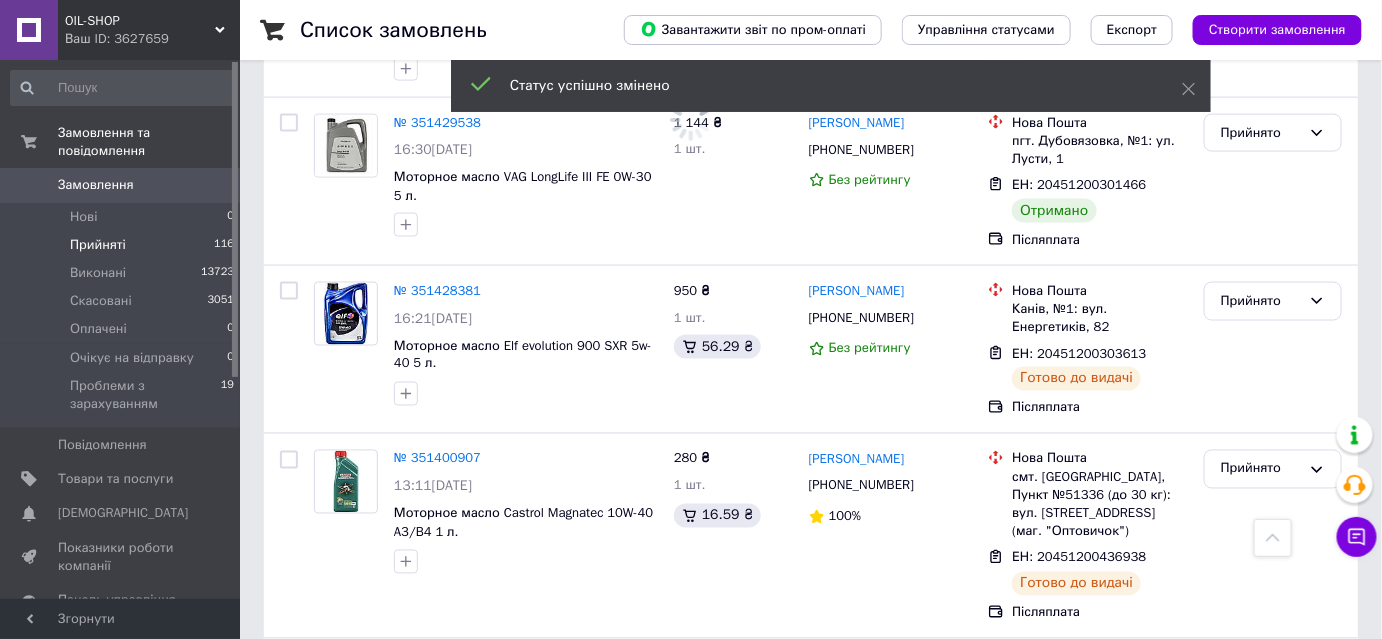 click on "Виконано" at bounding box center (1273, 1484) 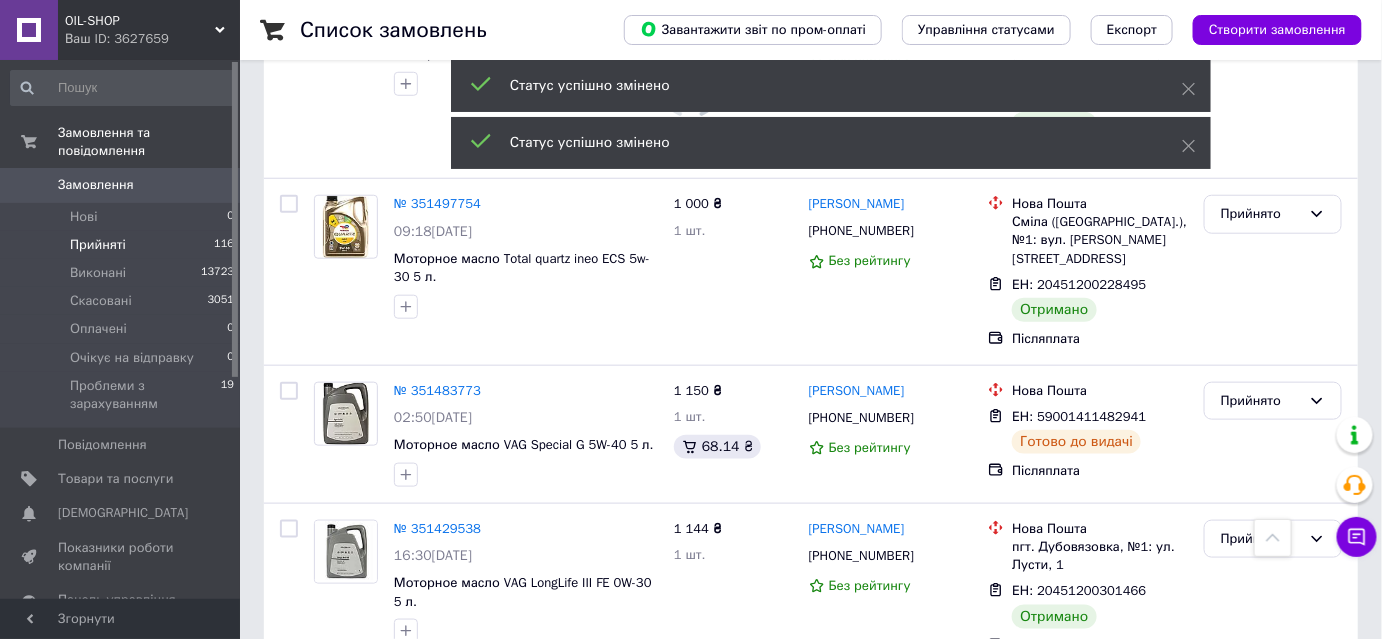 scroll, scrollTop: 15660, scrollLeft: 0, axis: vertical 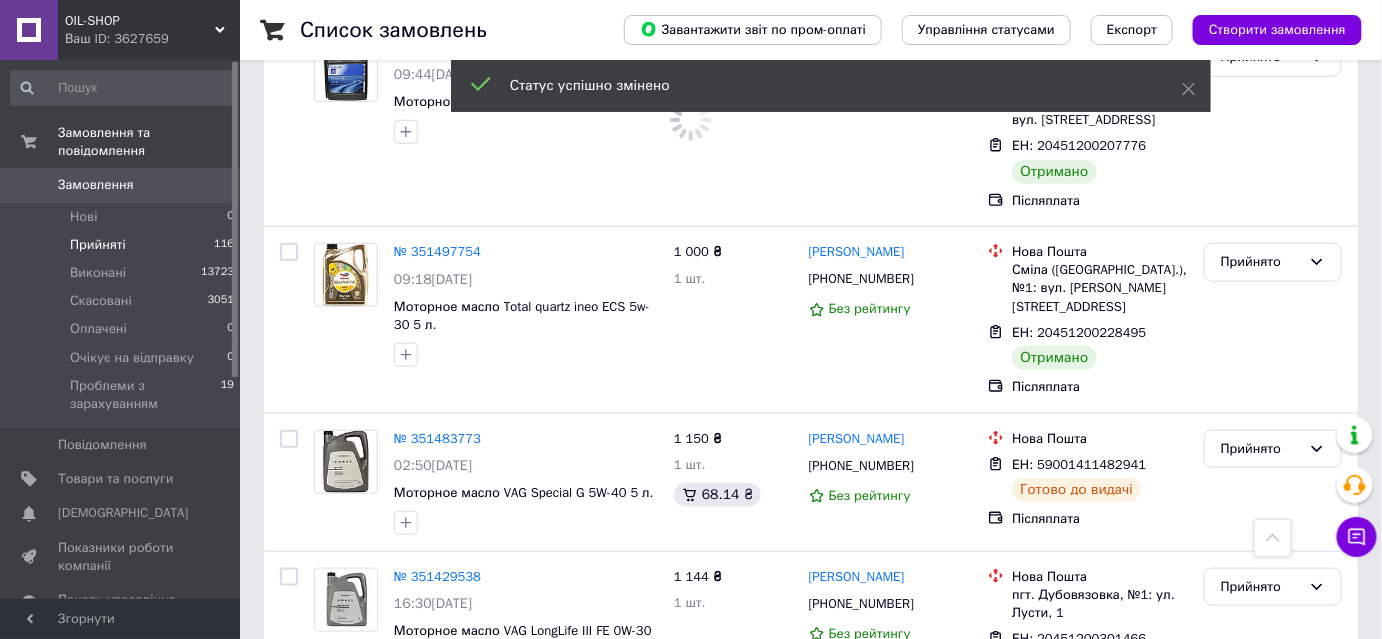 click on "Прийнято" at bounding box center (1273, 1349) 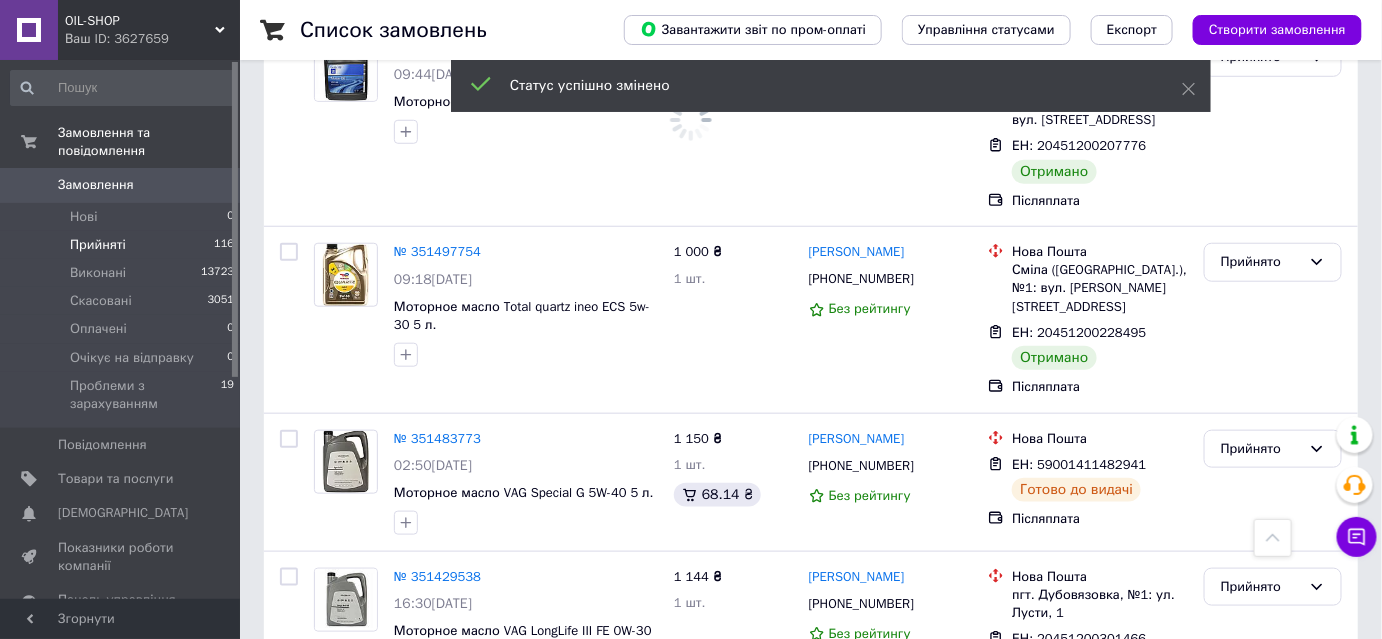 click on "Виконано" at bounding box center (1273, 1390) 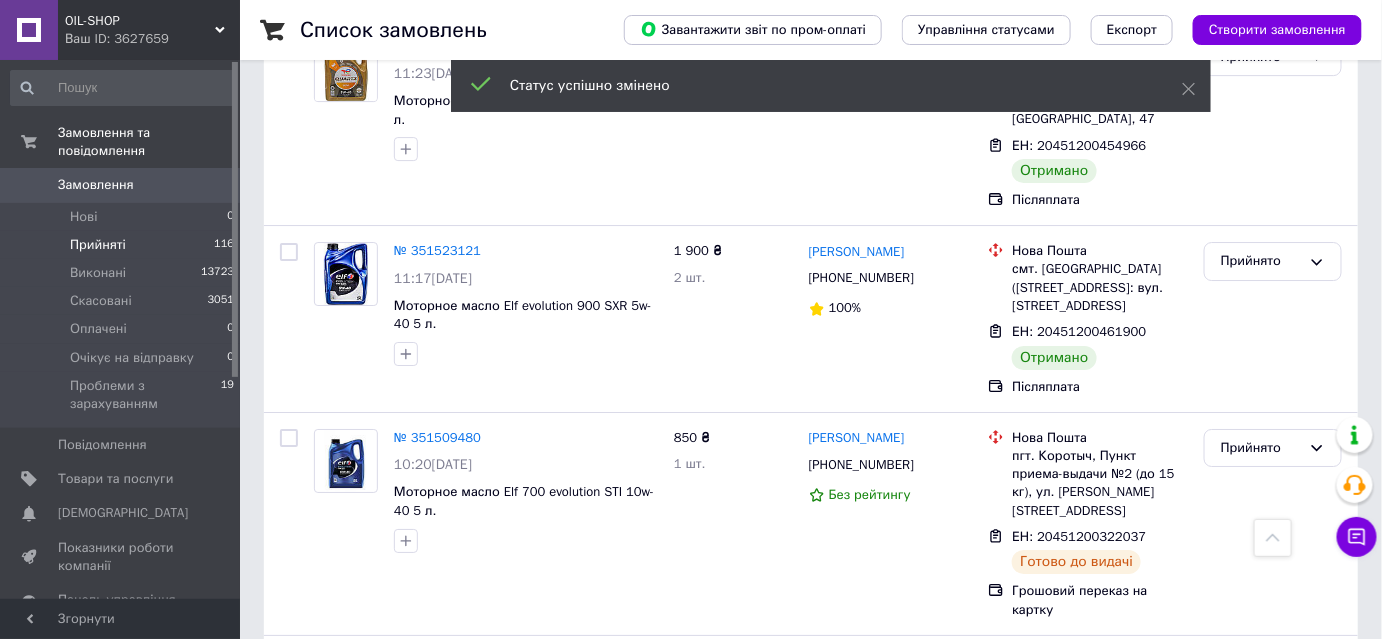 scroll, scrollTop: 14841, scrollLeft: 0, axis: vertical 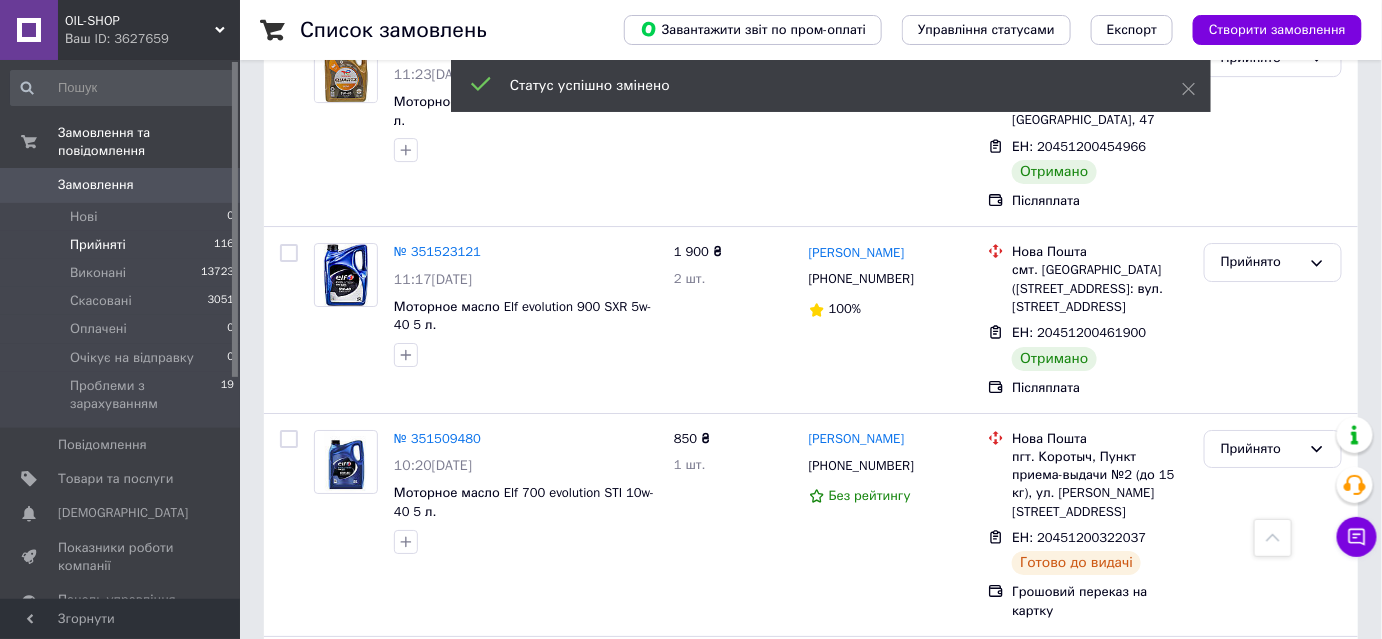 click on "Прийнято" at bounding box center (1261, 1406) 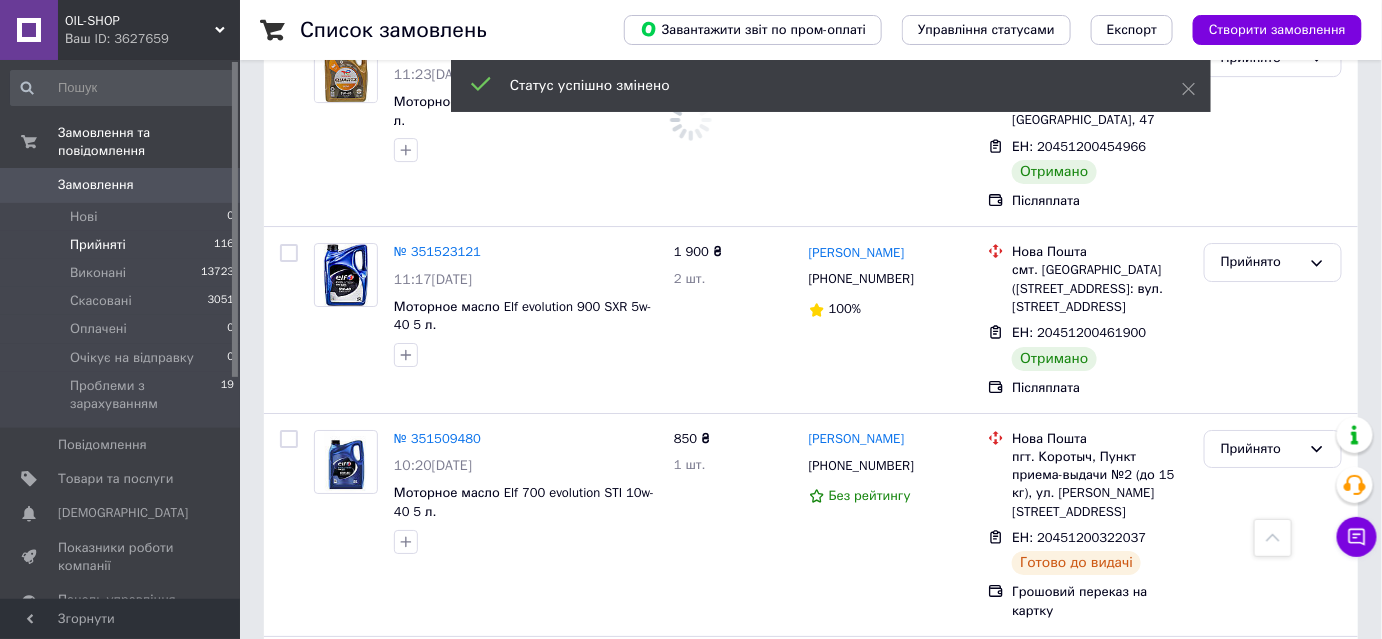 click on "Виконано" at bounding box center (1273, 1123) 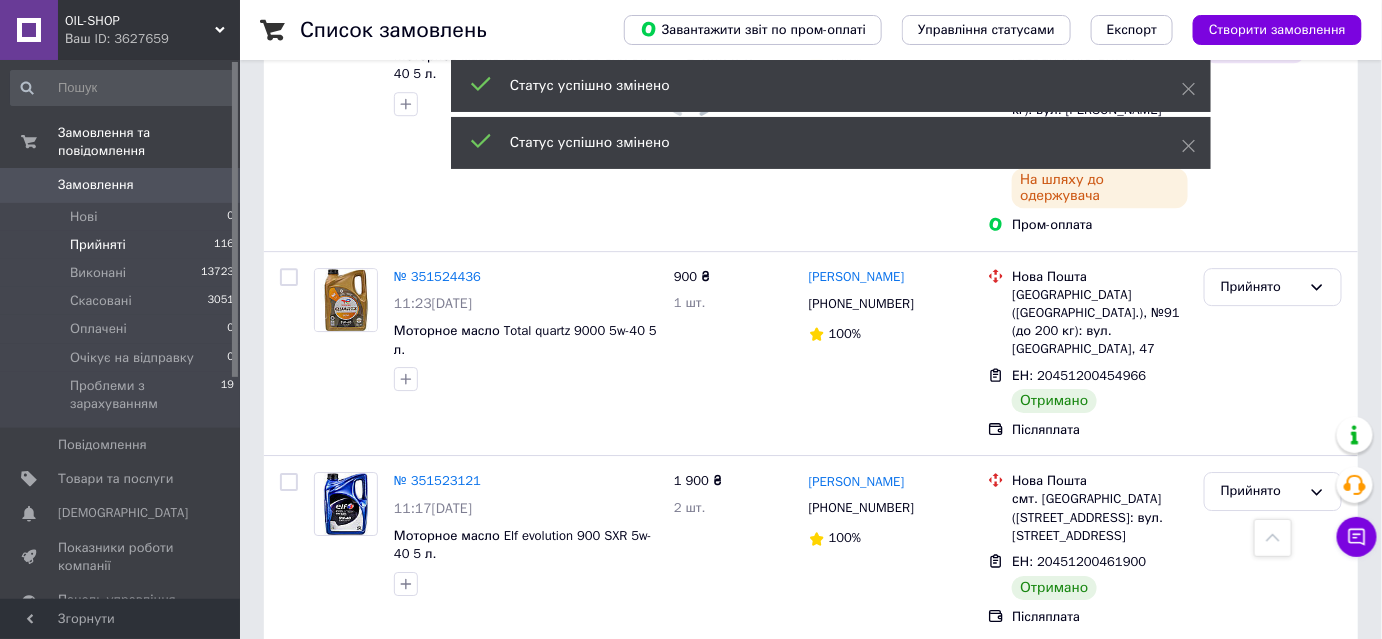scroll, scrollTop: 14568, scrollLeft: 0, axis: vertical 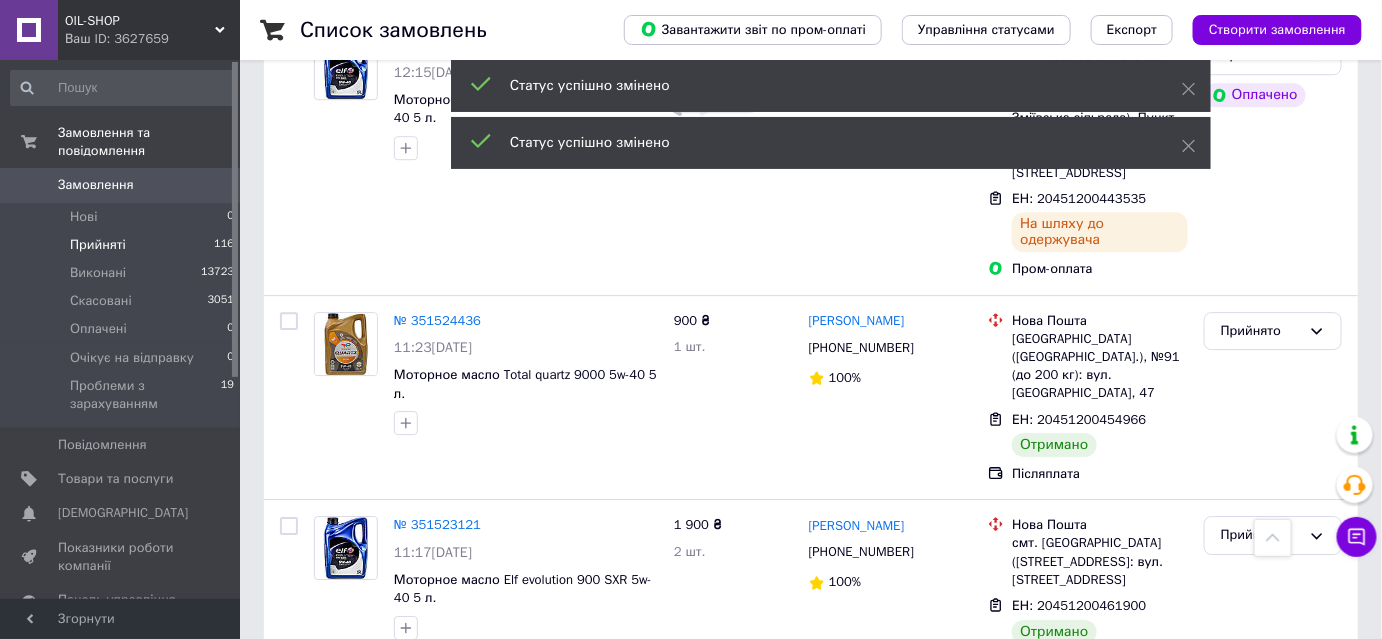 click on "Прийнято" at bounding box center (1273, 1149) 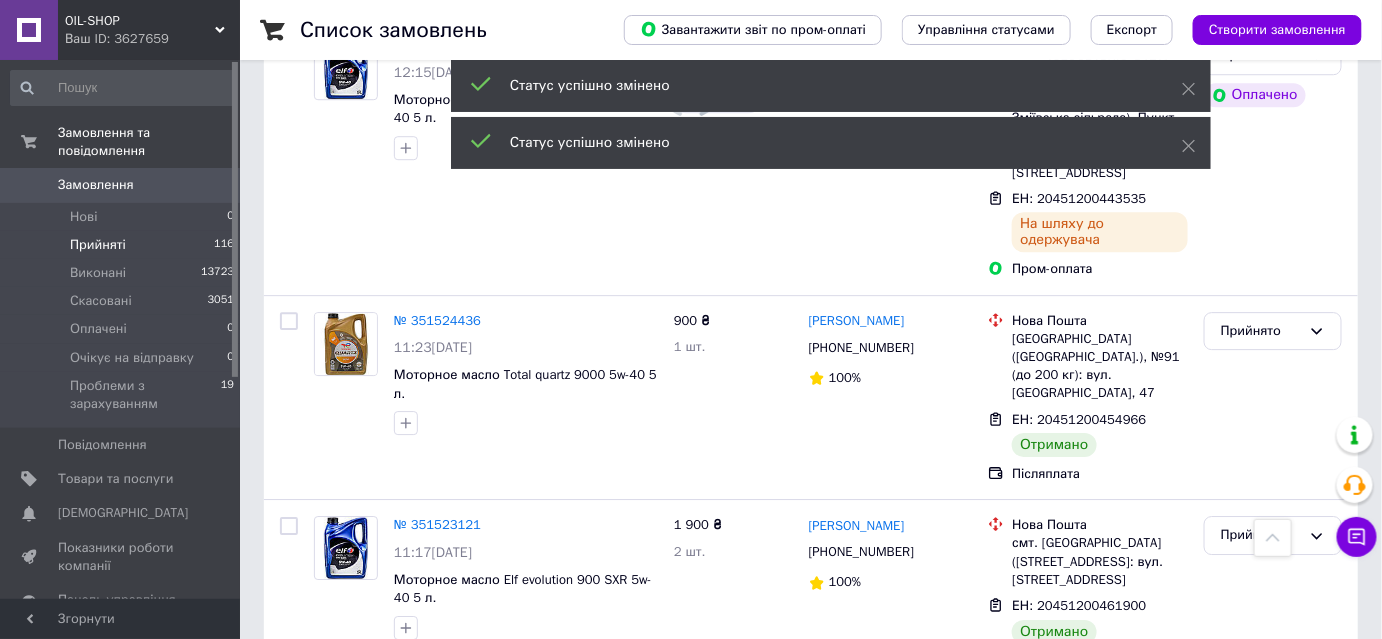 click on "Виконано" at bounding box center [1273, 1191] 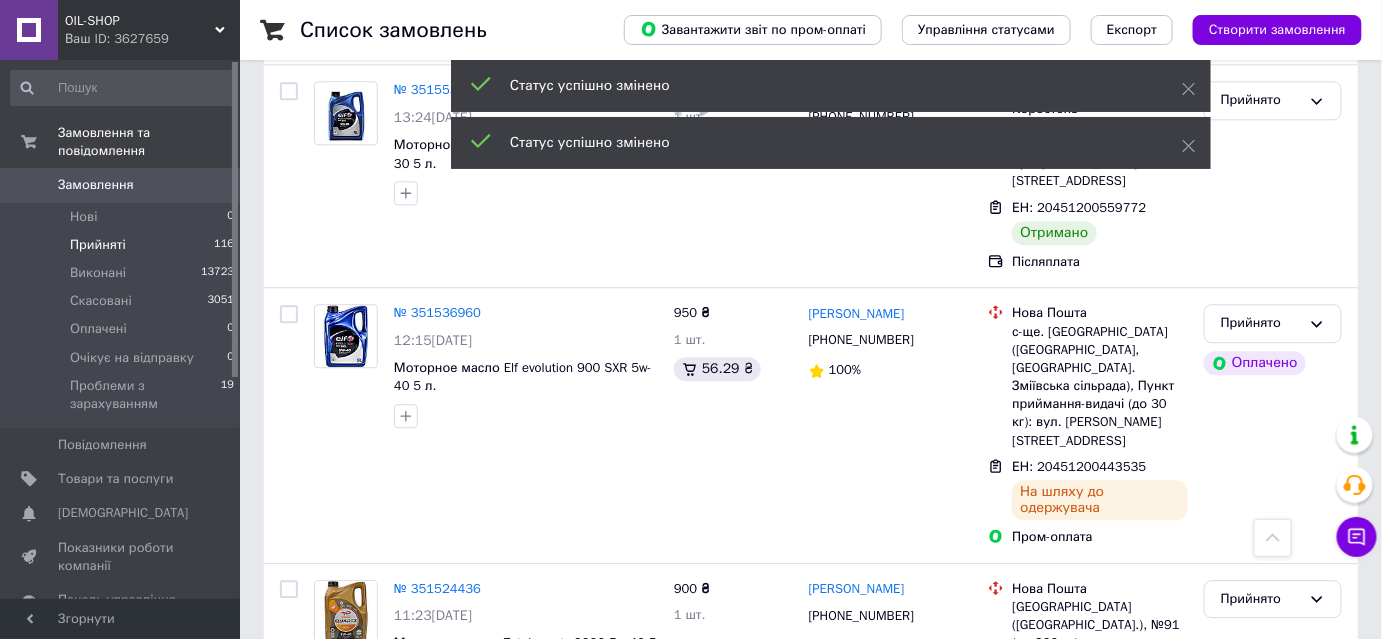 scroll, scrollTop: 14296, scrollLeft: 0, axis: vertical 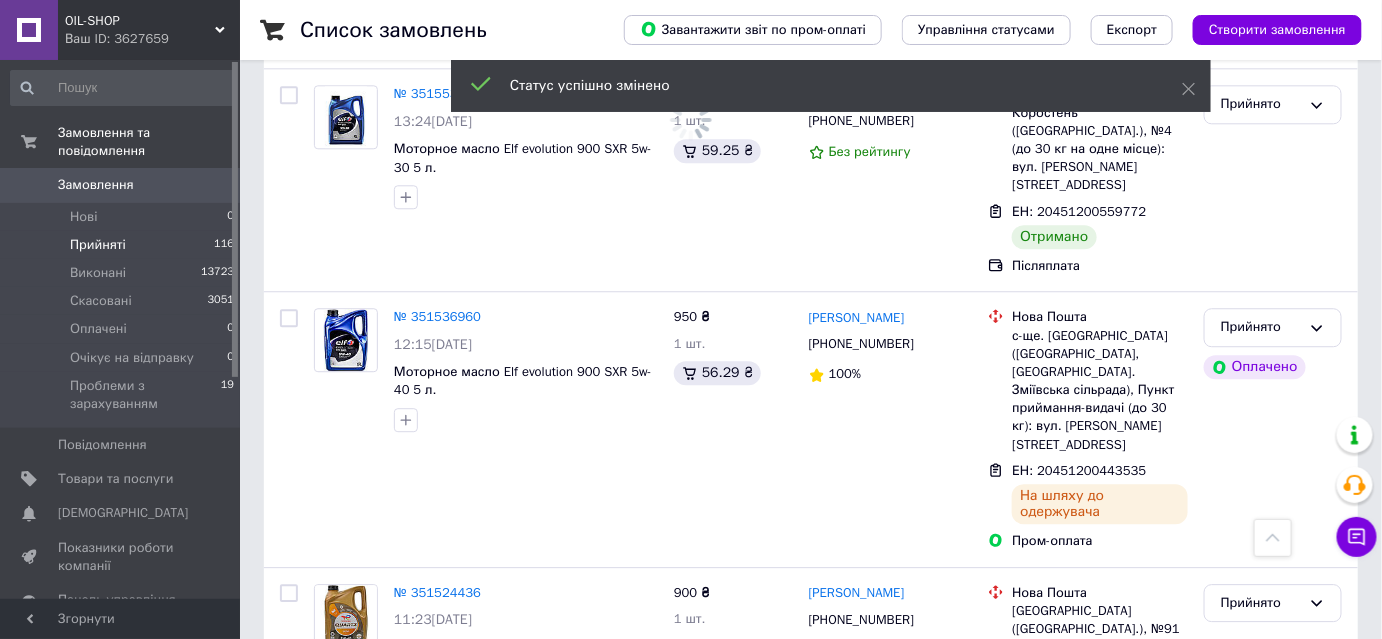 click on "Прийнято" at bounding box center (1261, 1217) 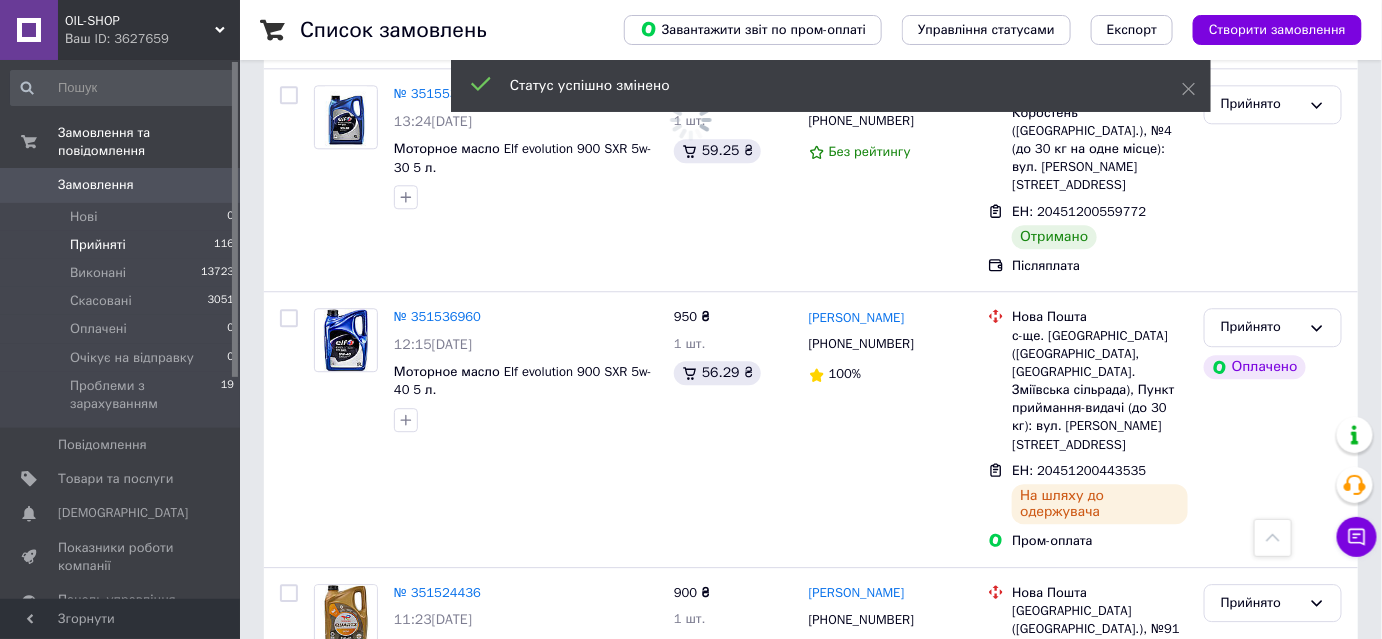 click on "Виконано" at bounding box center (1273, 1258) 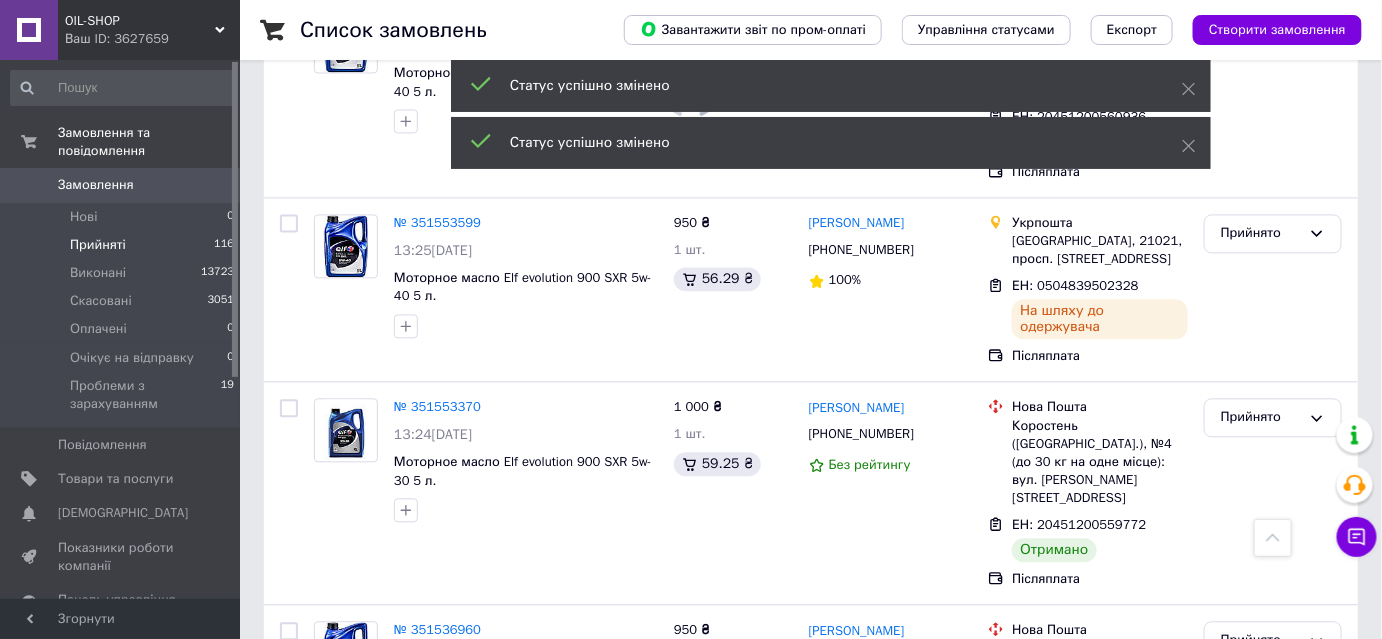 scroll, scrollTop: 13932, scrollLeft: 0, axis: vertical 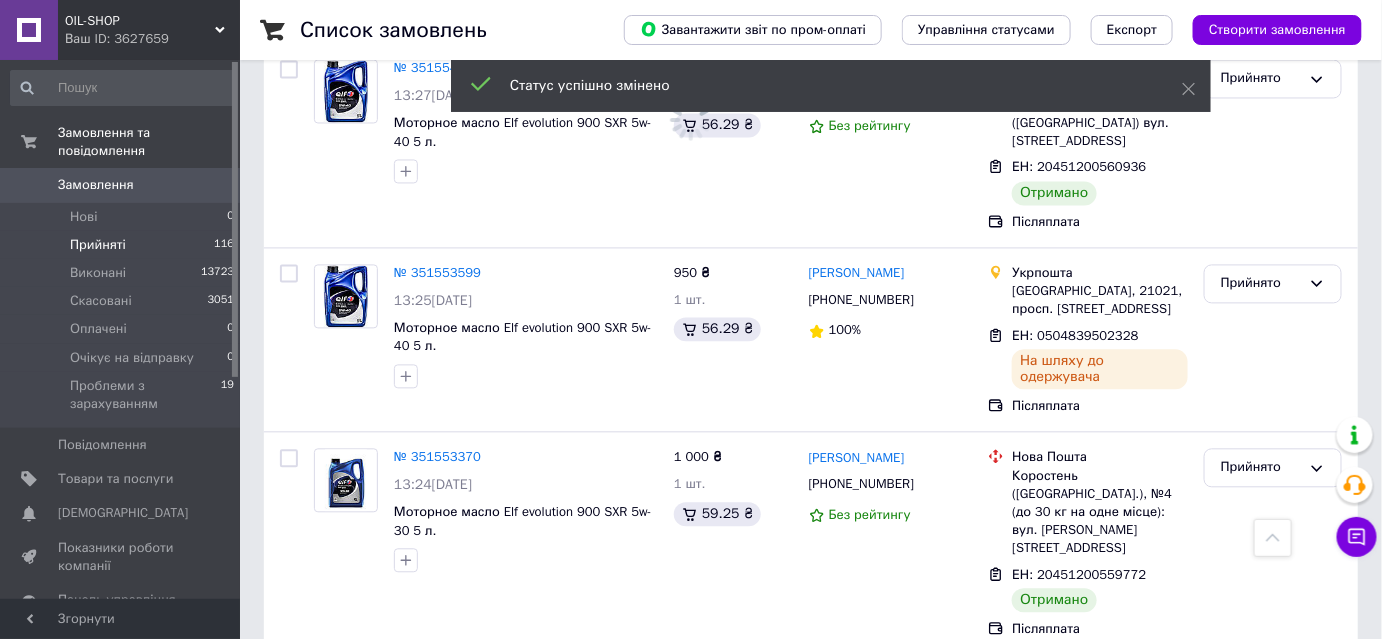click on "Прийнято" at bounding box center (1261, 1171) 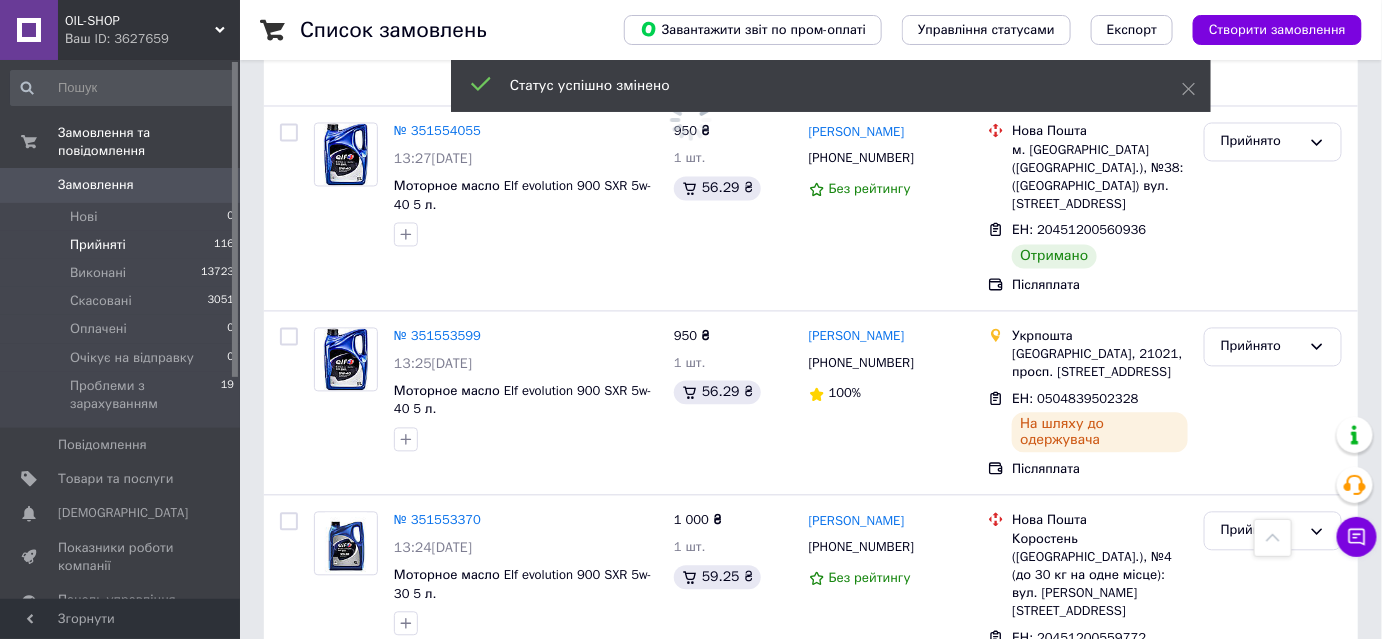 scroll, scrollTop: 13841, scrollLeft: 0, axis: vertical 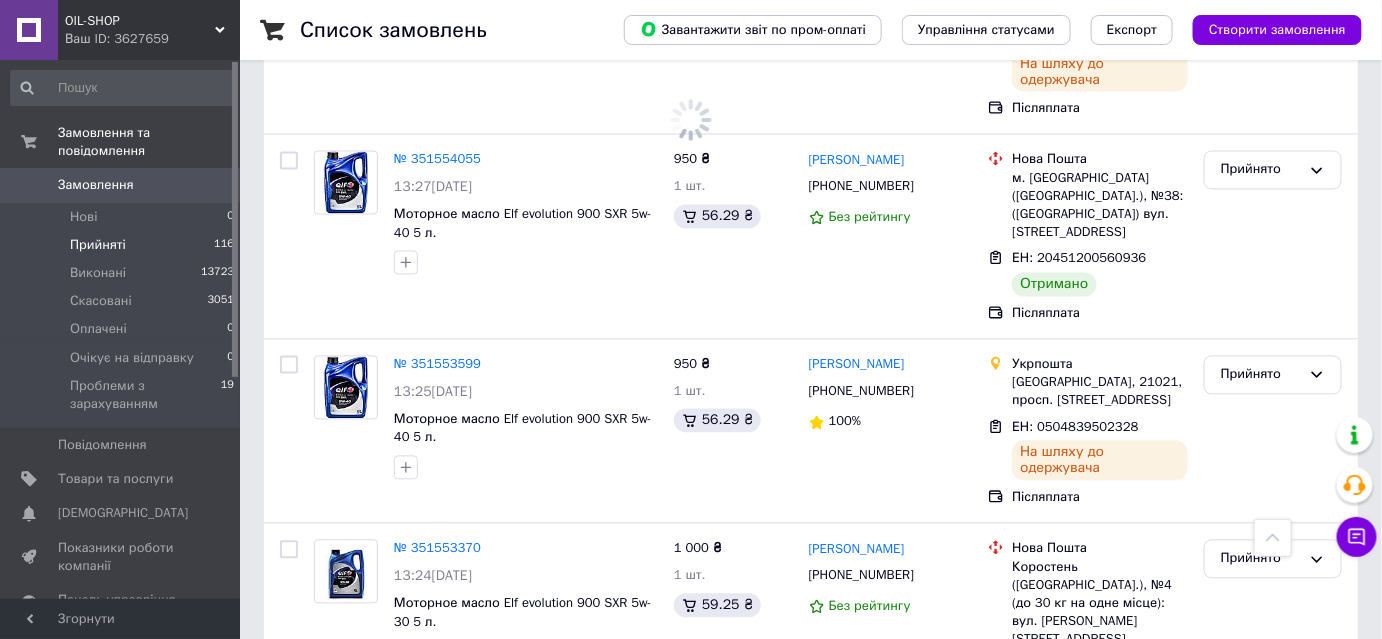 click on "Прийнято" at bounding box center (1261, 1058) 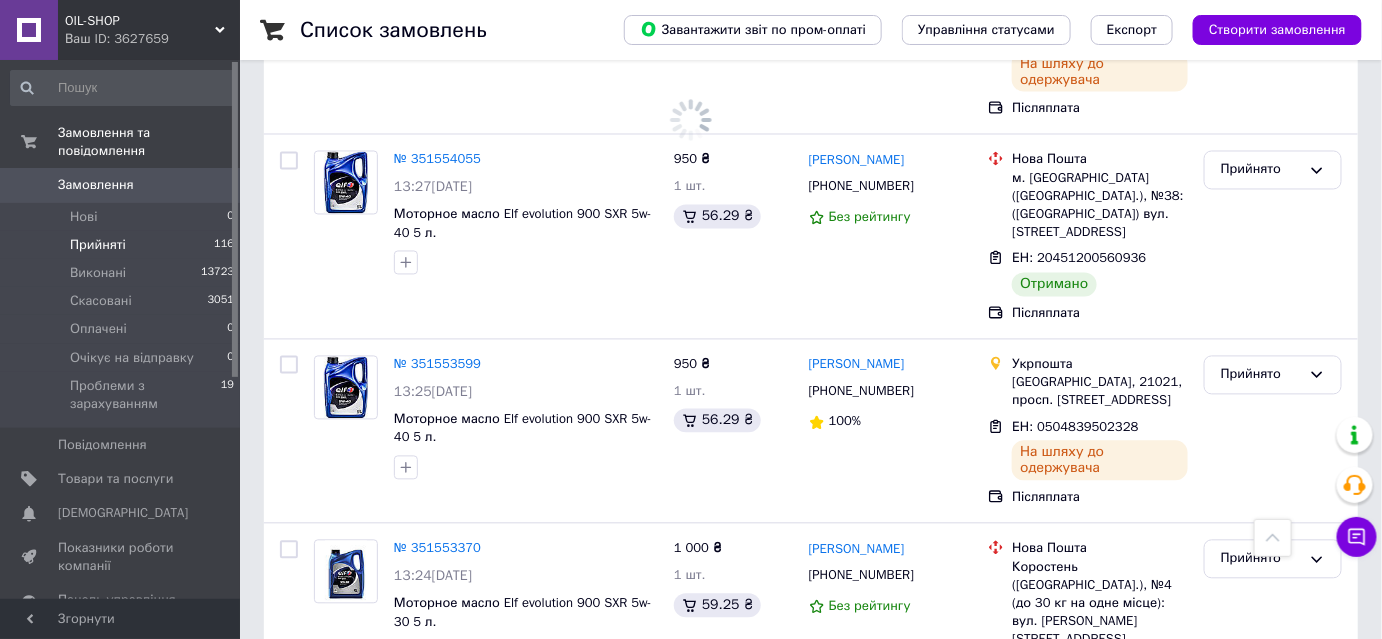 click on "Виконано" at bounding box center (1273, 1099) 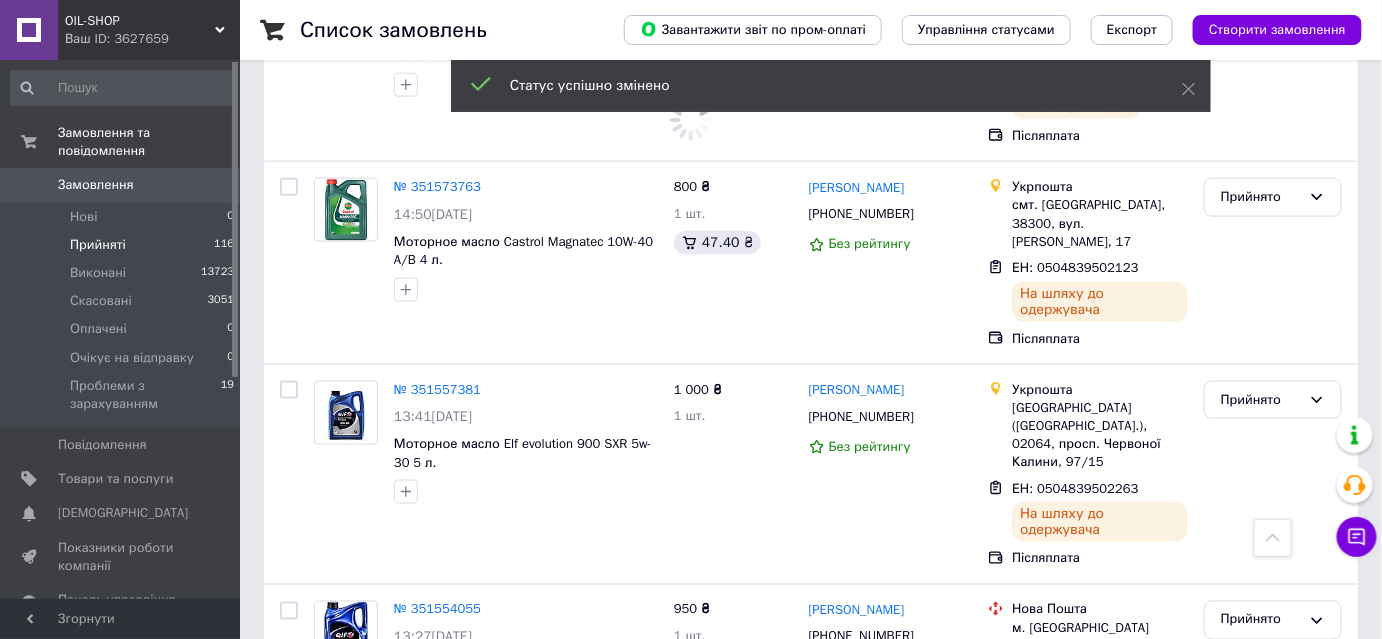 scroll, scrollTop: 13387, scrollLeft: 0, axis: vertical 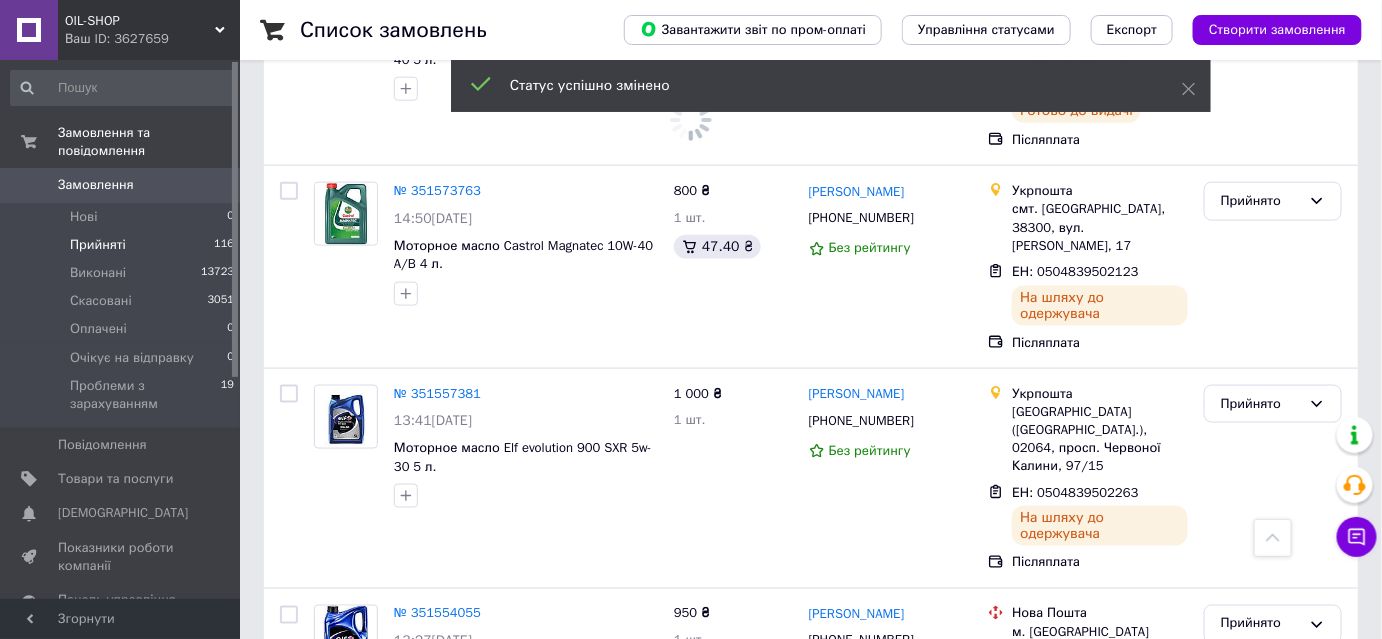 click on "Прийнято" at bounding box center [1273, 1013] 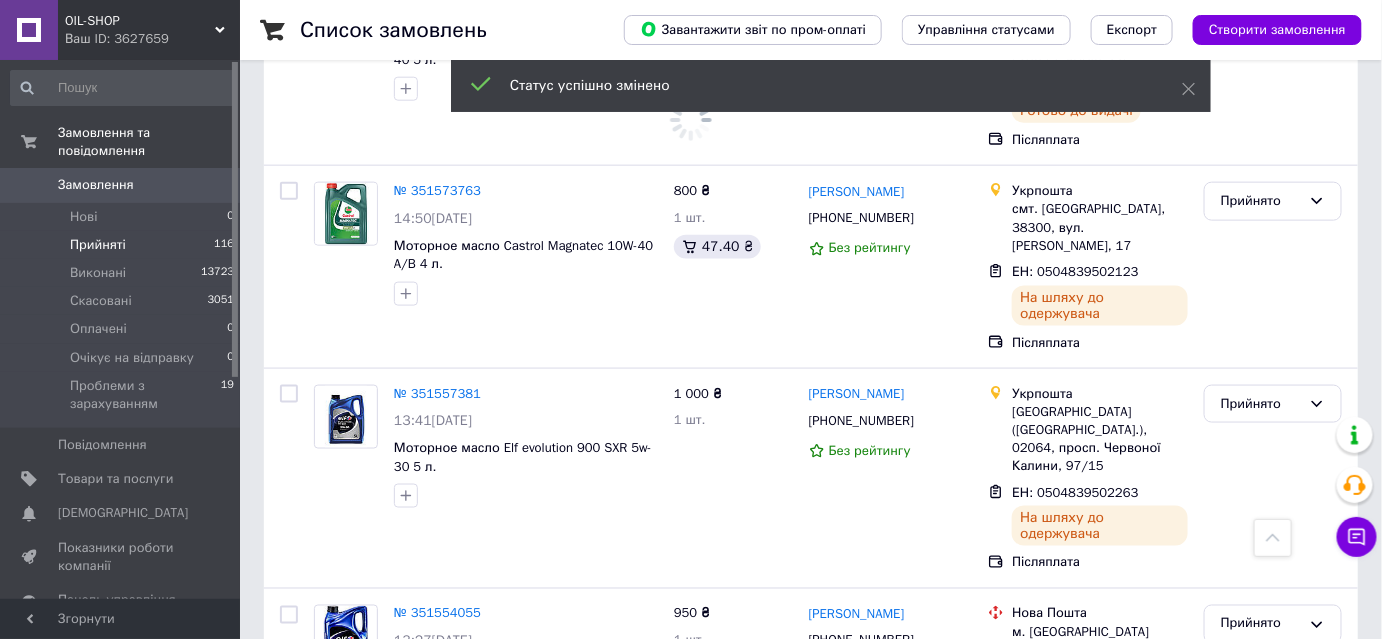 click on "Виконано" at bounding box center [1273, 1055] 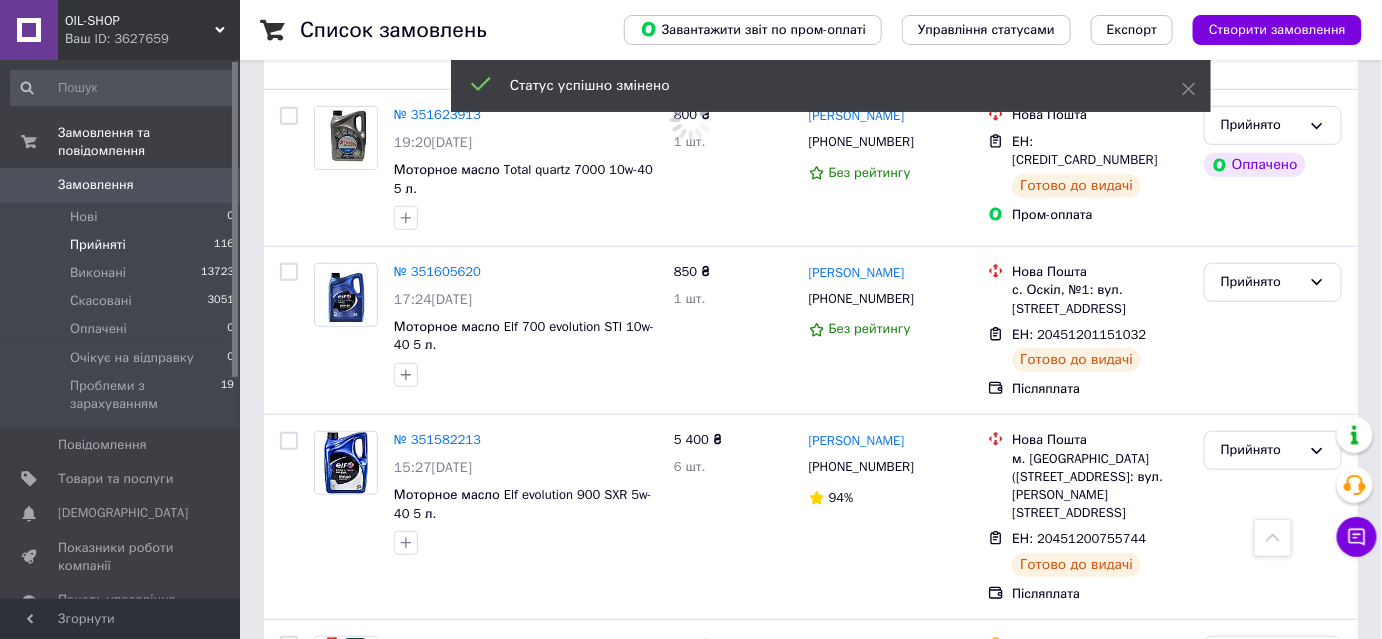 click on "Прийнято" at bounding box center (1261, 1078) 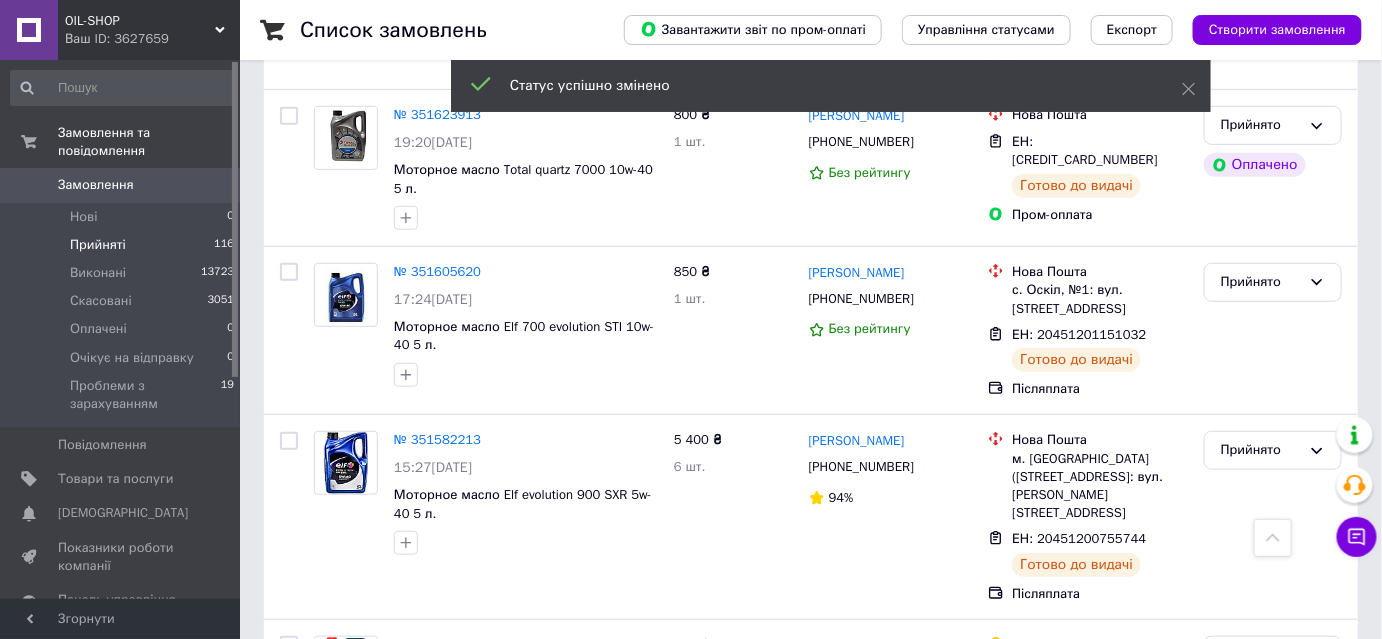 click on "Виконано" at bounding box center (1273, 1120) 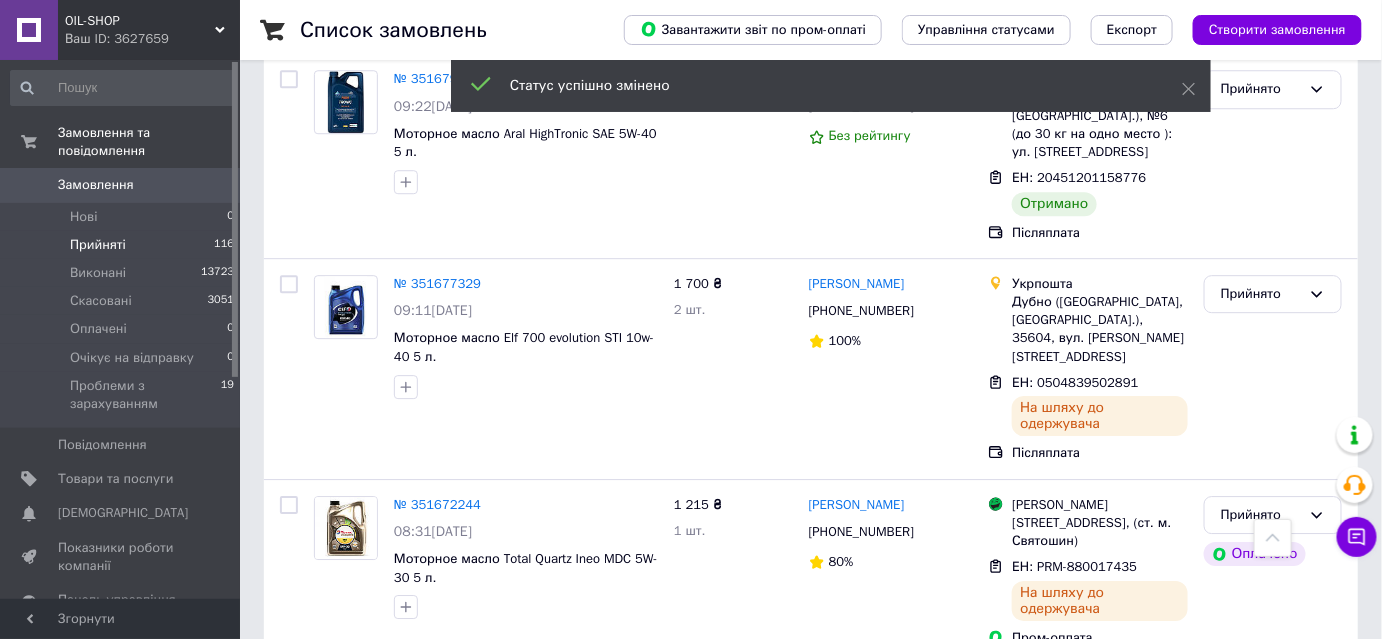 scroll, scrollTop: 11842, scrollLeft: 0, axis: vertical 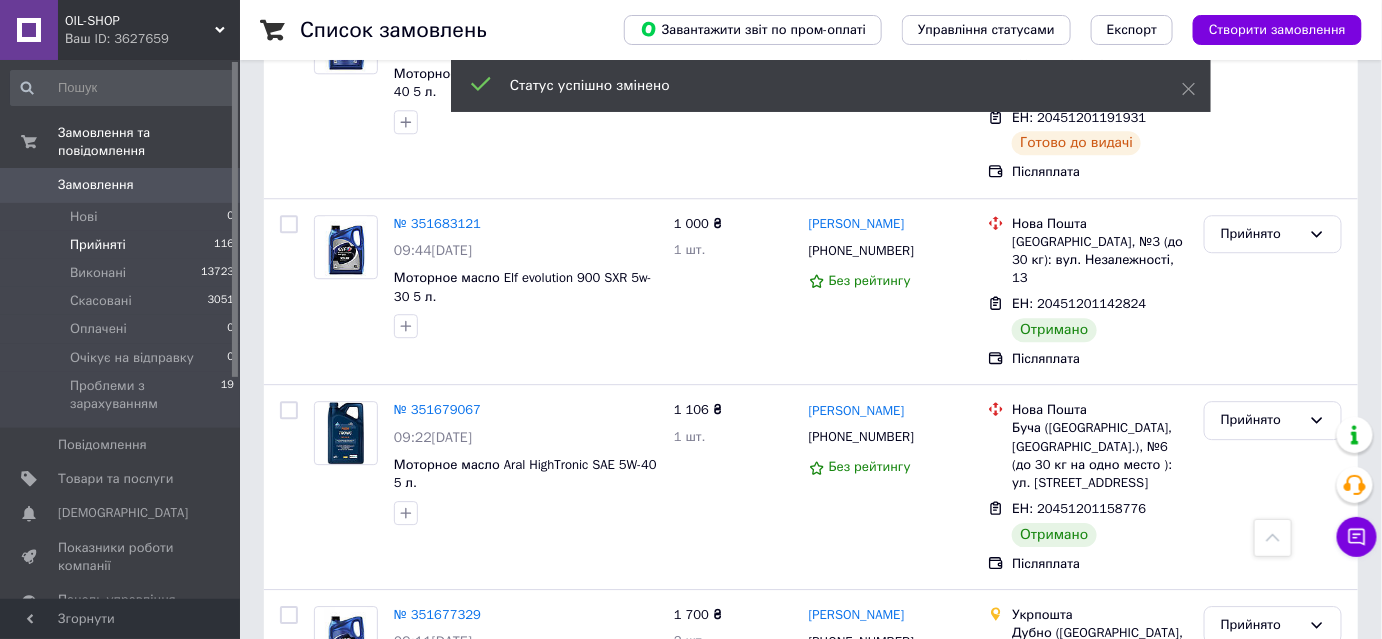 click on "Прийнято" at bounding box center (1261, 1030) 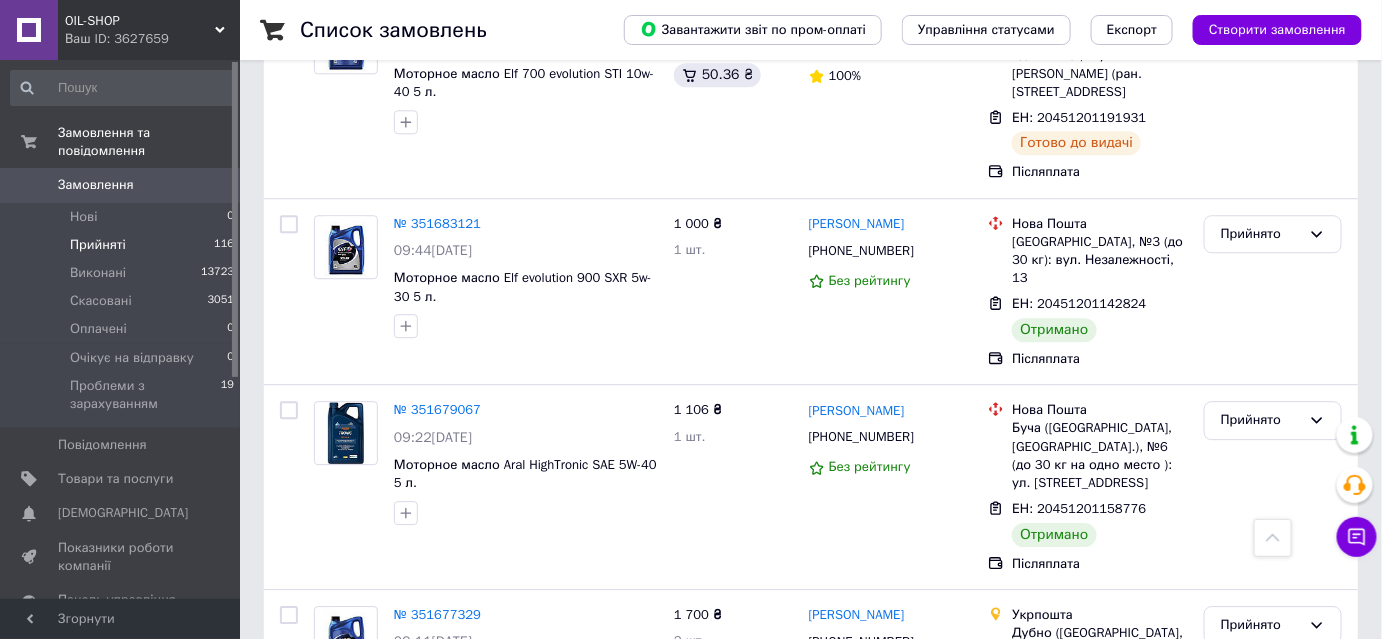 click on "Виконано" at bounding box center [1273, 1071] 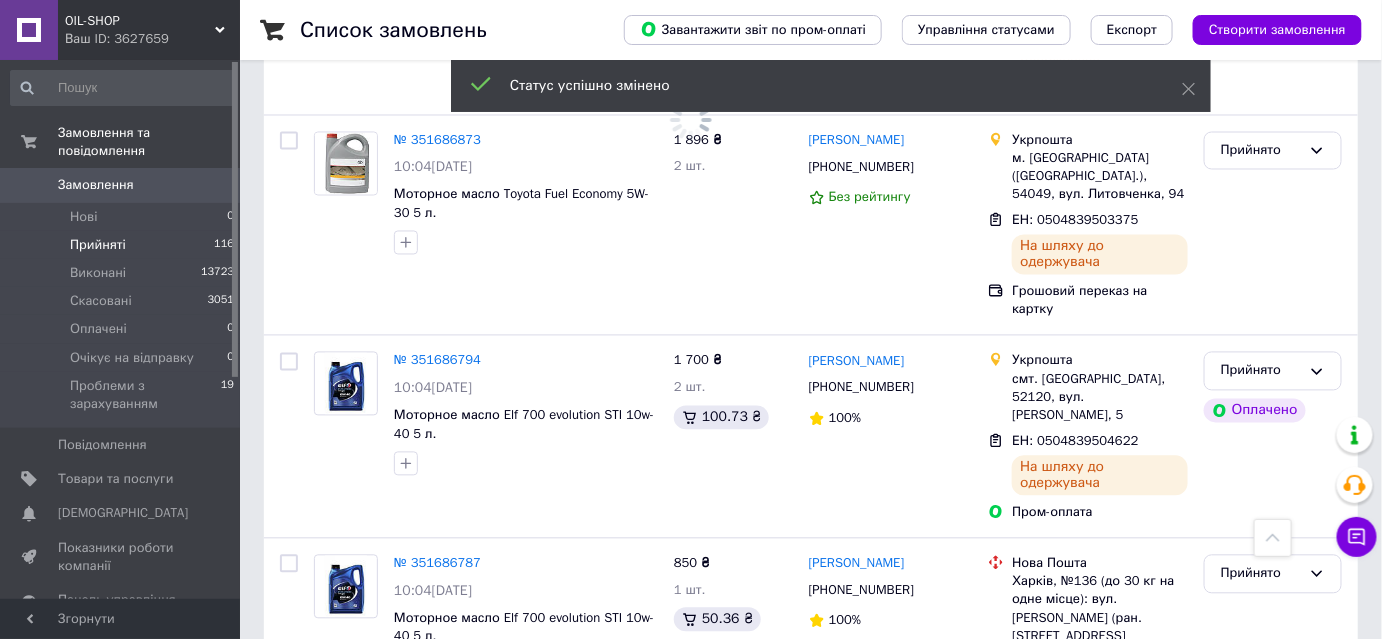 scroll, scrollTop: 11296, scrollLeft: 0, axis: vertical 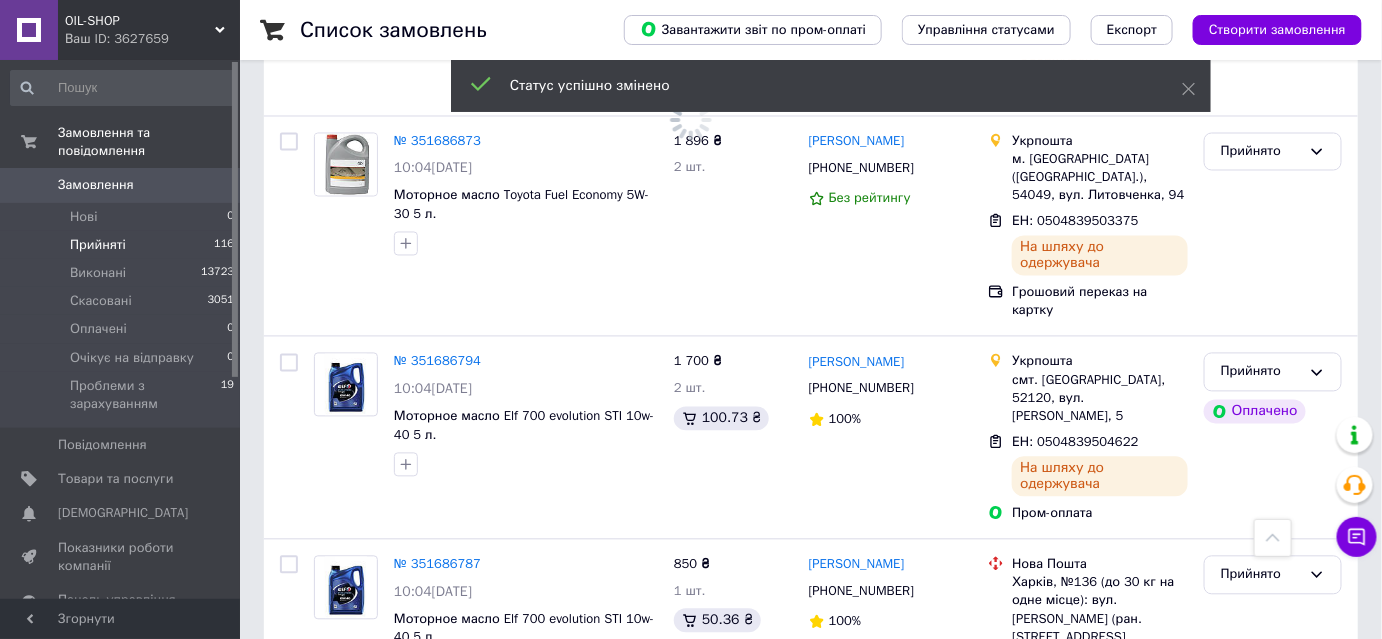 click on "Прийнято" at bounding box center (1273, 966) 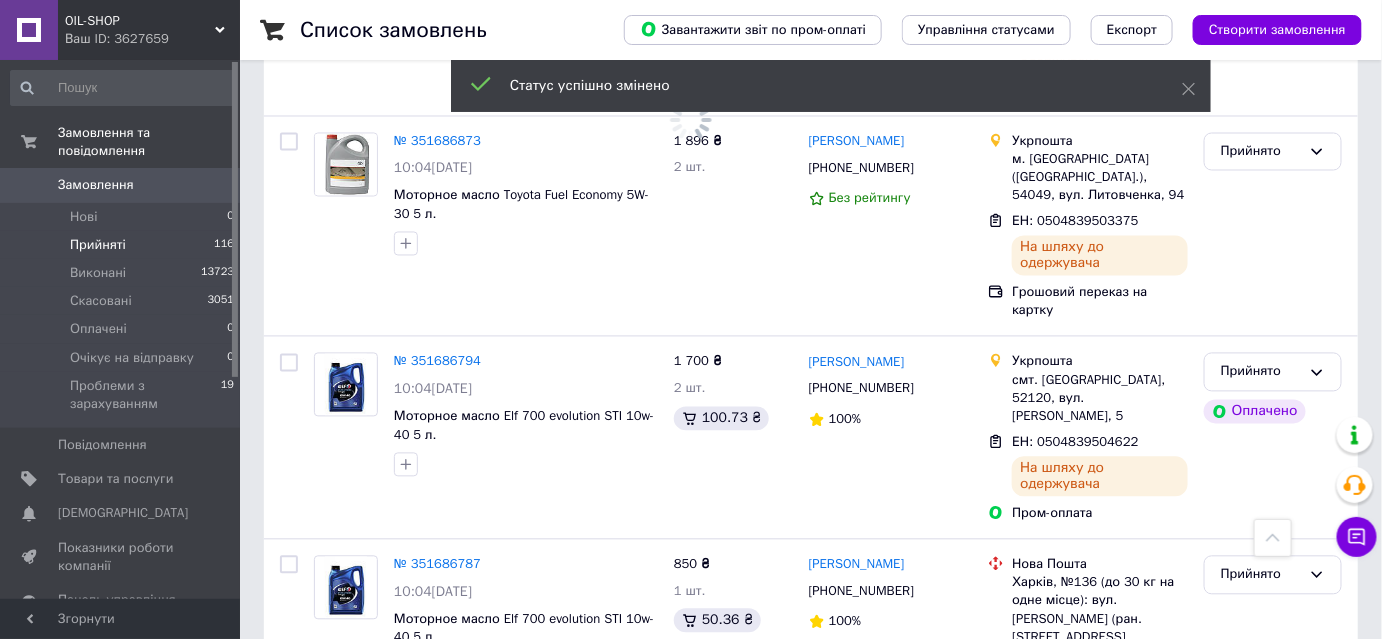 click on "Виконано" at bounding box center [1273, 1008] 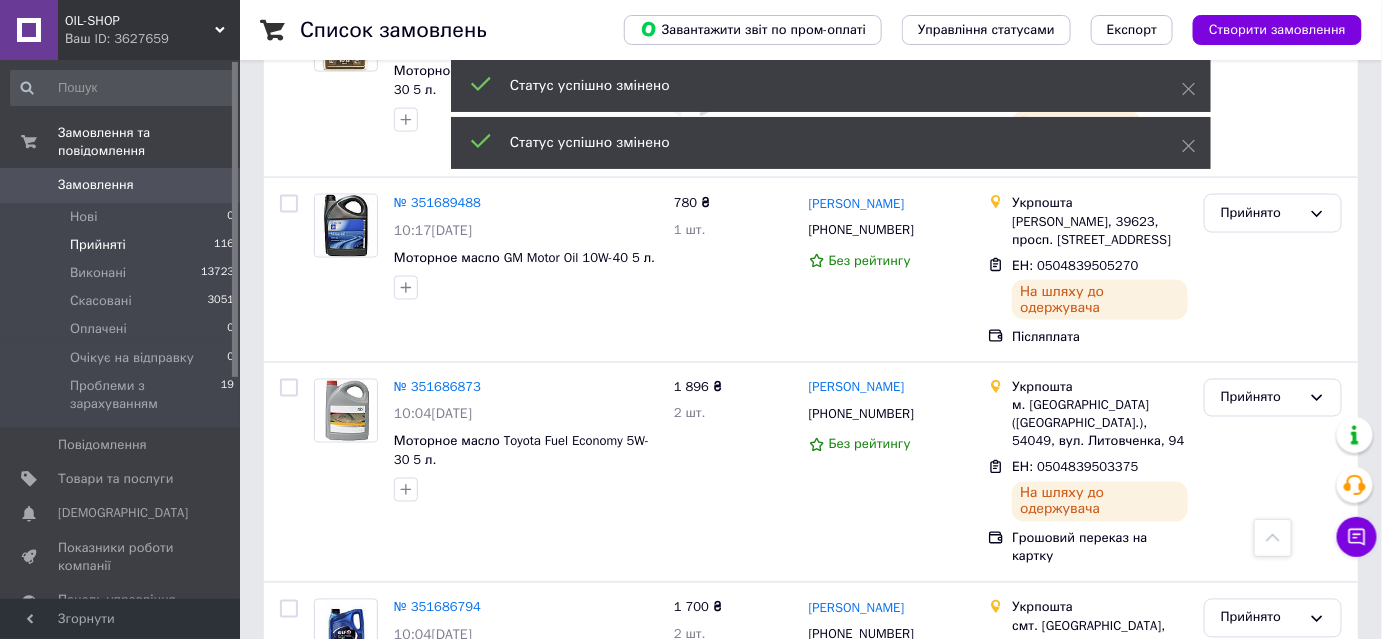 scroll, scrollTop: 11024, scrollLeft: 0, axis: vertical 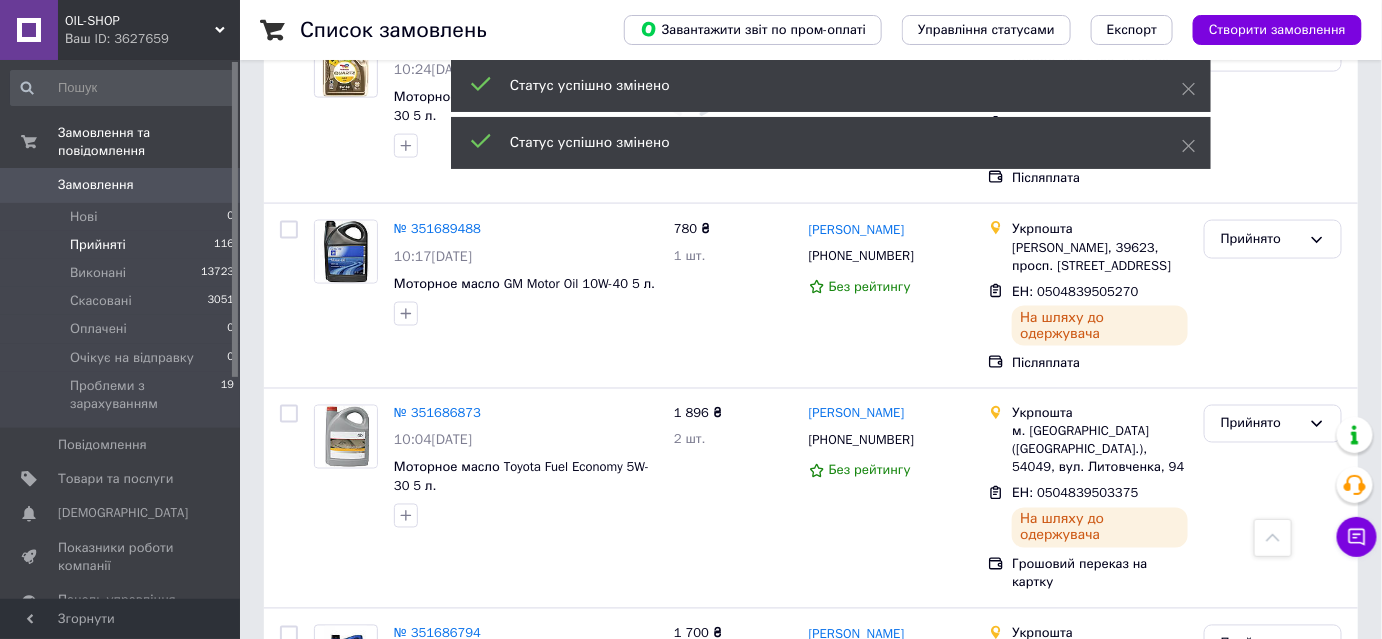 click on "Прийнято" at bounding box center [1273, 1052] 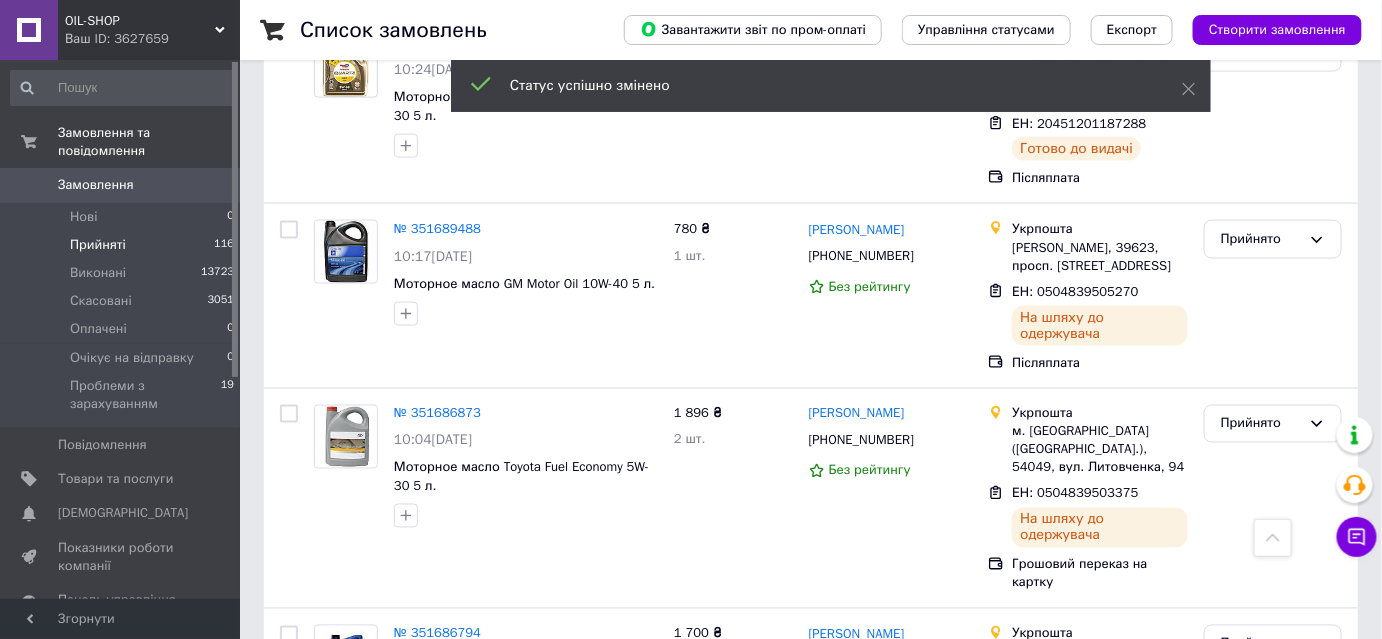 click on "Виконано" at bounding box center (1273, 1093) 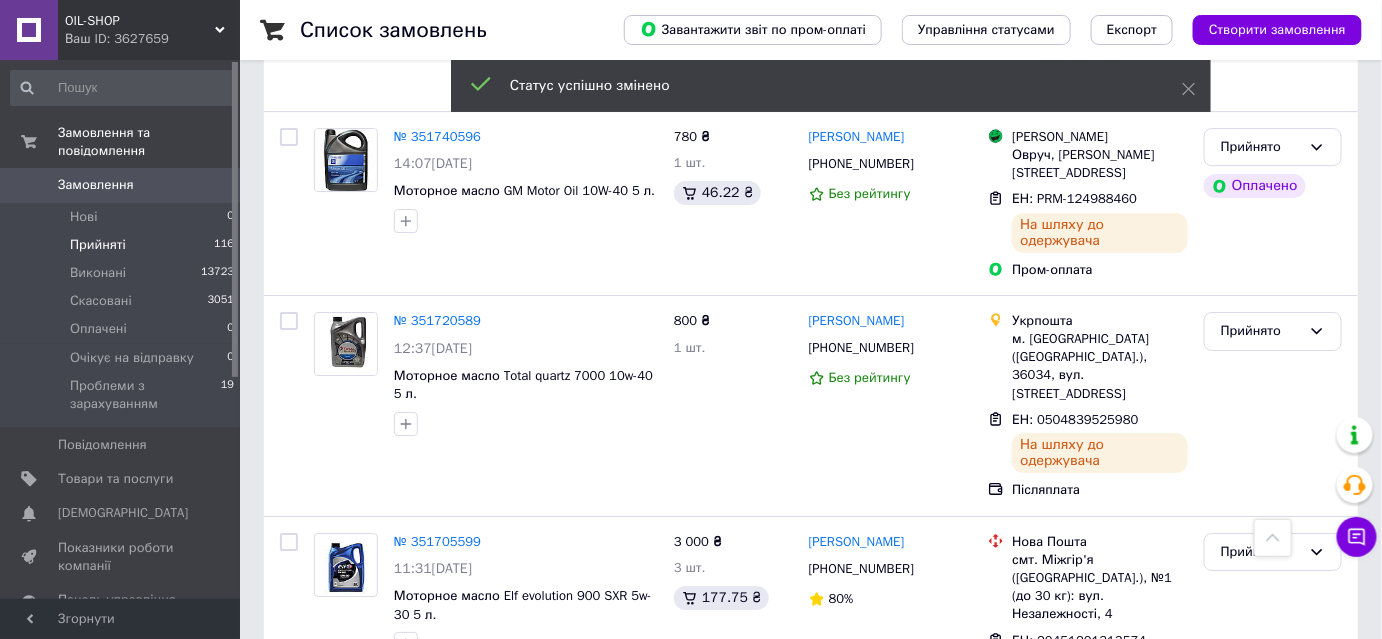 scroll, scrollTop: 9751, scrollLeft: 0, axis: vertical 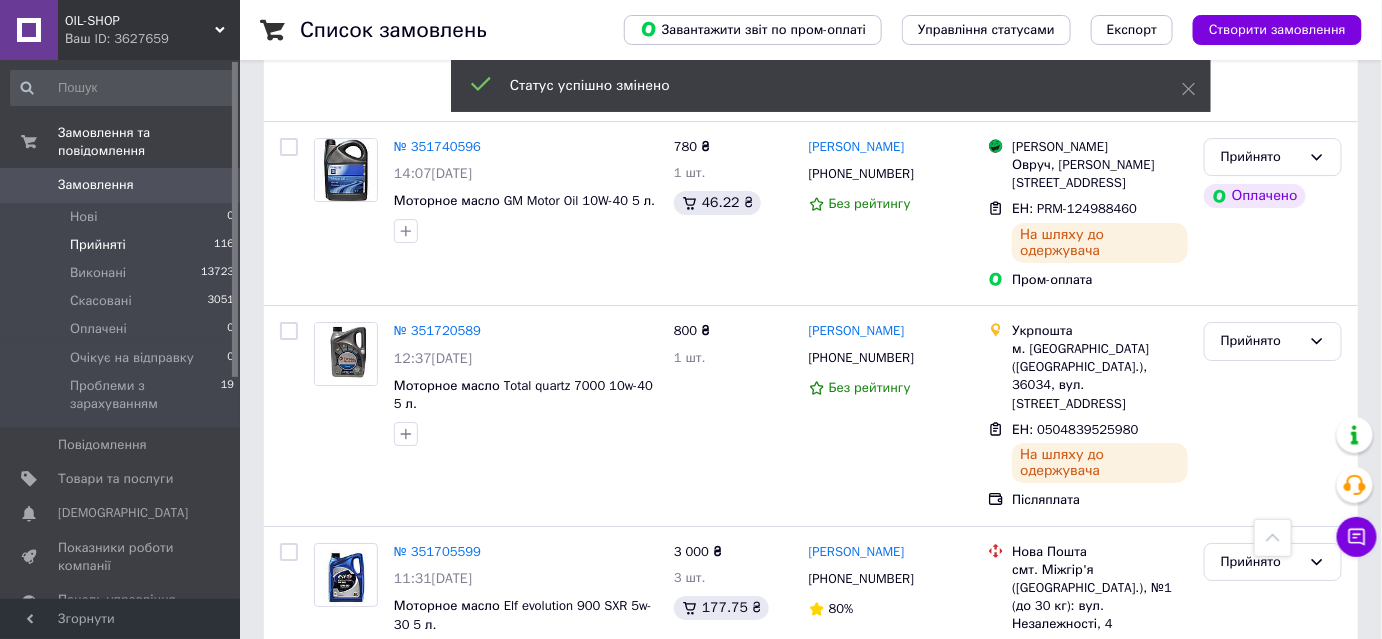 click on "Прийнято" at bounding box center (1261, 955) 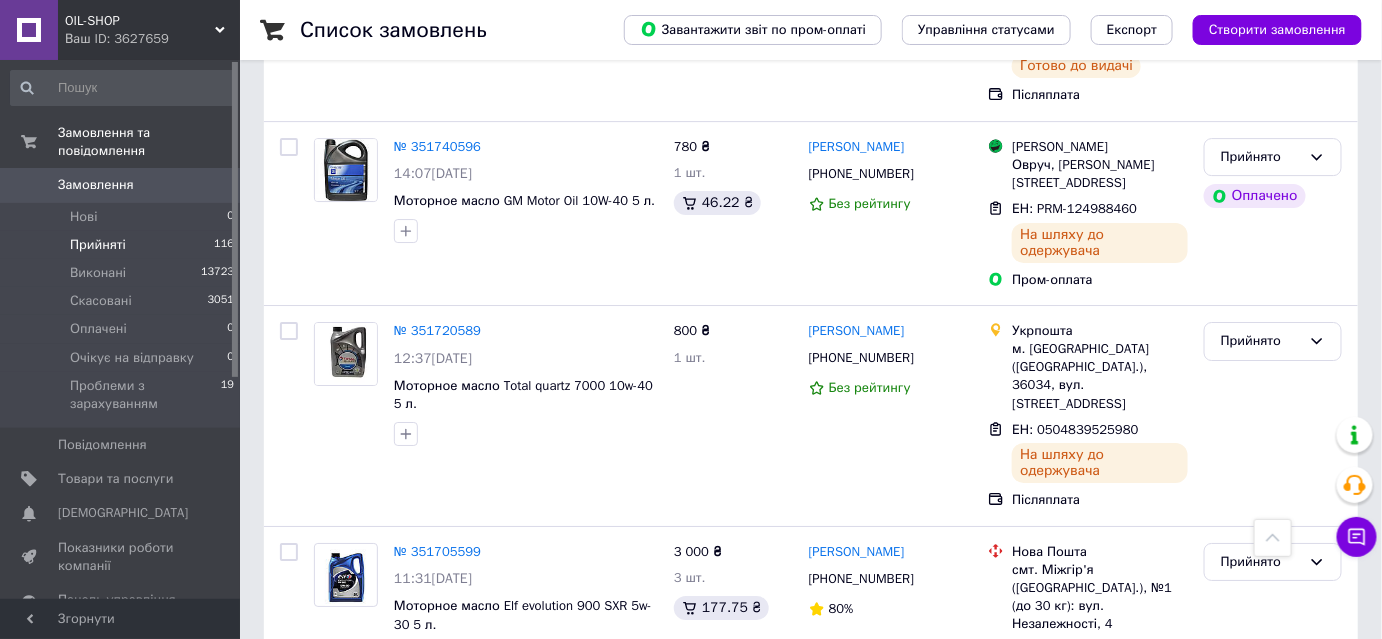 click on "Виконано" at bounding box center (1273, 997) 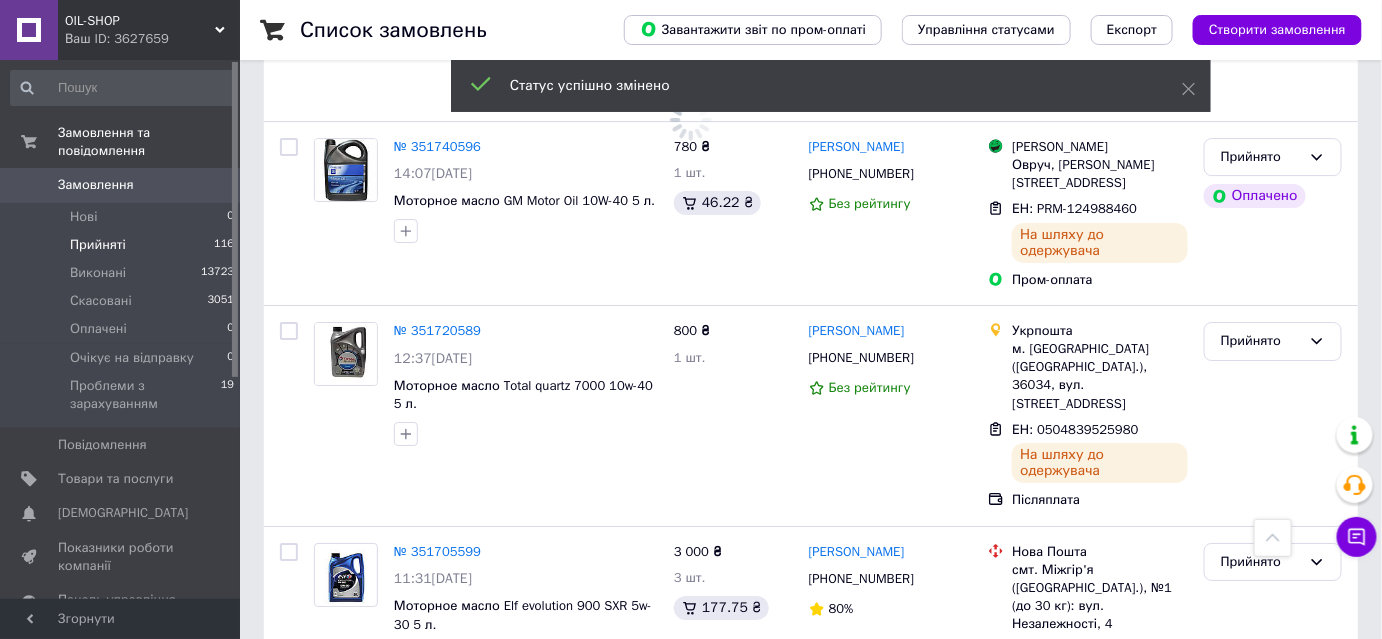 click on "Виконано" at bounding box center [1273, 808] 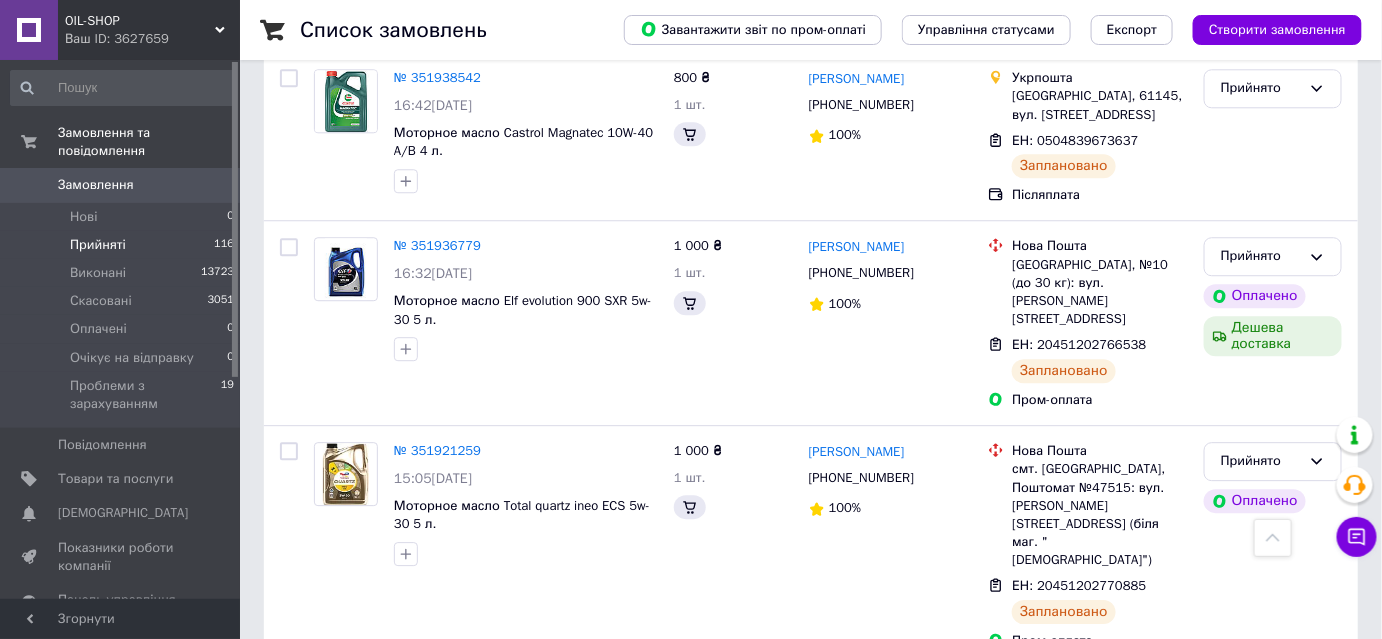 scroll, scrollTop: 4205, scrollLeft: 0, axis: vertical 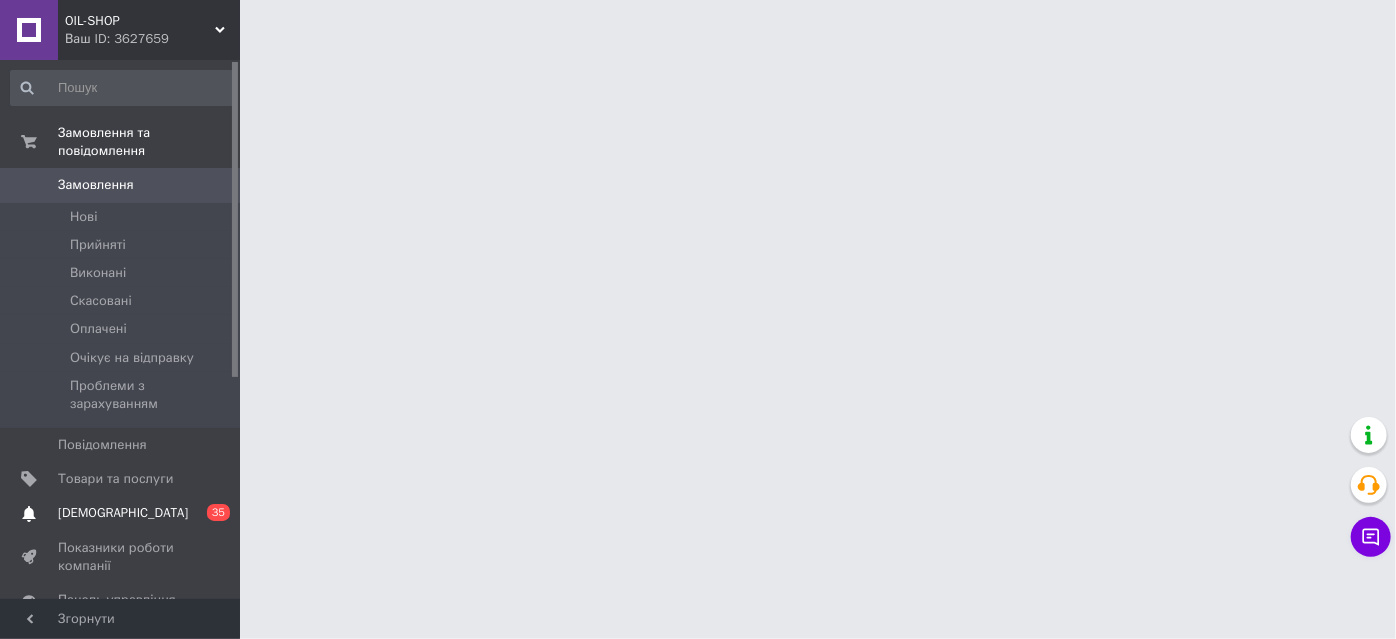 click on "[DEMOGRAPHIC_DATA]" at bounding box center (121, 513) 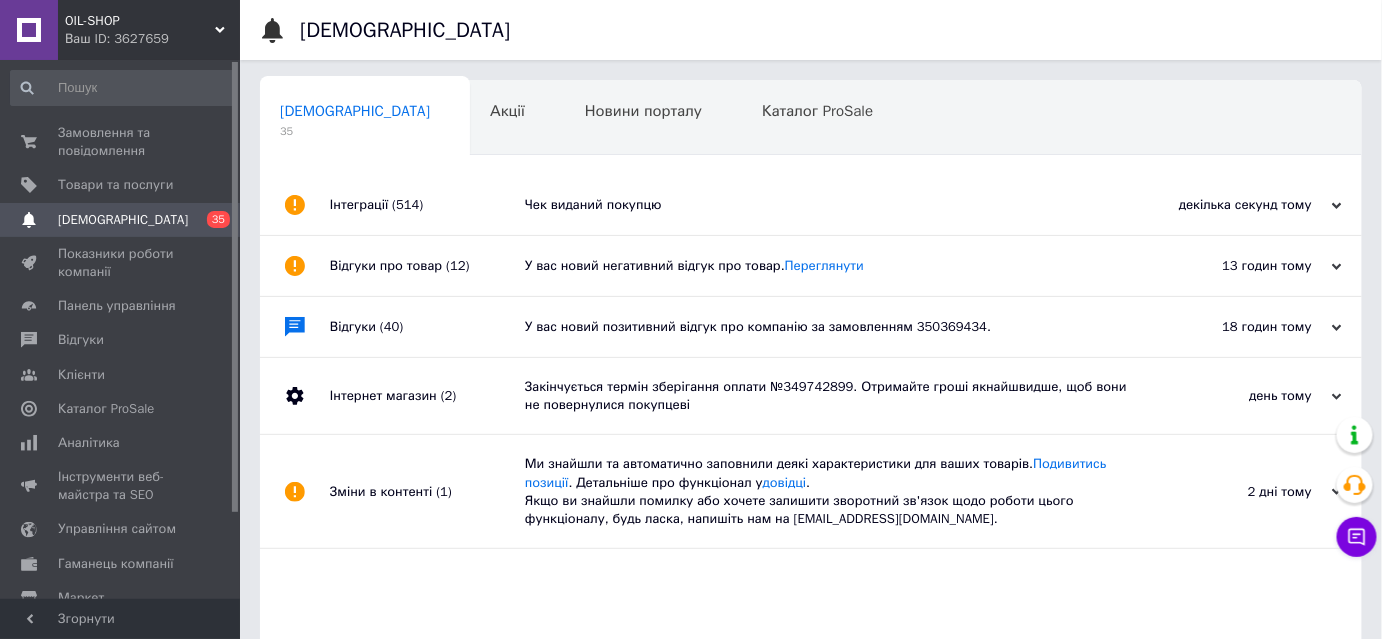 click on "Чек виданий покупцю" at bounding box center [833, 205] 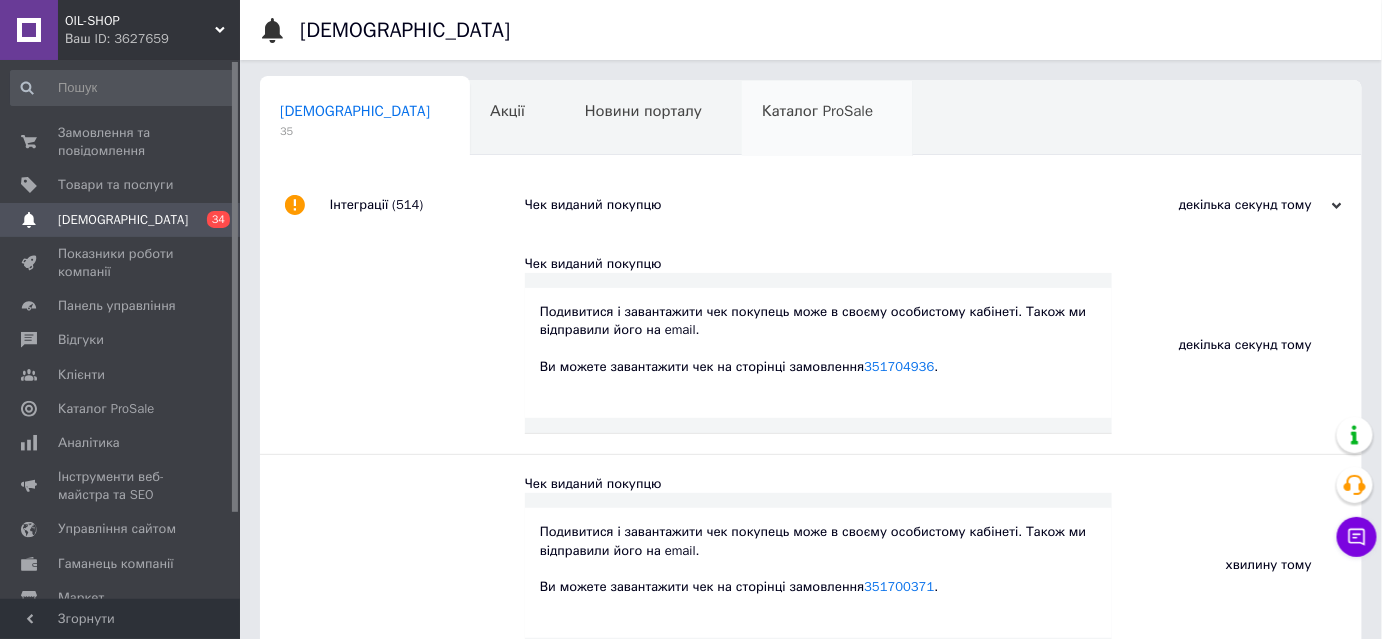 click on "Каталог ProSale 0" at bounding box center (827, 119) 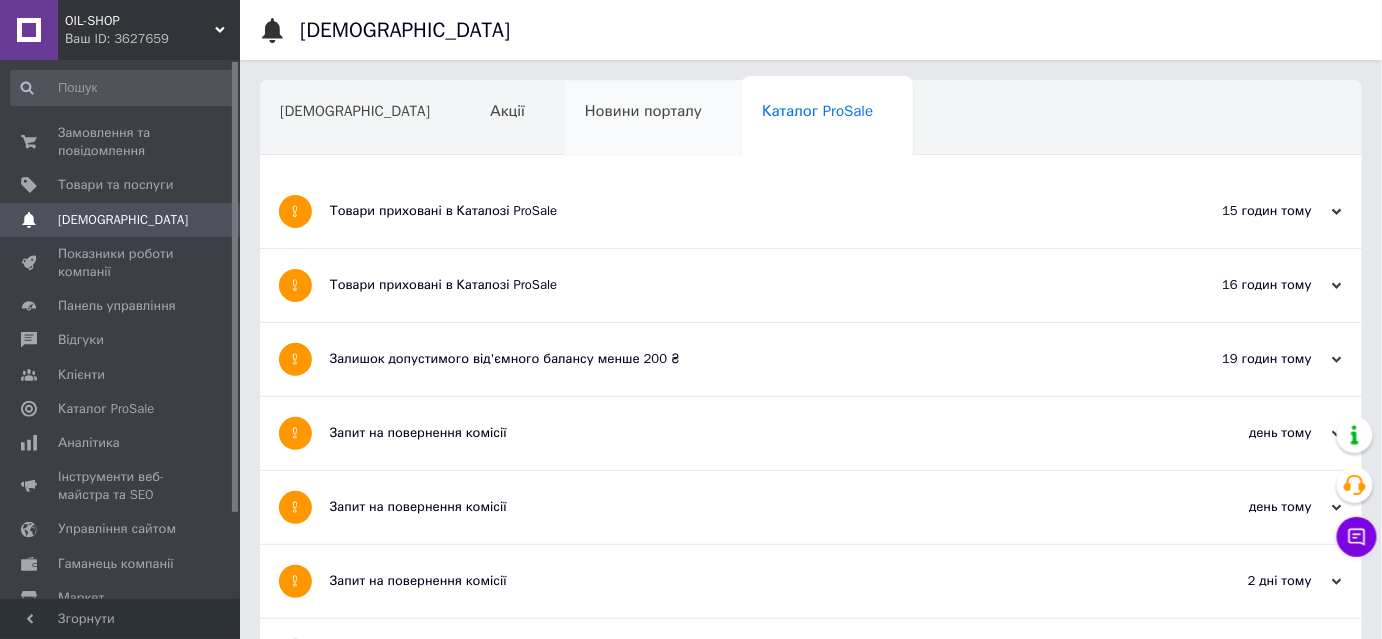 click on "Новини порталу" at bounding box center [653, 119] 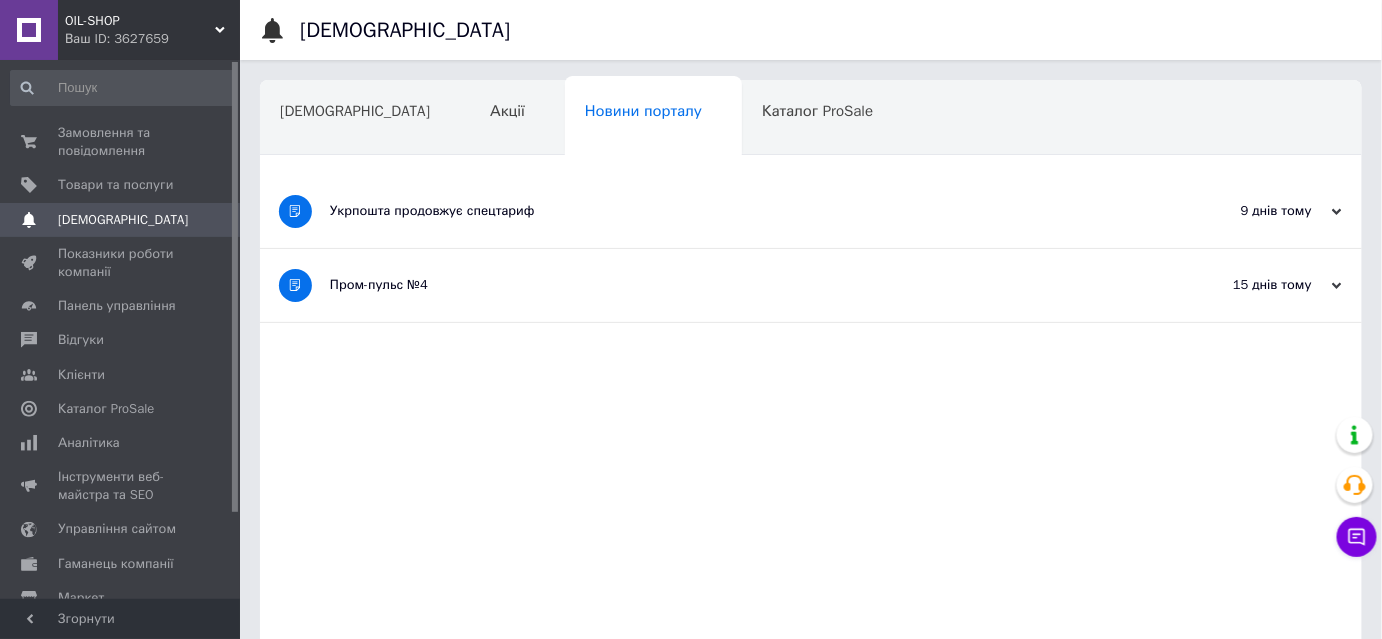 click on "Акції" at bounding box center (517, 119) 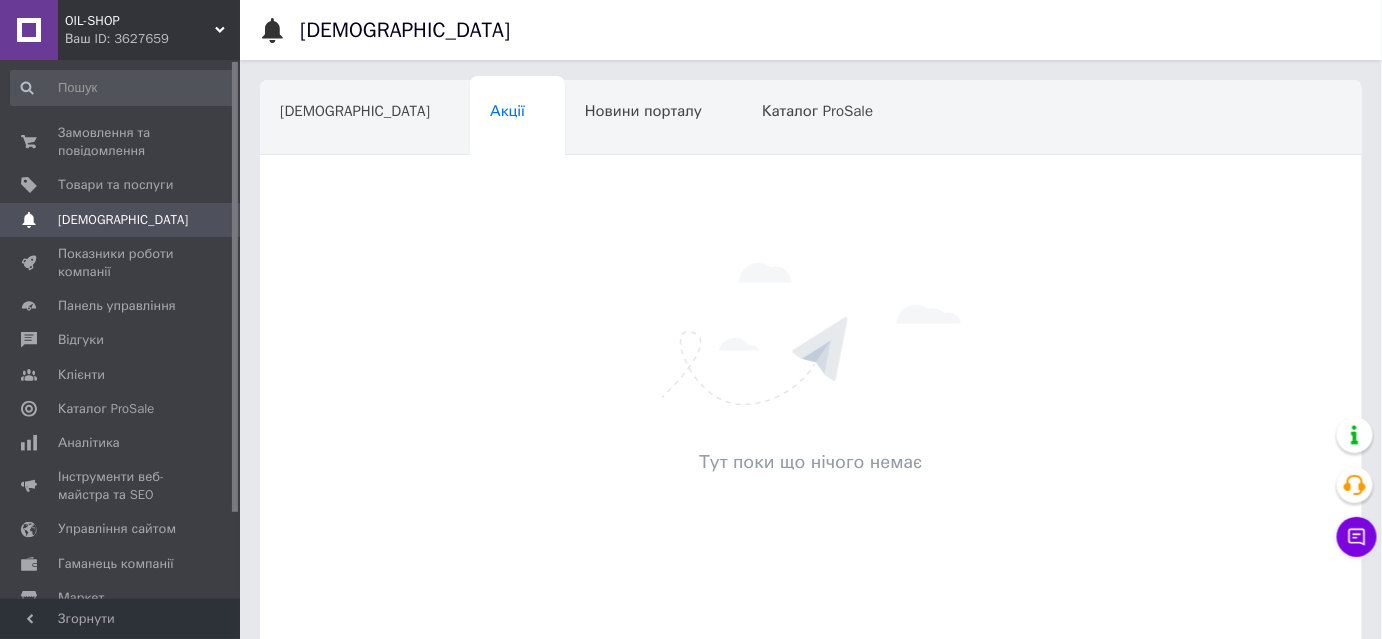 scroll, scrollTop: 165, scrollLeft: 0, axis: vertical 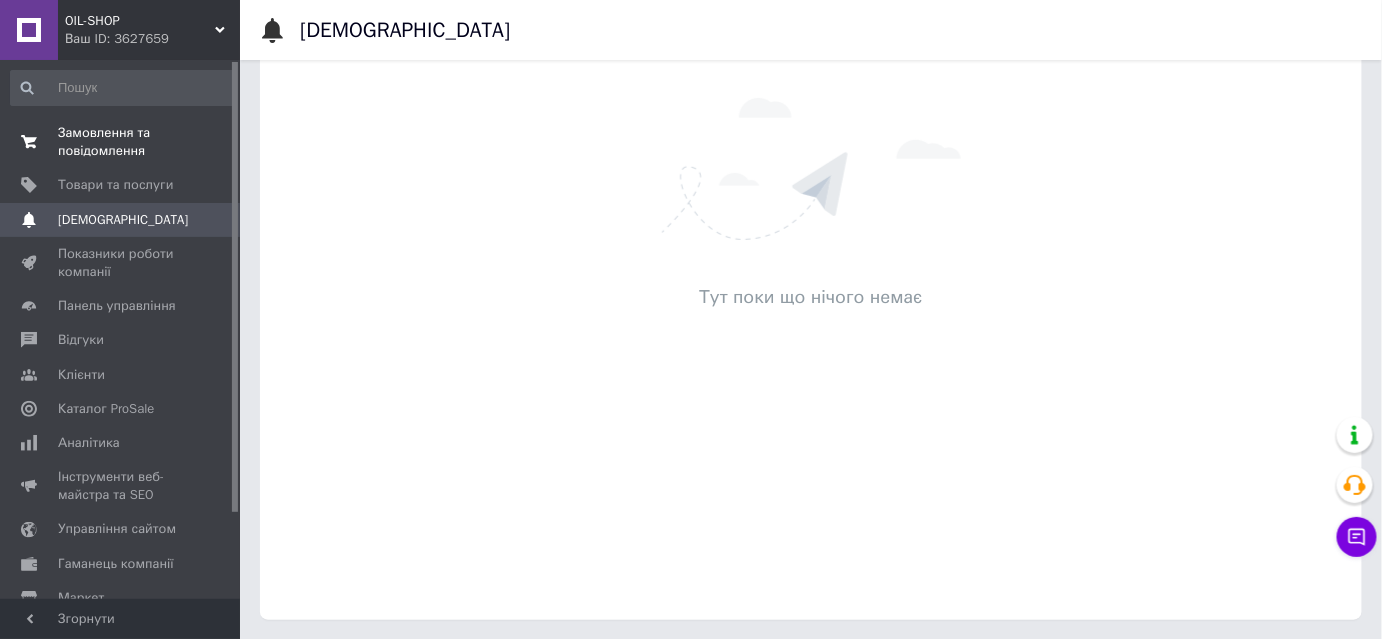 click on "Замовлення та повідомлення" at bounding box center (121, 142) 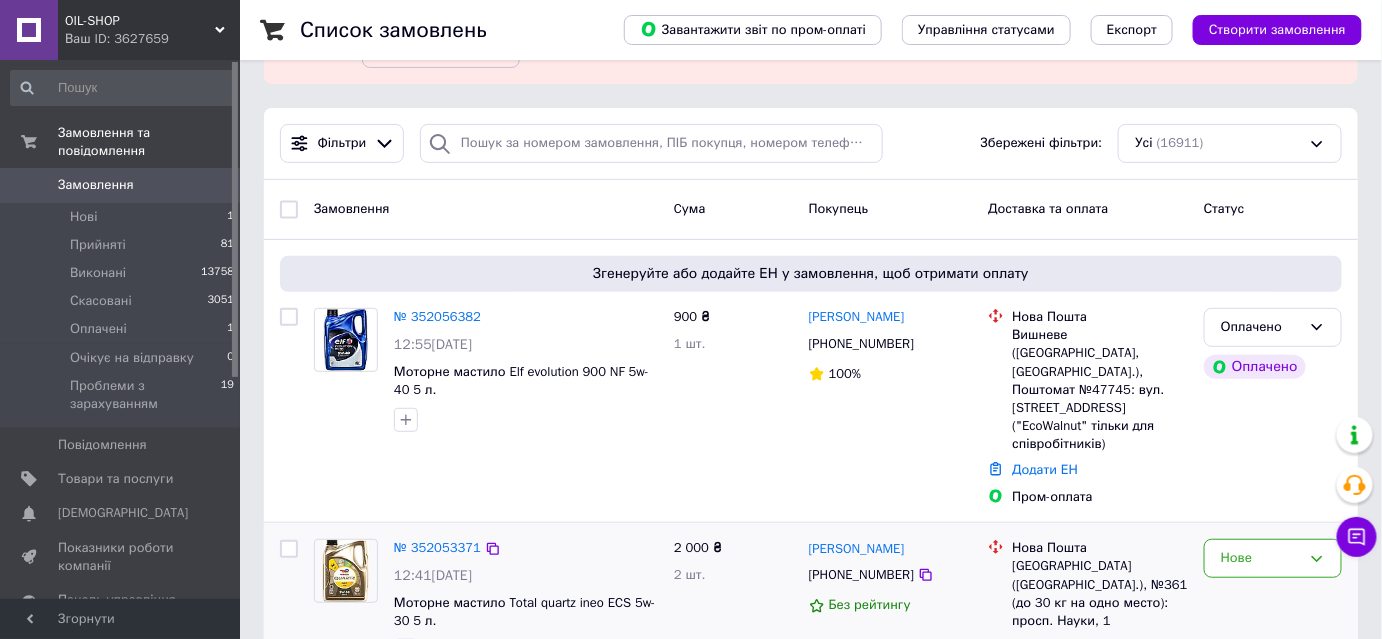 scroll, scrollTop: 181, scrollLeft: 0, axis: vertical 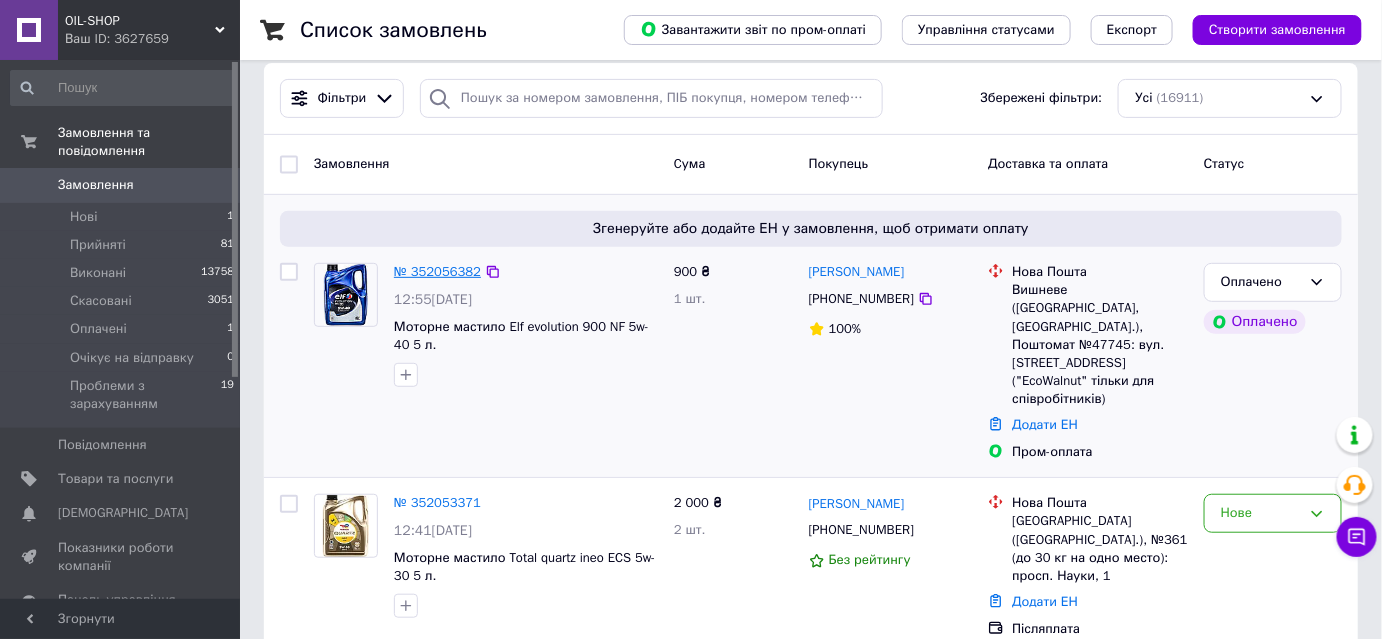 click on "№ 352056382" at bounding box center (437, 271) 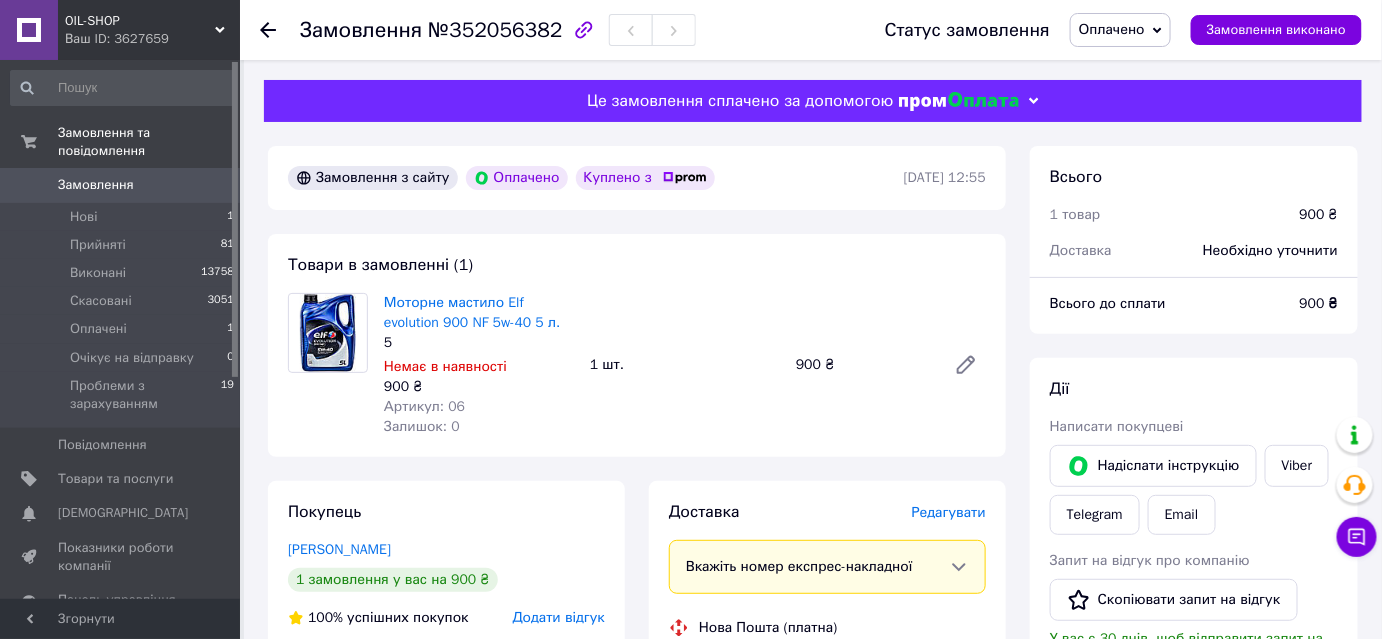 drag, startPoint x: 1141, startPoint y: 32, endPoint x: 1140, endPoint y: 47, distance: 15.033297 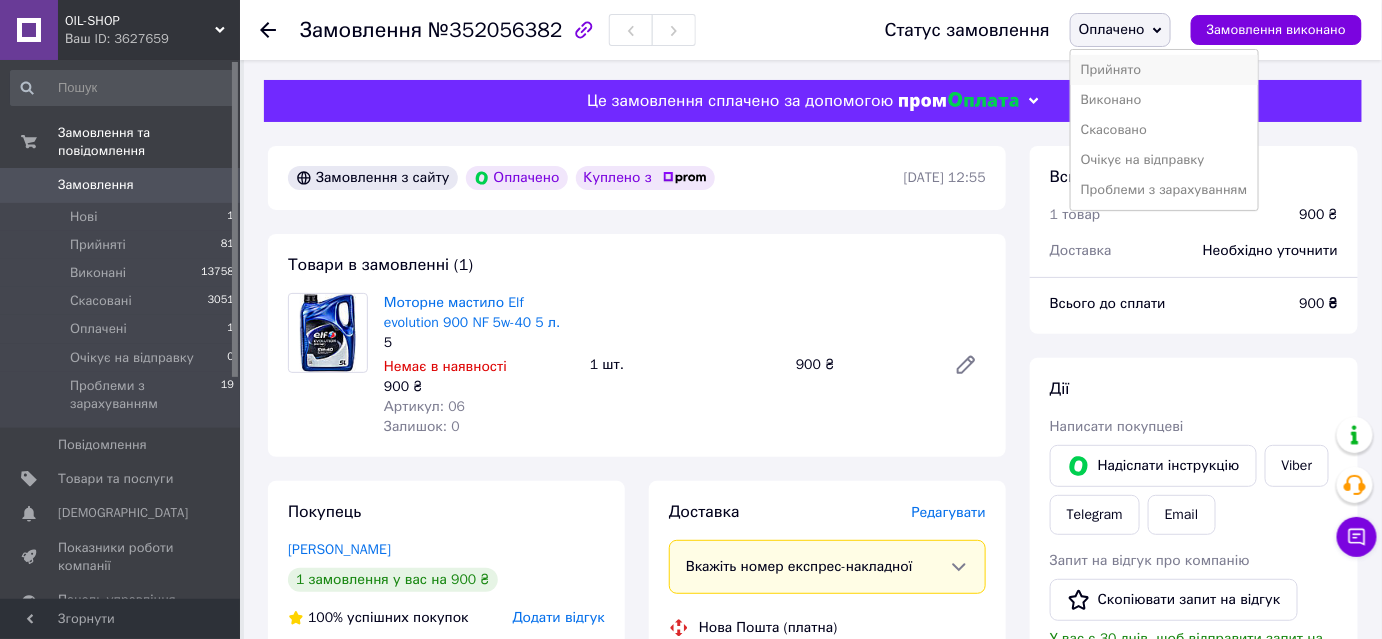 click on "Прийнято" at bounding box center (1164, 70) 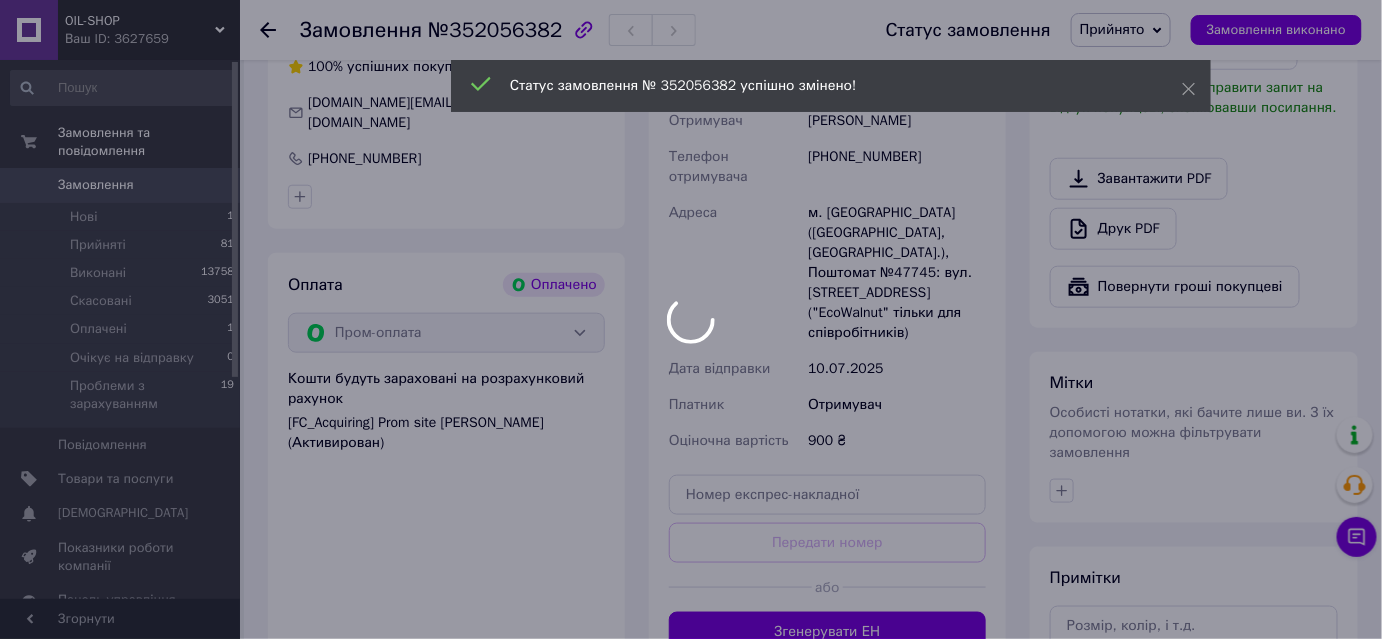 scroll, scrollTop: 563, scrollLeft: 0, axis: vertical 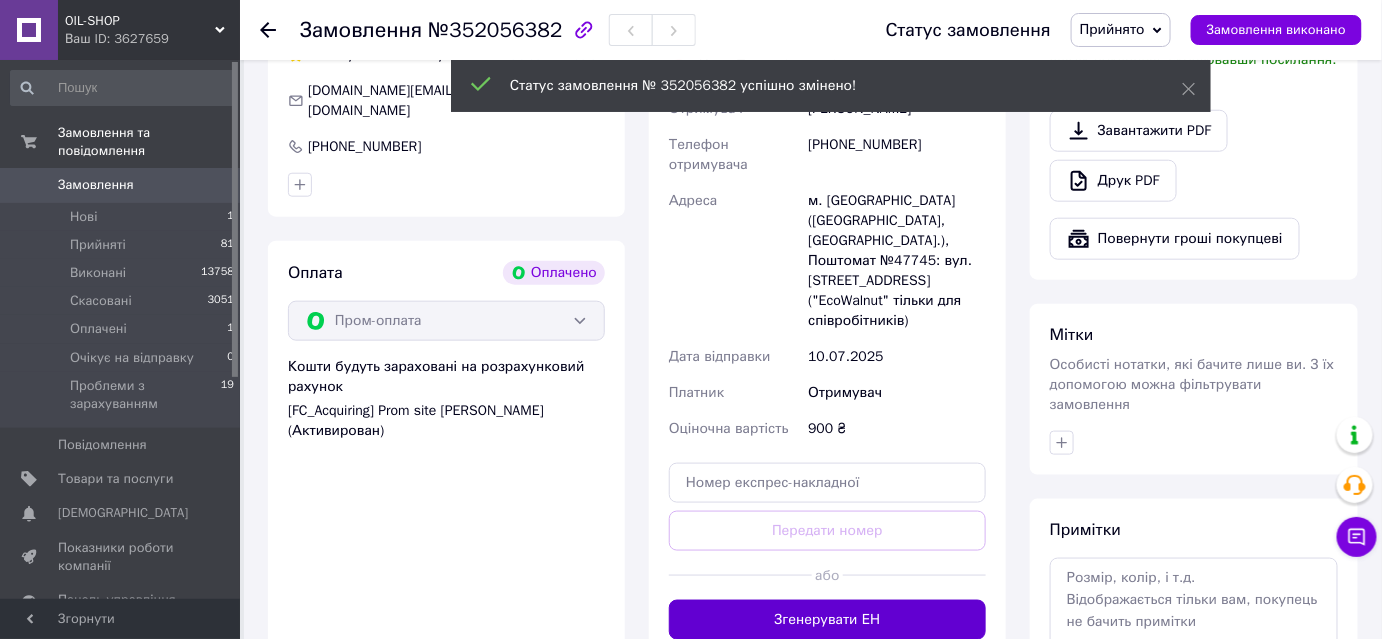click on "Згенерувати ЕН" at bounding box center [827, 620] 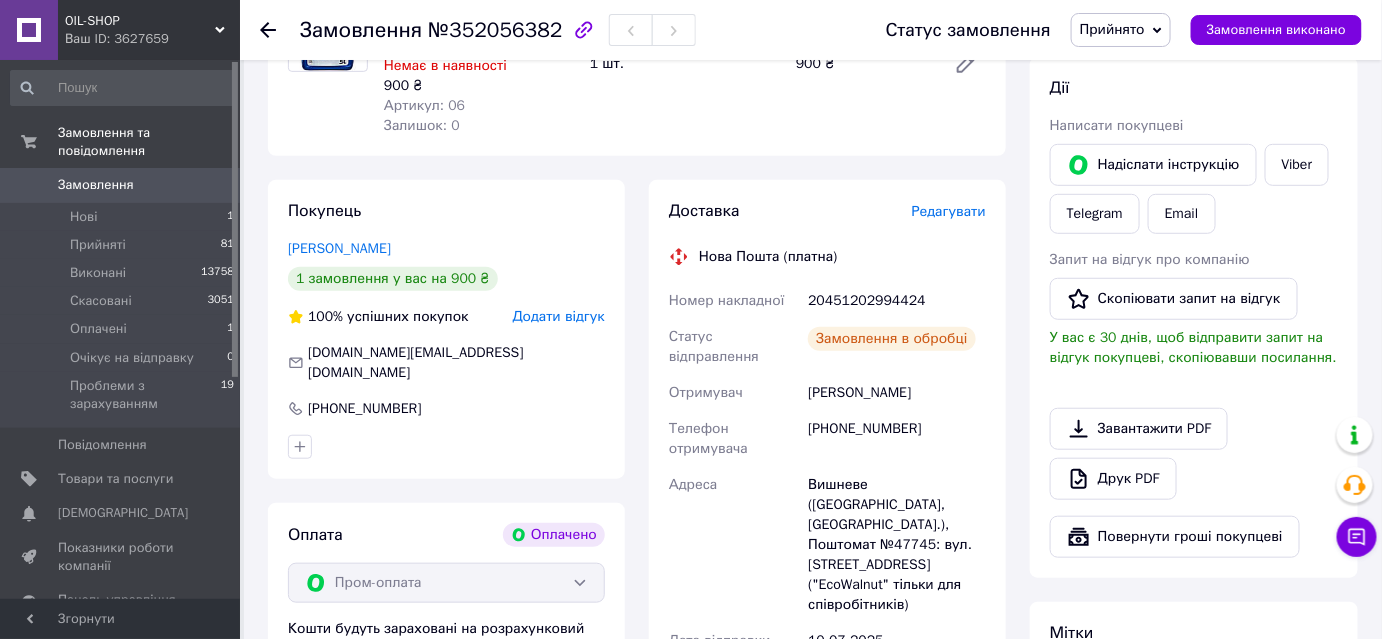 scroll, scrollTop: 200, scrollLeft: 0, axis: vertical 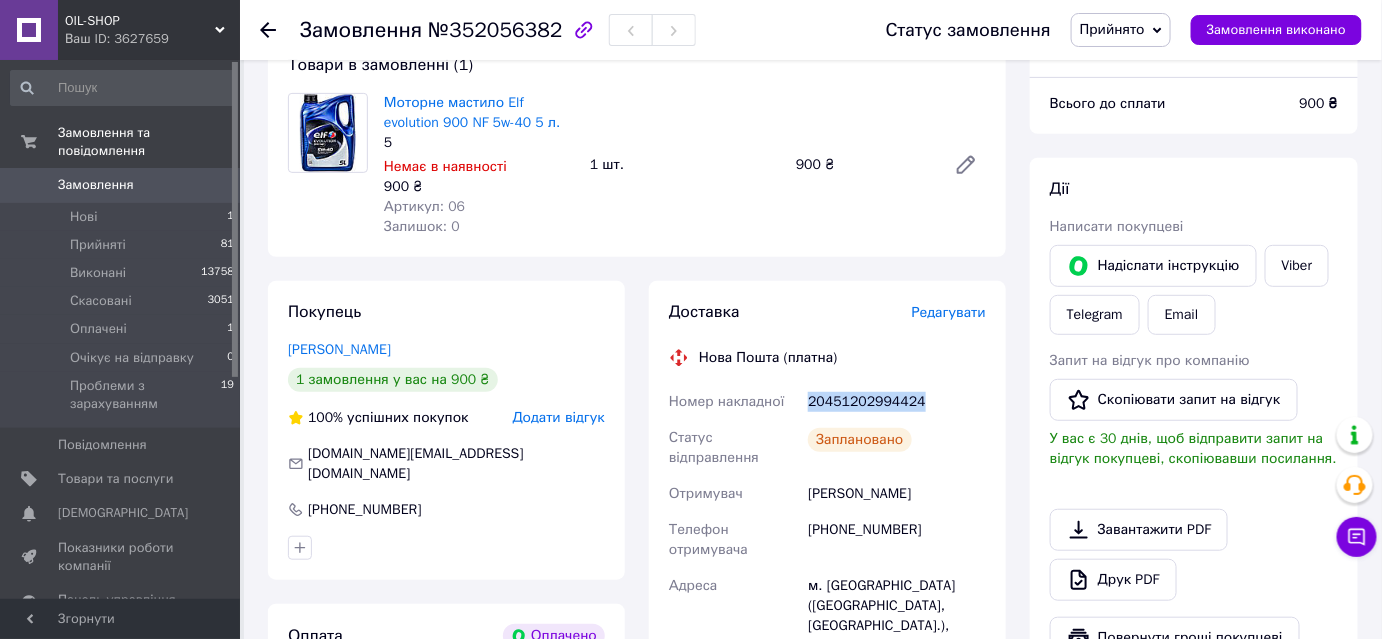 drag, startPoint x: 924, startPoint y: 403, endPoint x: 802, endPoint y: 414, distance: 122.494896 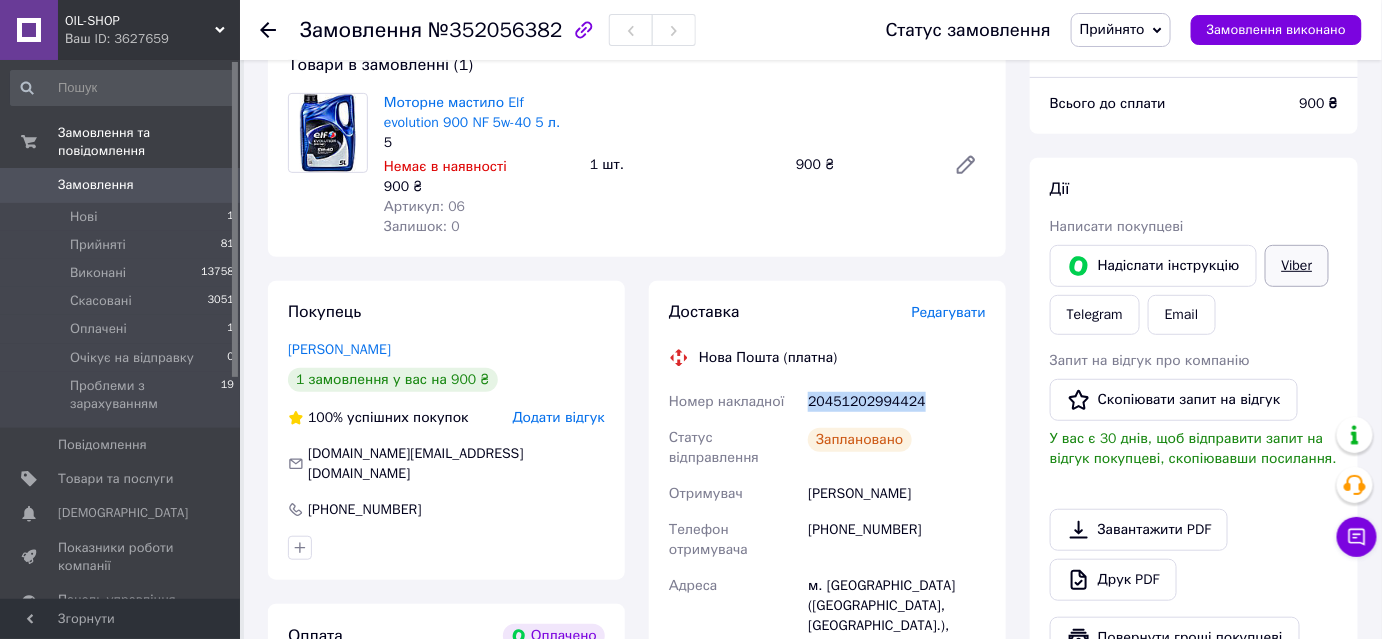 click on "Viber" at bounding box center (1297, 266) 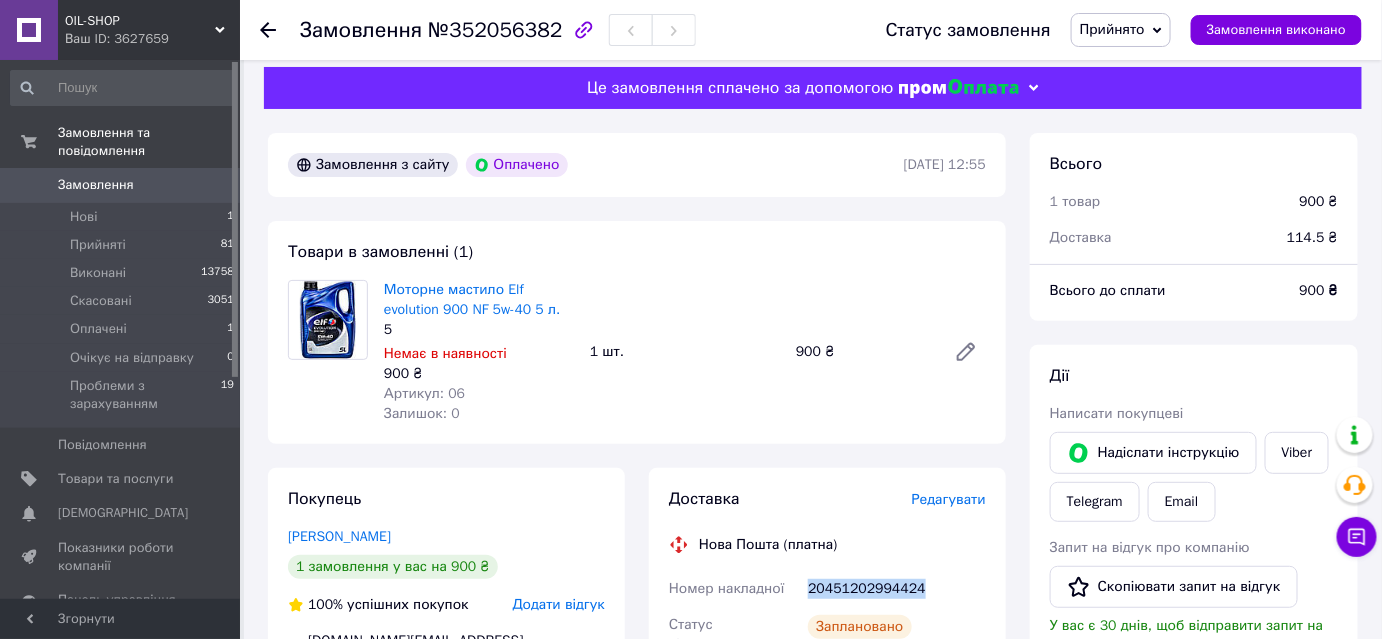 scroll, scrollTop: 0, scrollLeft: 0, axis: both 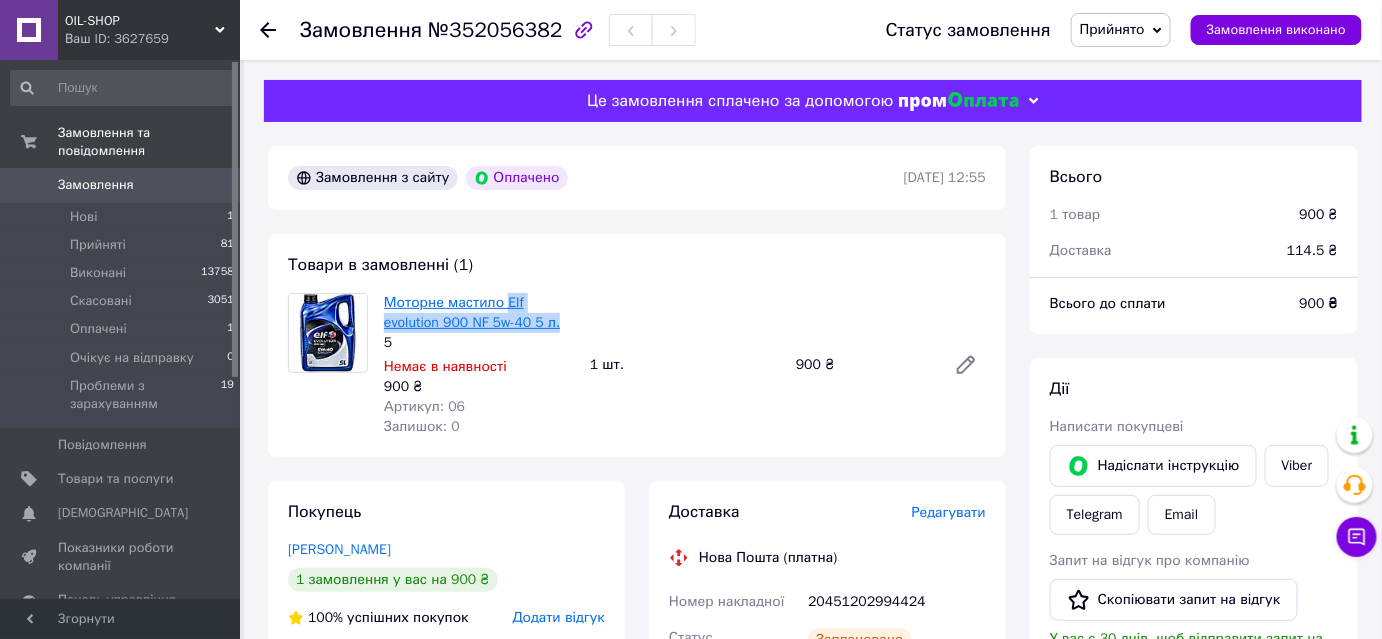 drag, startPoint x: 561, startPoint y: 326, endPoint x: 502, endPoint y: 306, distance: 62.297672 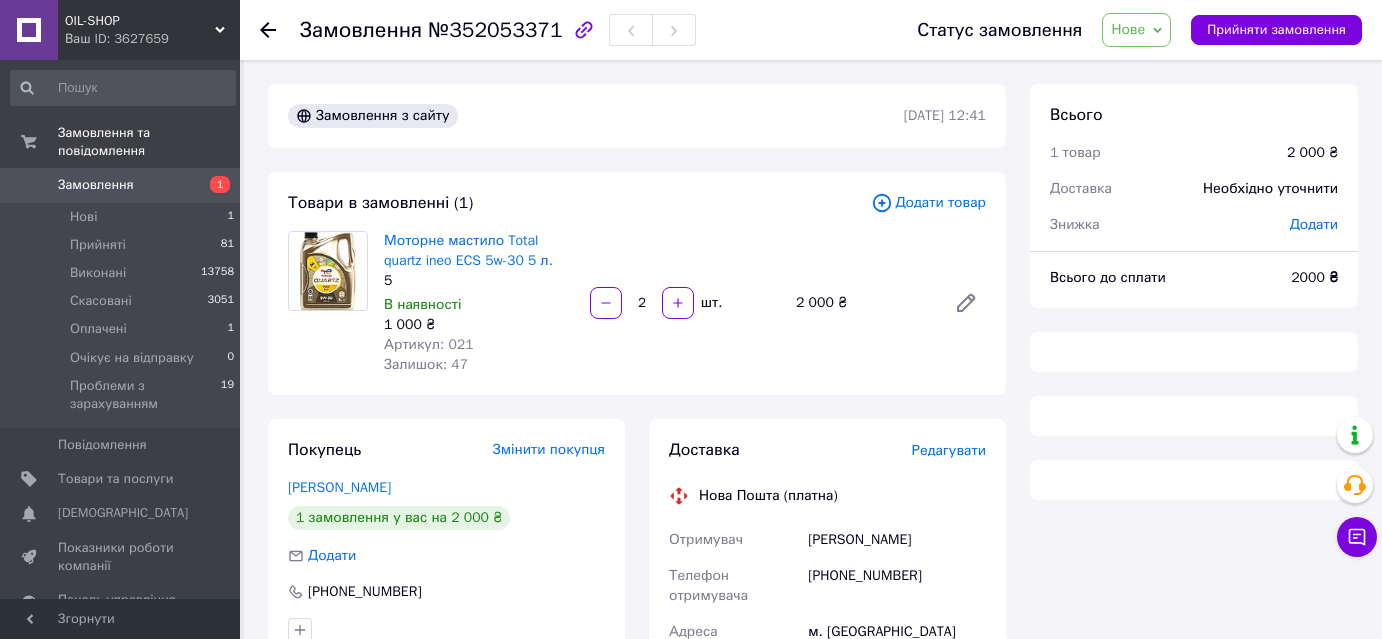 scroll, scrollTop: 0, scrollLeft: 0, axis: both 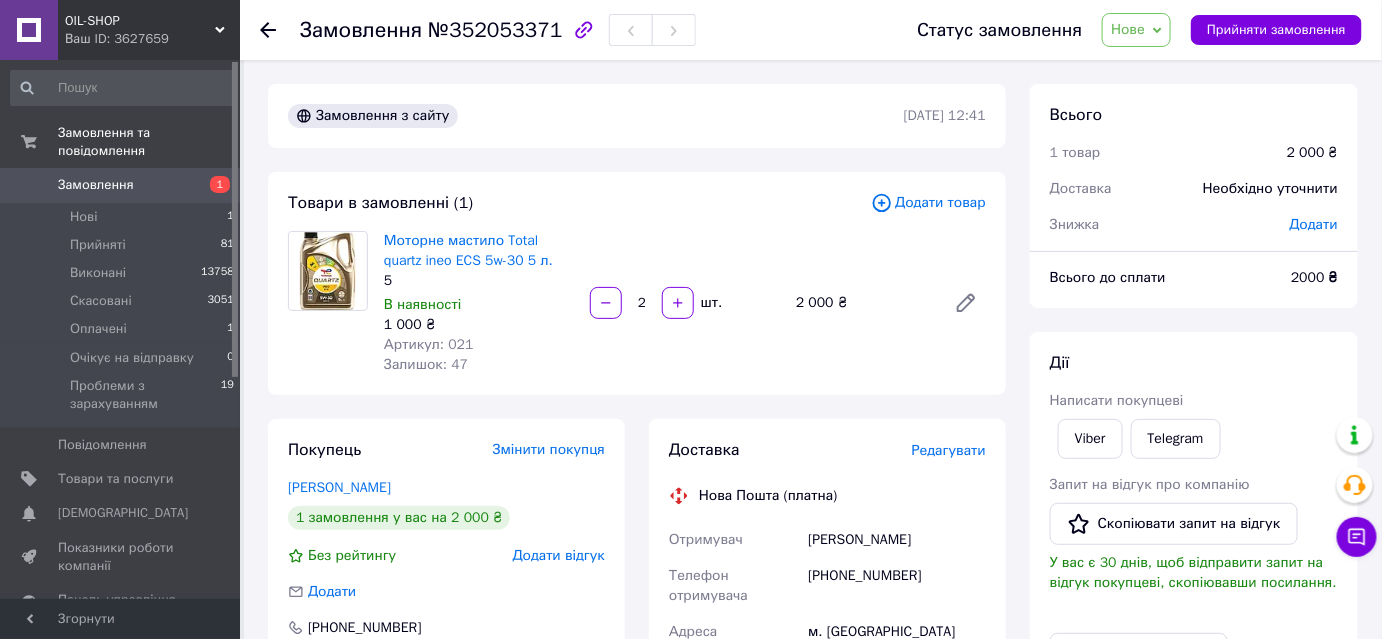 click on "Нове" at bounding box center [1128, 29] 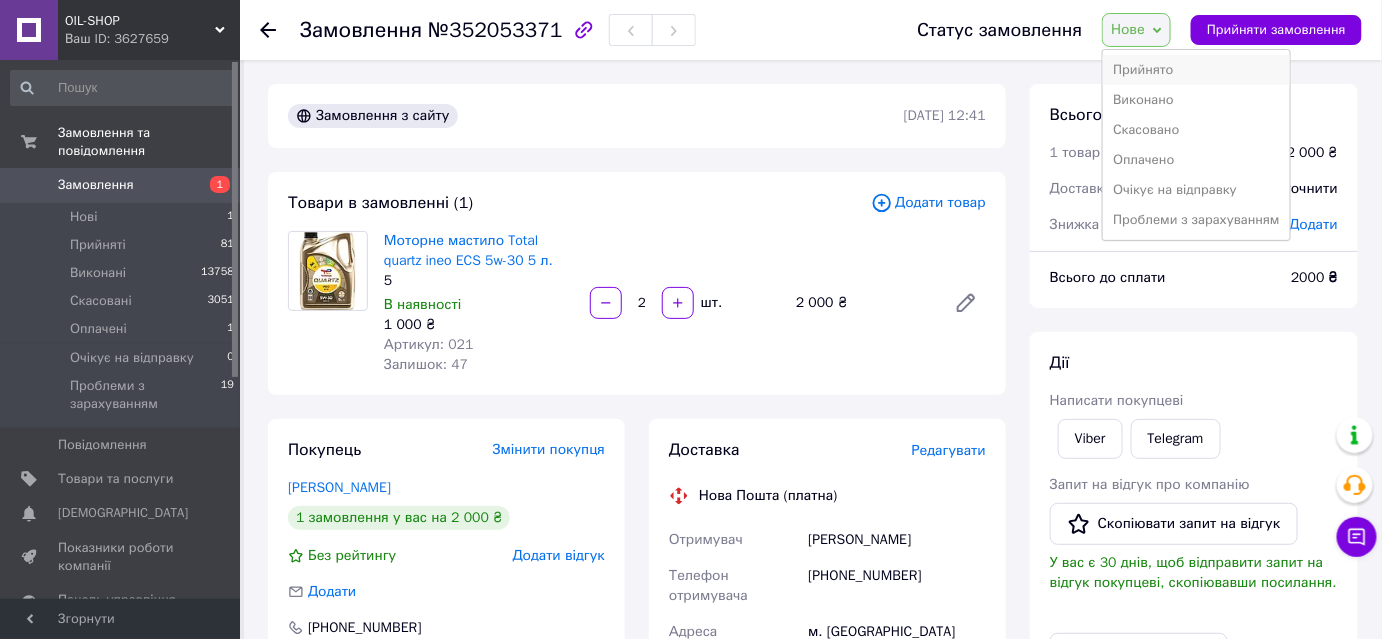 click on "Прийнято" at bounding box center [1196, 70] 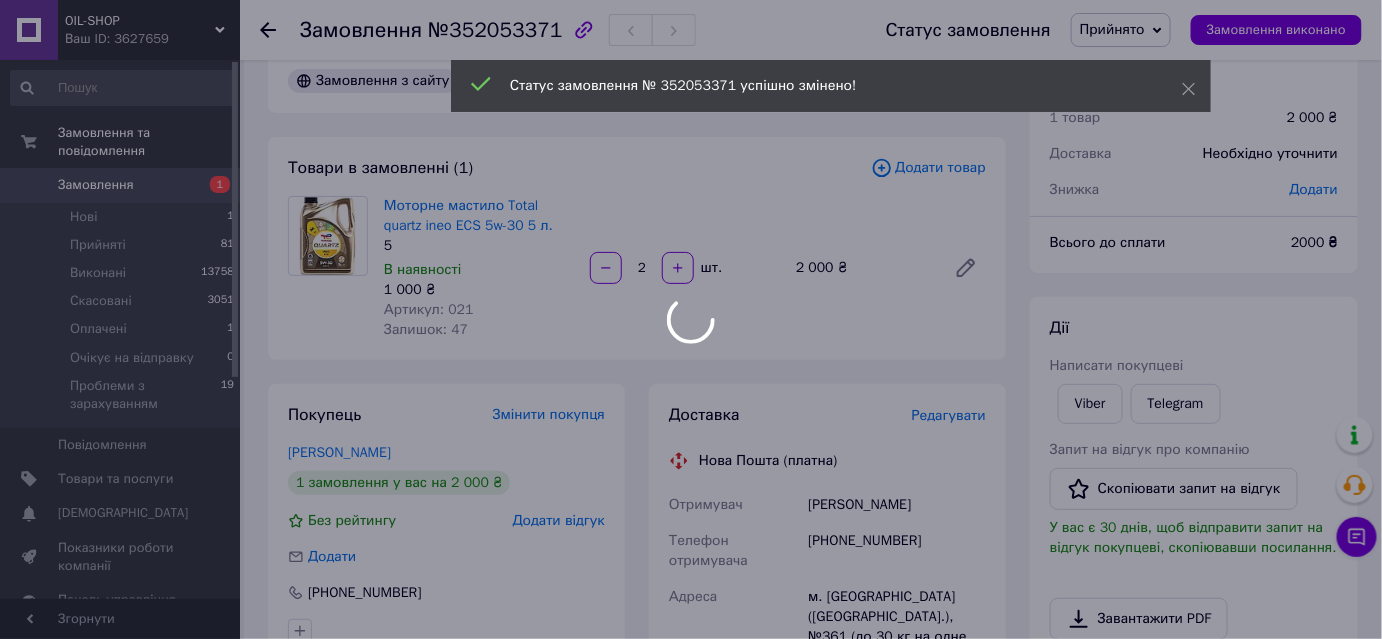 scroll, scrollTop: 41, scrollLeft: 0, axis: vertical 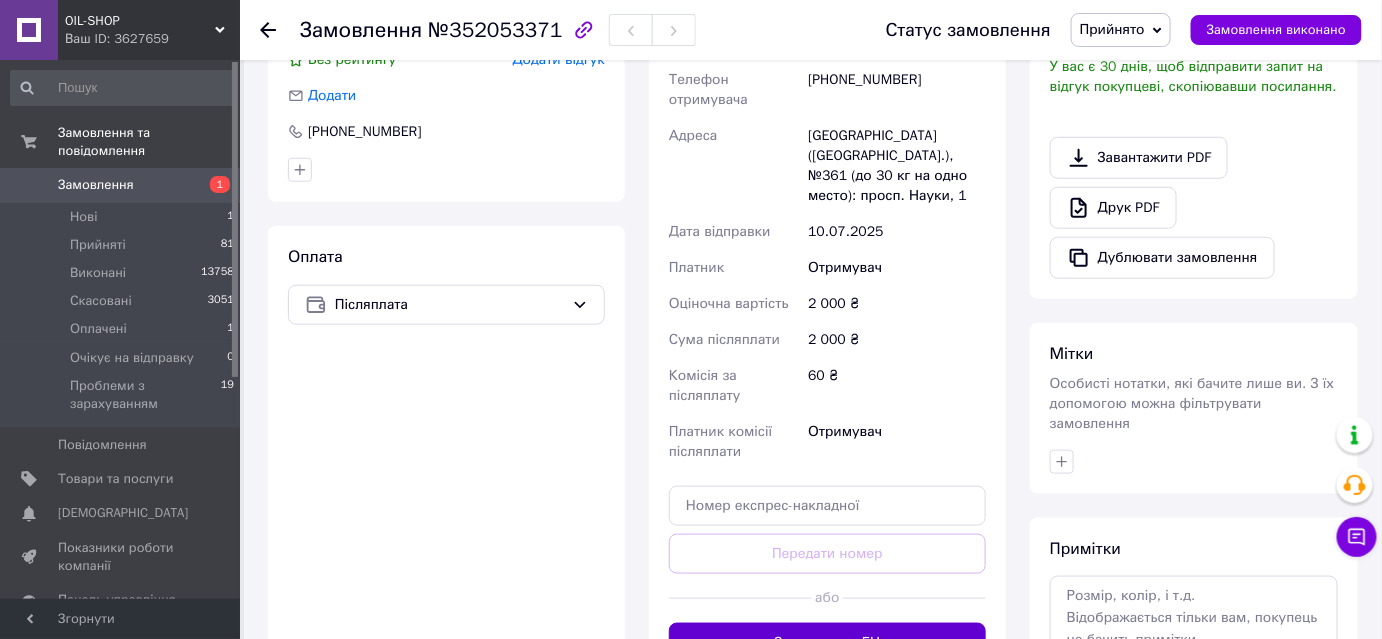 click on "Згенерувати ЕН" at bounding box center [827, 643] 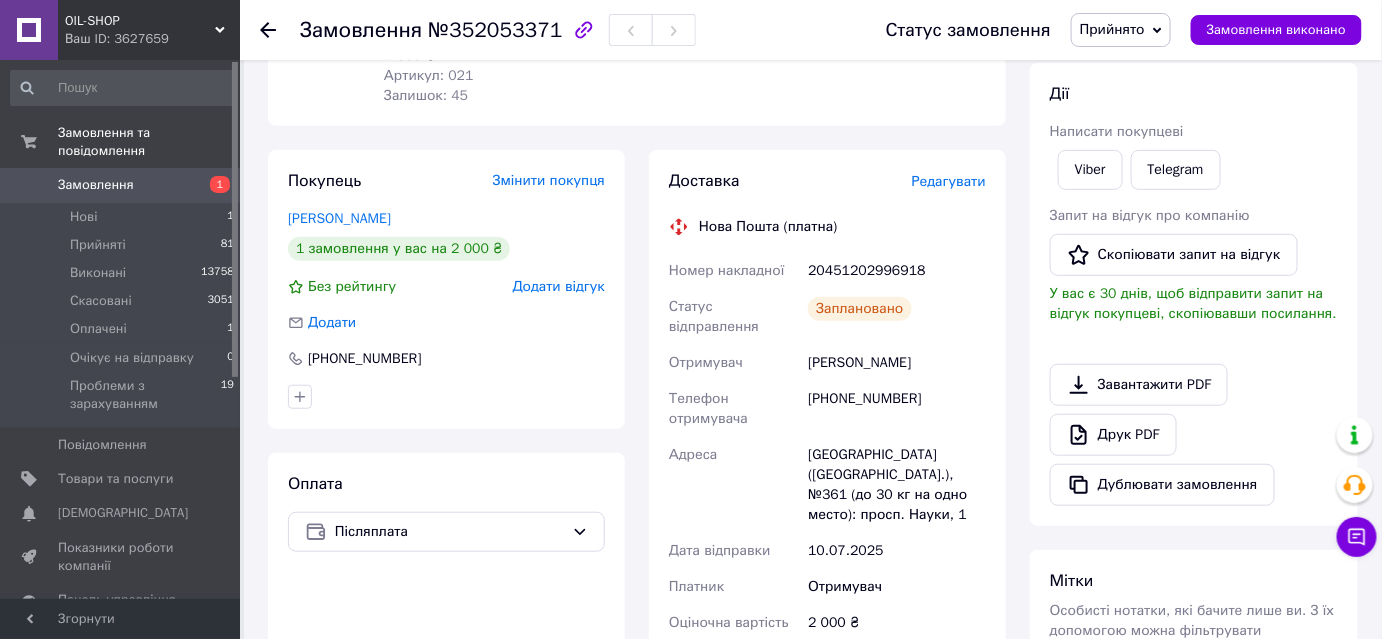 scroll, scrollTop: 223, scrollLeft: 0, axis: vertical 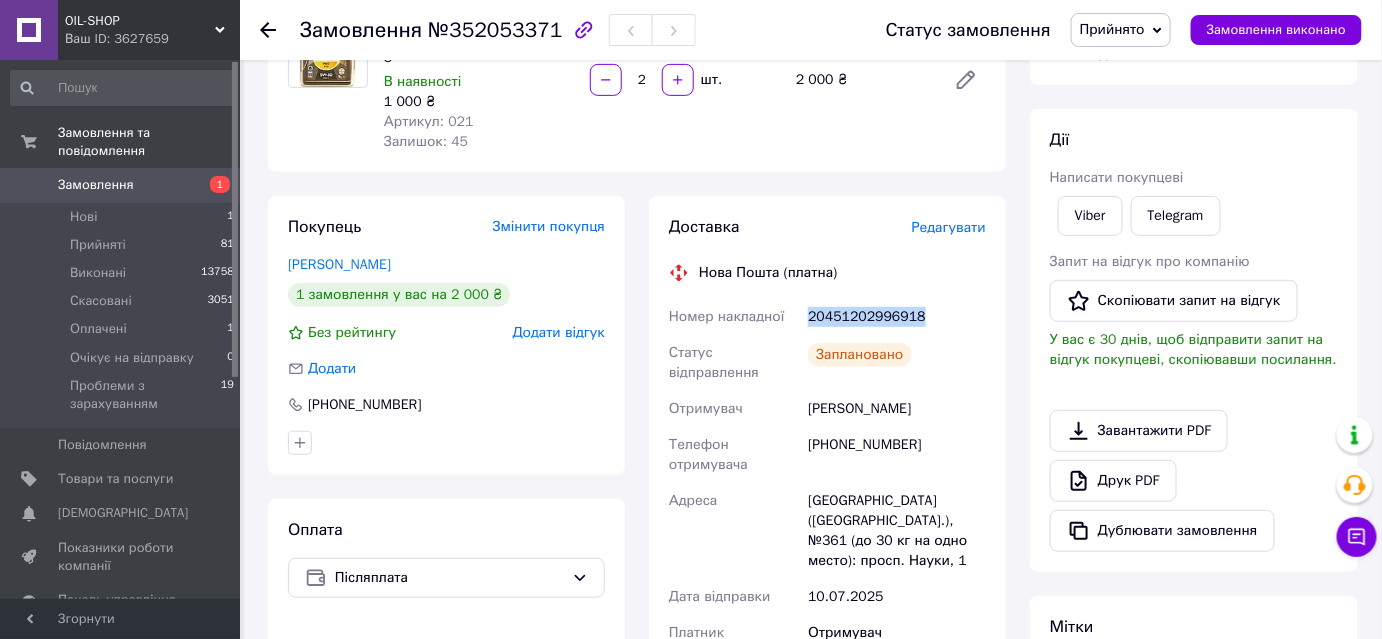 drag, startPoint x: 920, startPoint y: 317, endPoint x: 811, endPoint y: 322, distance: 109.11462 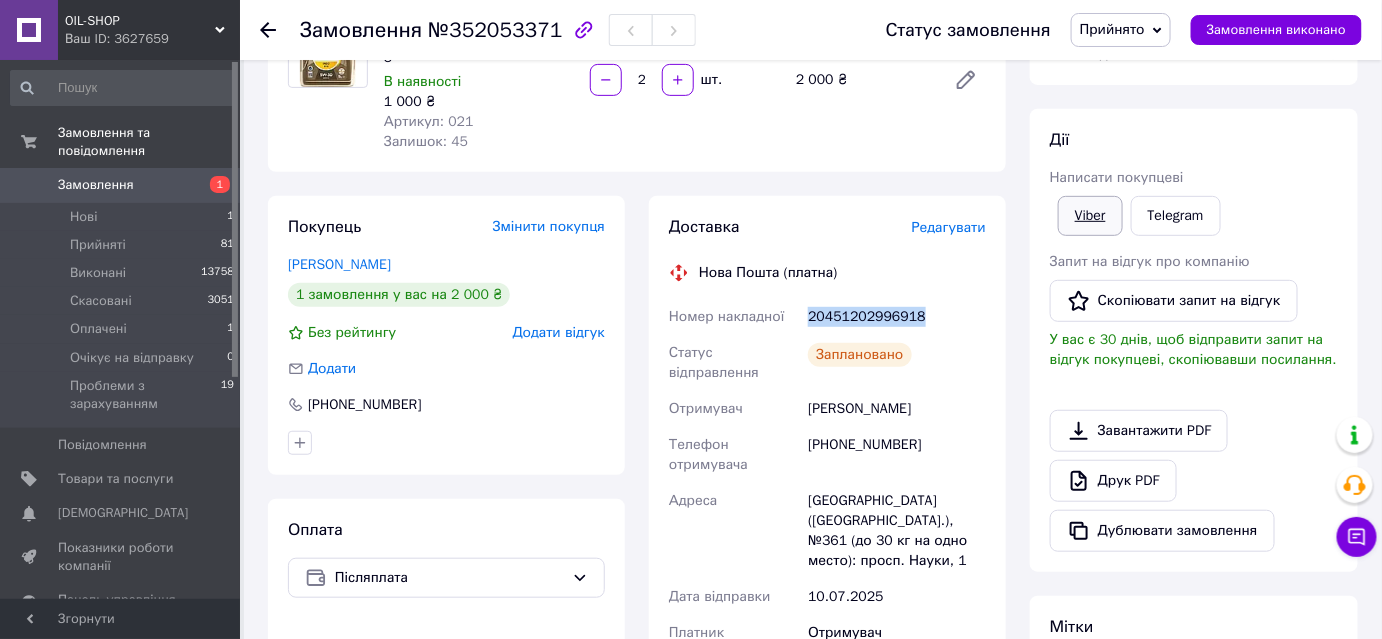click on "Viber" at bounding box center [1090, 216] 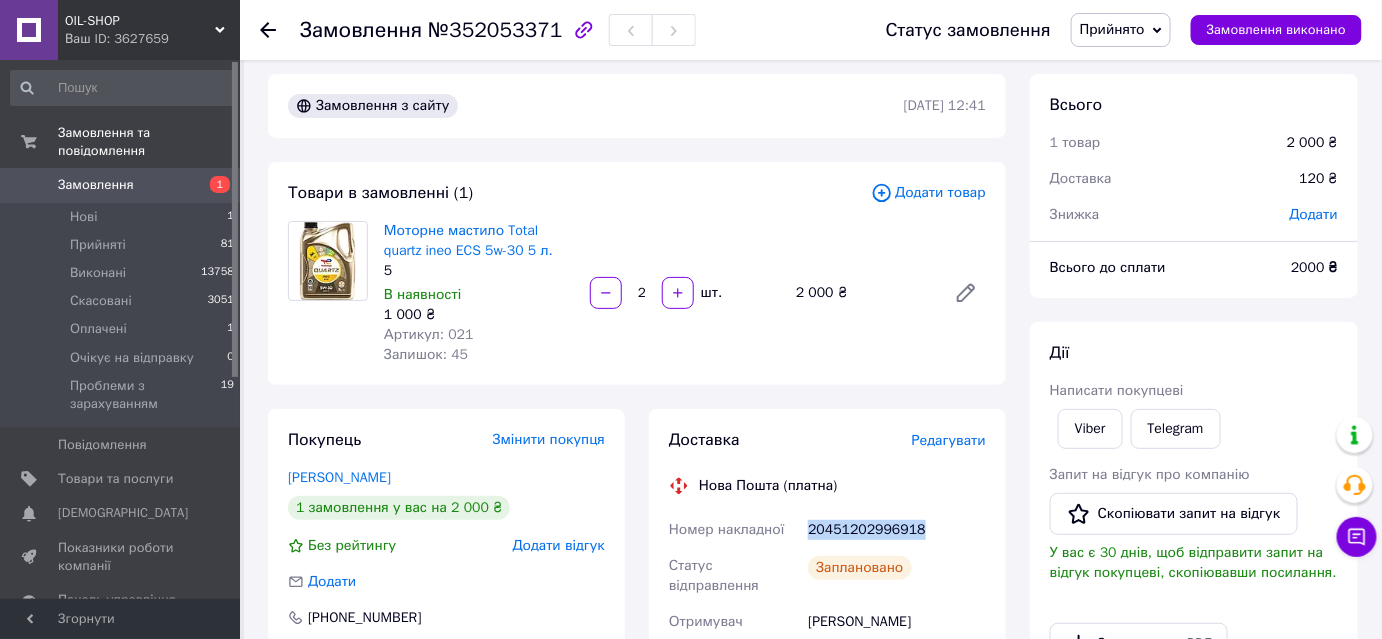 scroll, scrollTop: 0, scrollLeft: 0, axis: both 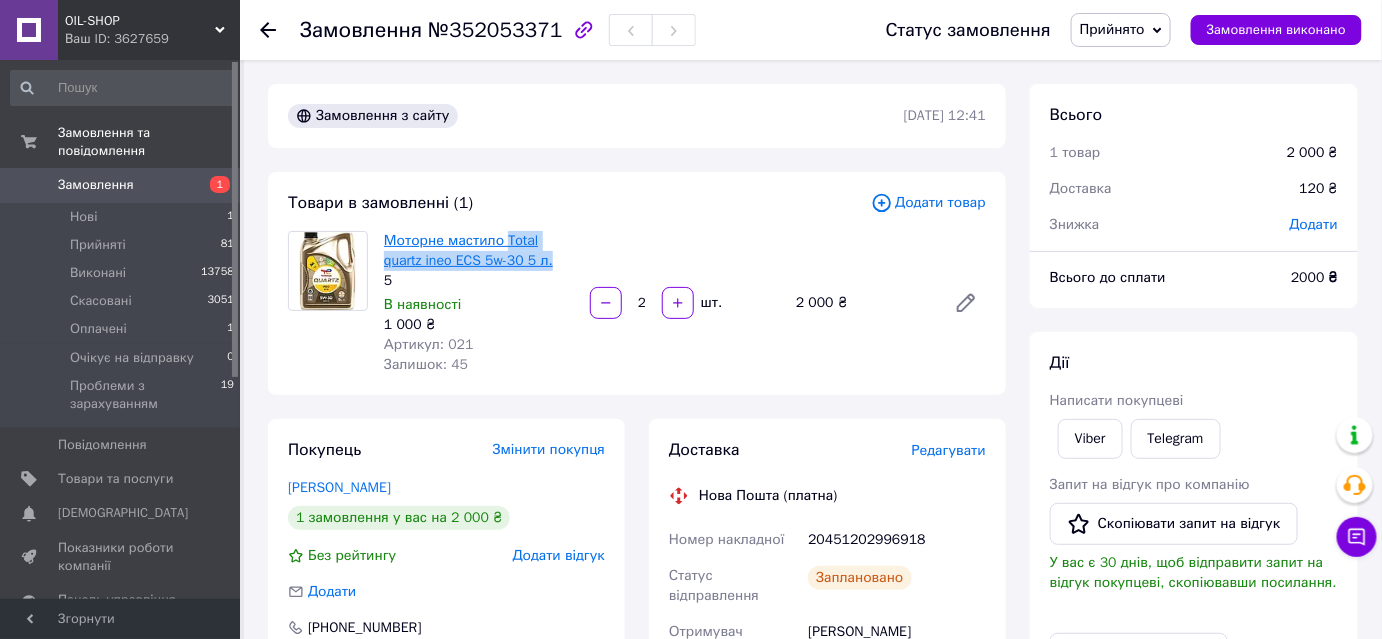 drag, startPoint x: 563, startPoint y: 266, endPoint x: 503, endPoint y: 241, distance: 65 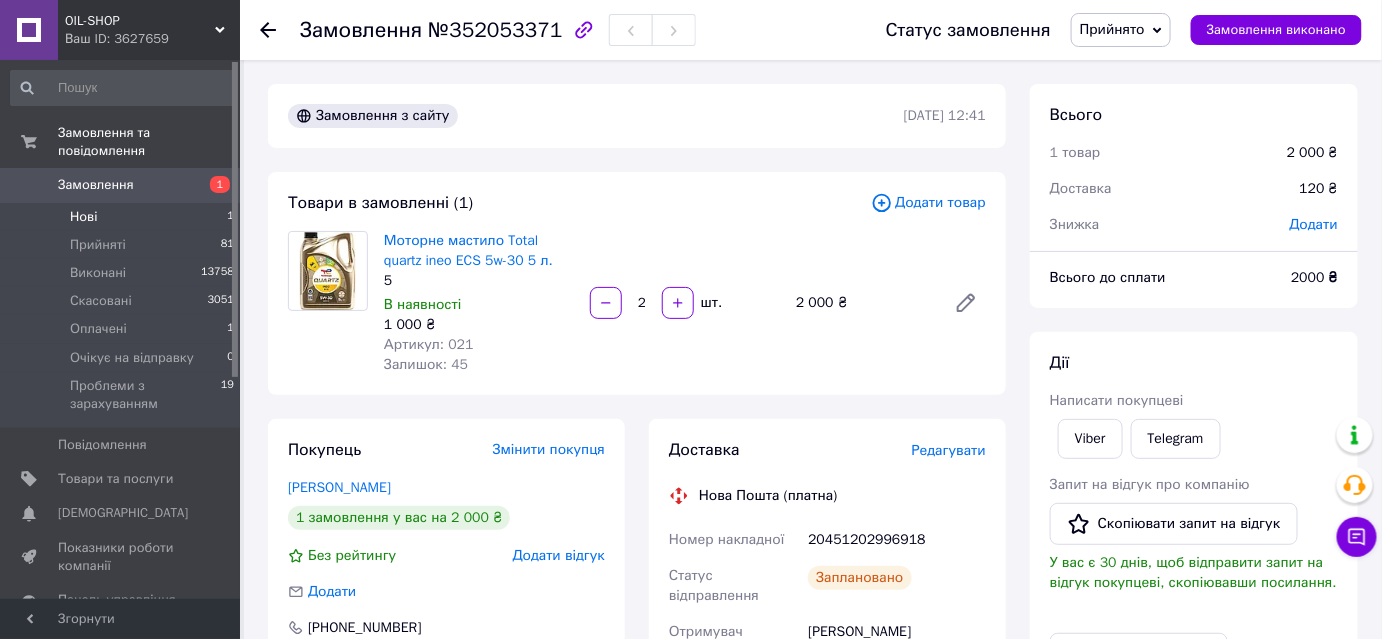 click on "Нові 1" at bounding box center [123, 217] 